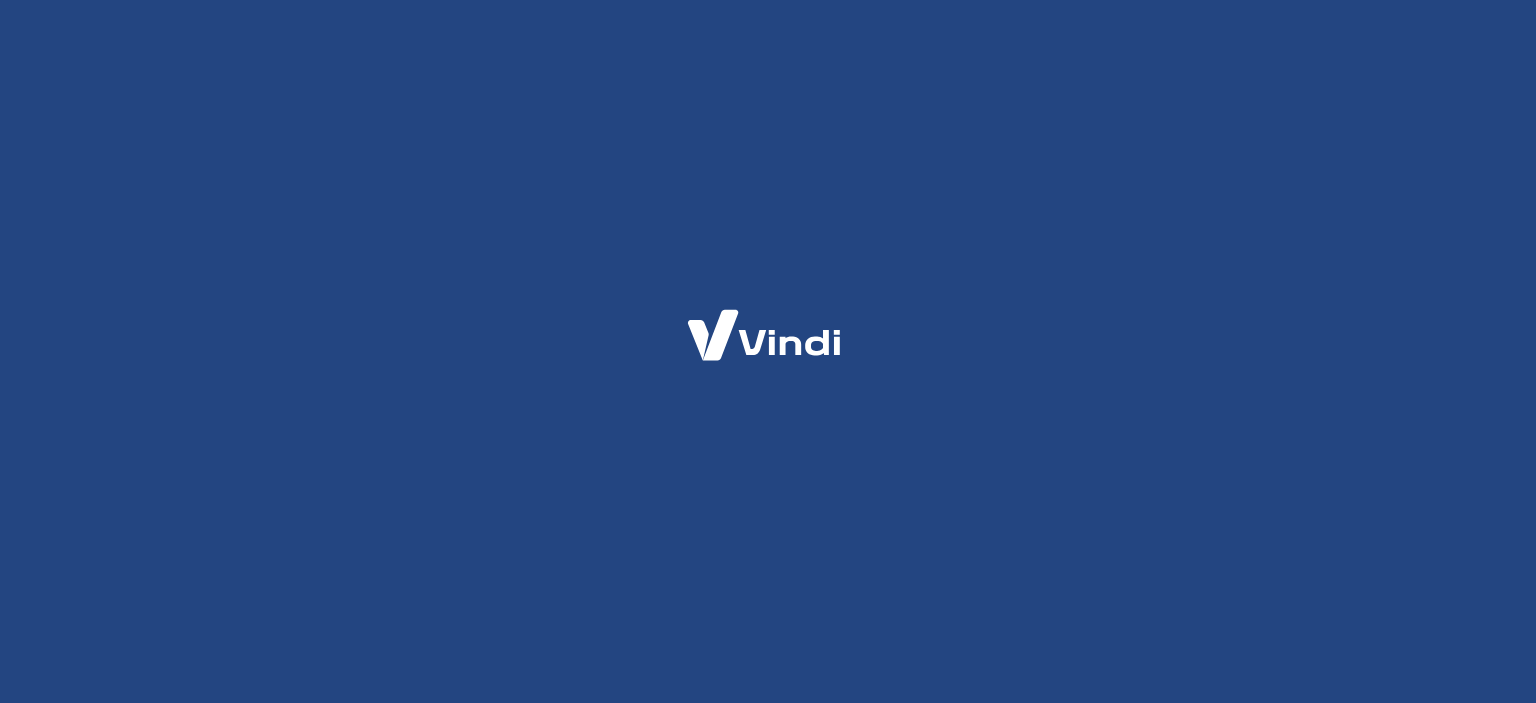 scroll, scrollTop: 0, scrollLeft: 0, axis: both 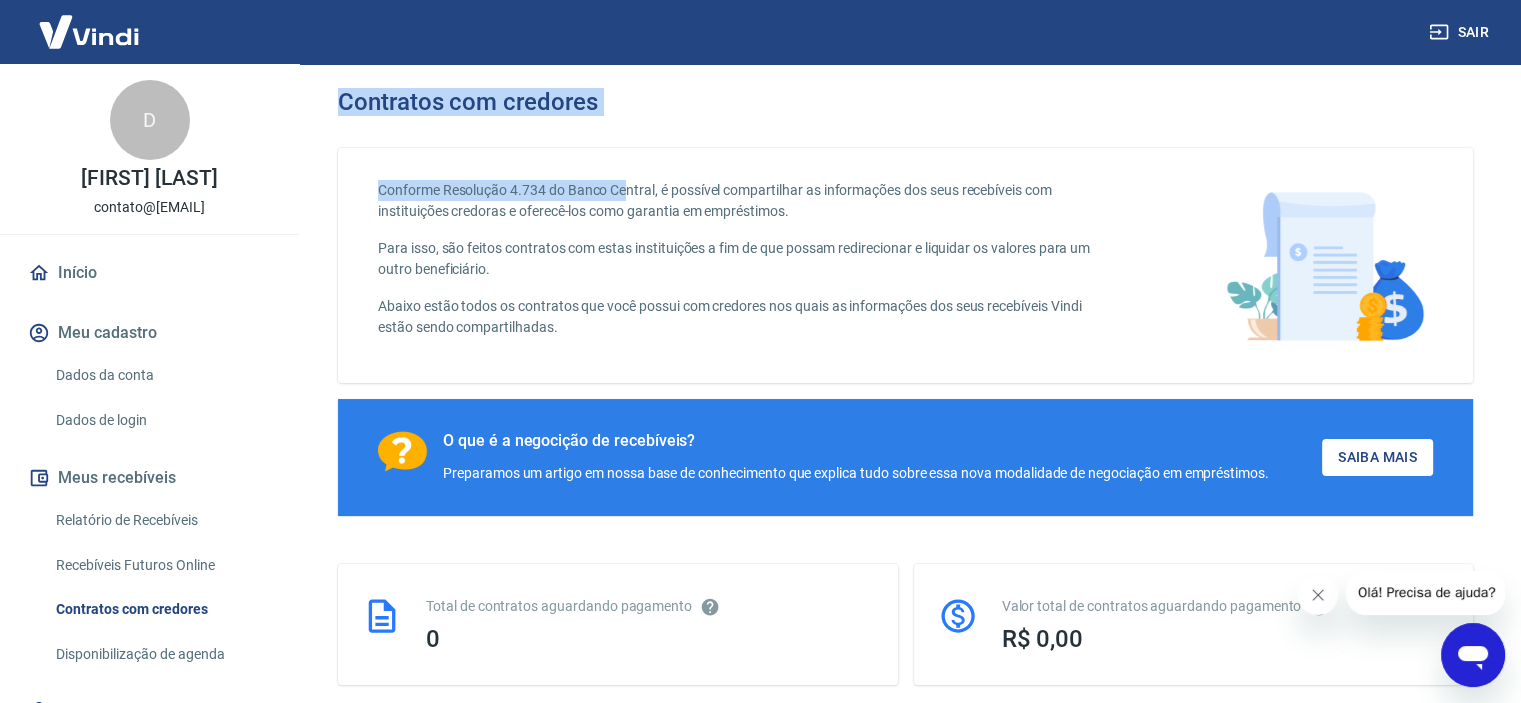 drag, startPoint x: 357, startPoint y: 95, endPoint x: 630, endPoint y: 127, distance: 274.86905 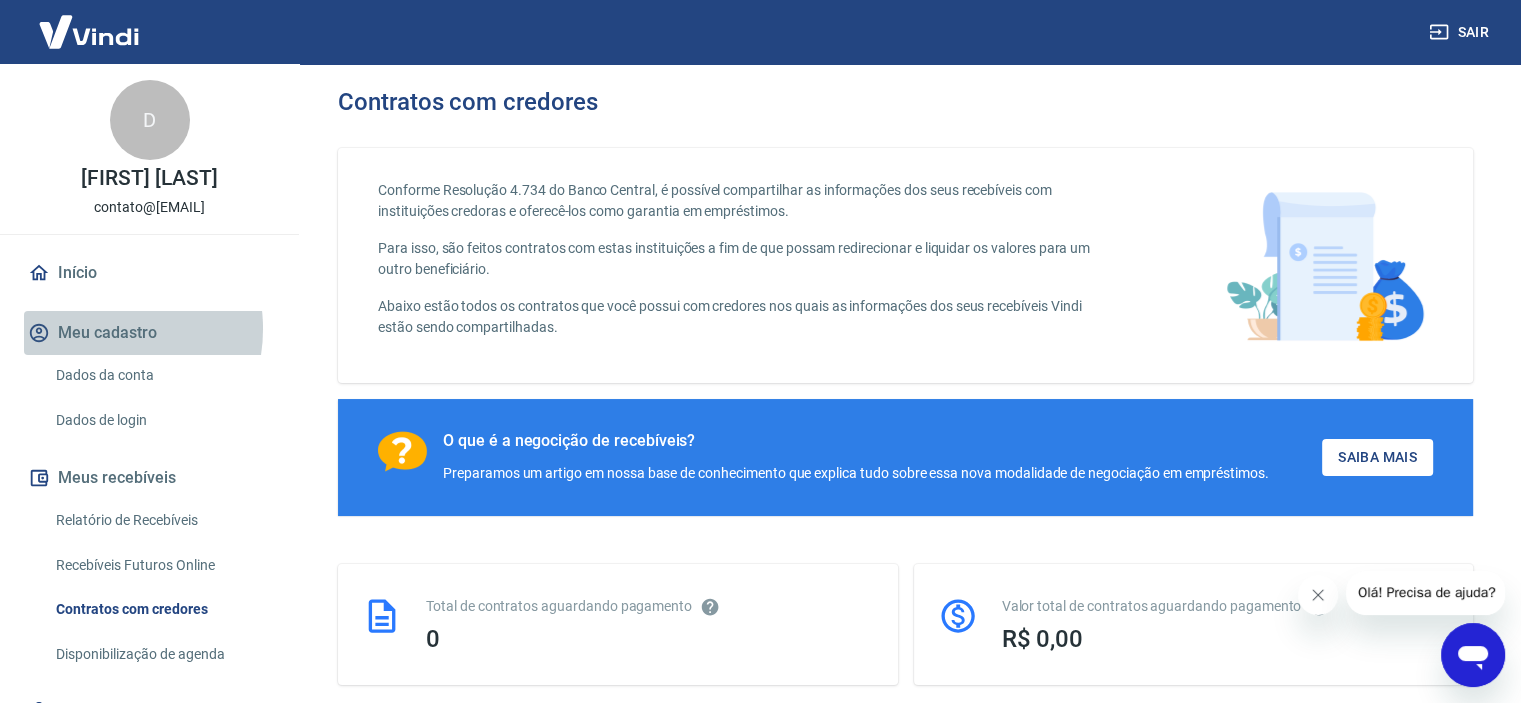 click on "Meu cadastro" at bounding box center [149, 333] 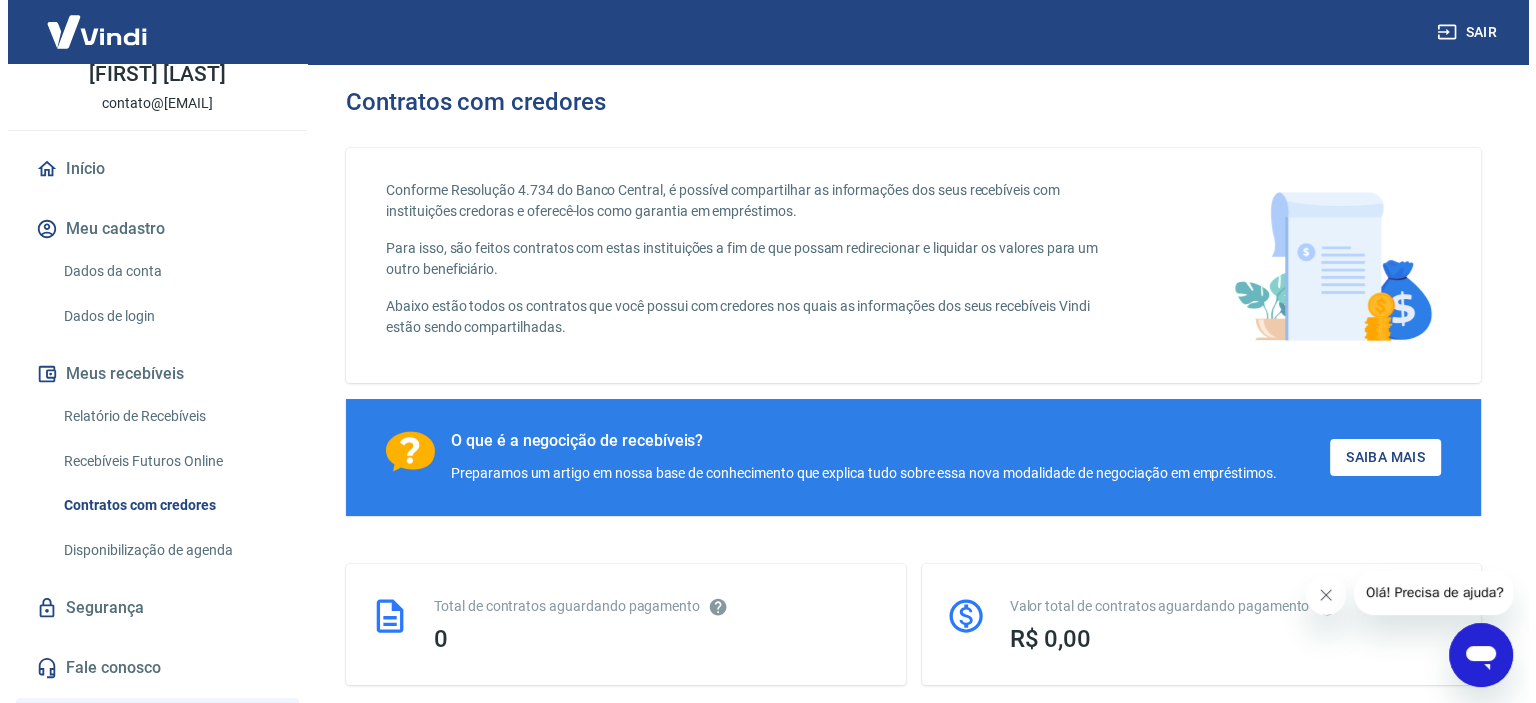 scroll, scrollTop: 332, scrollLeft: 0, axis: vertical 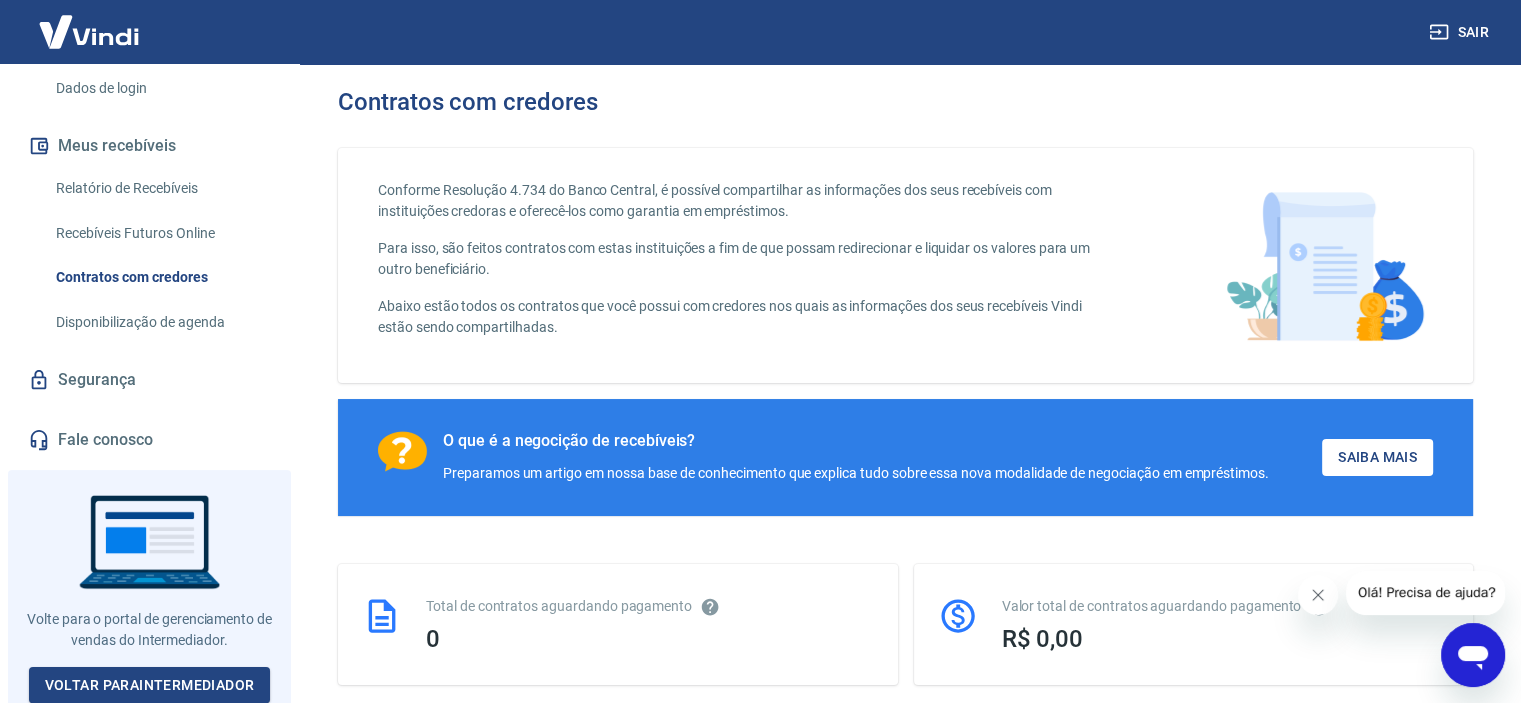 click on "Fale conosco" at bounding box center [149, 440] 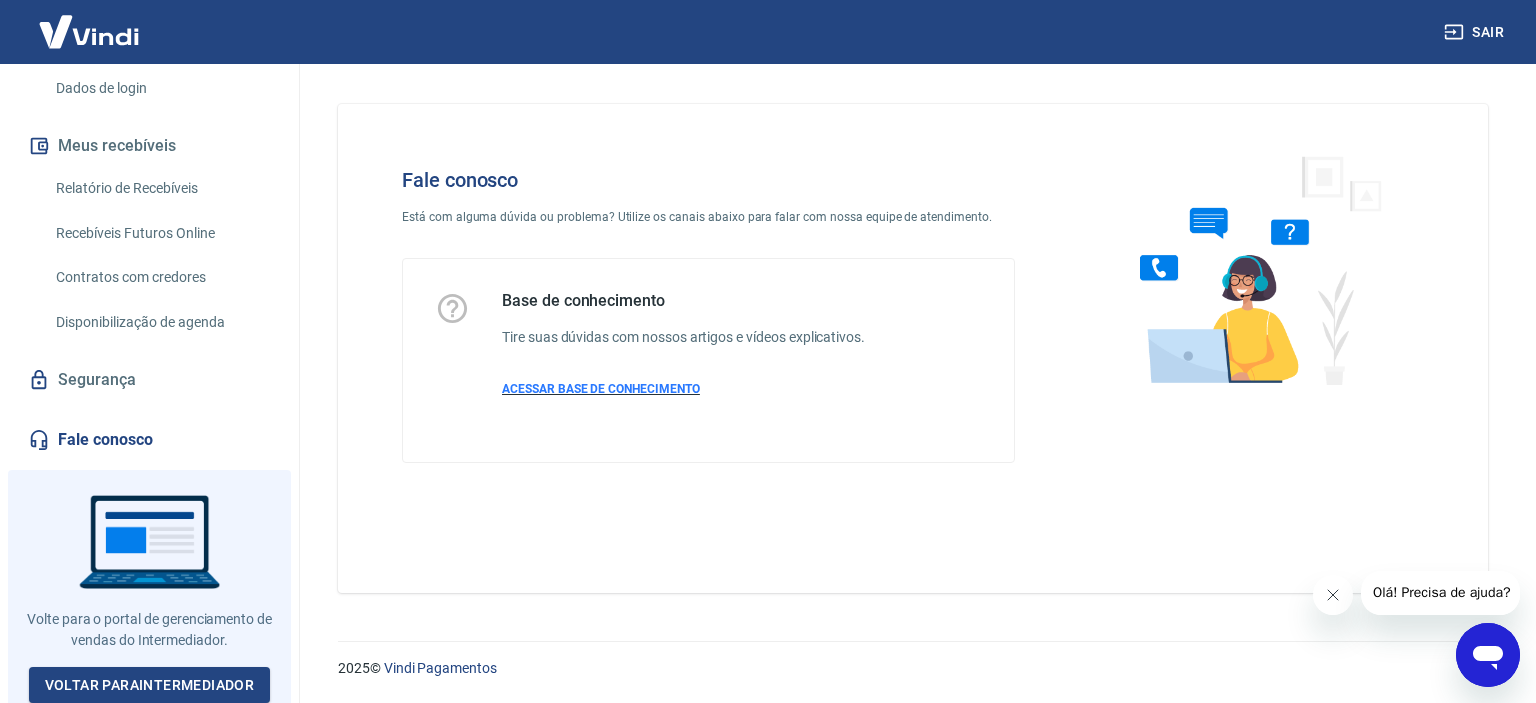 click on "ACESSAR BASE DE CONHECIMENTO" at bounding box center [601, 389] 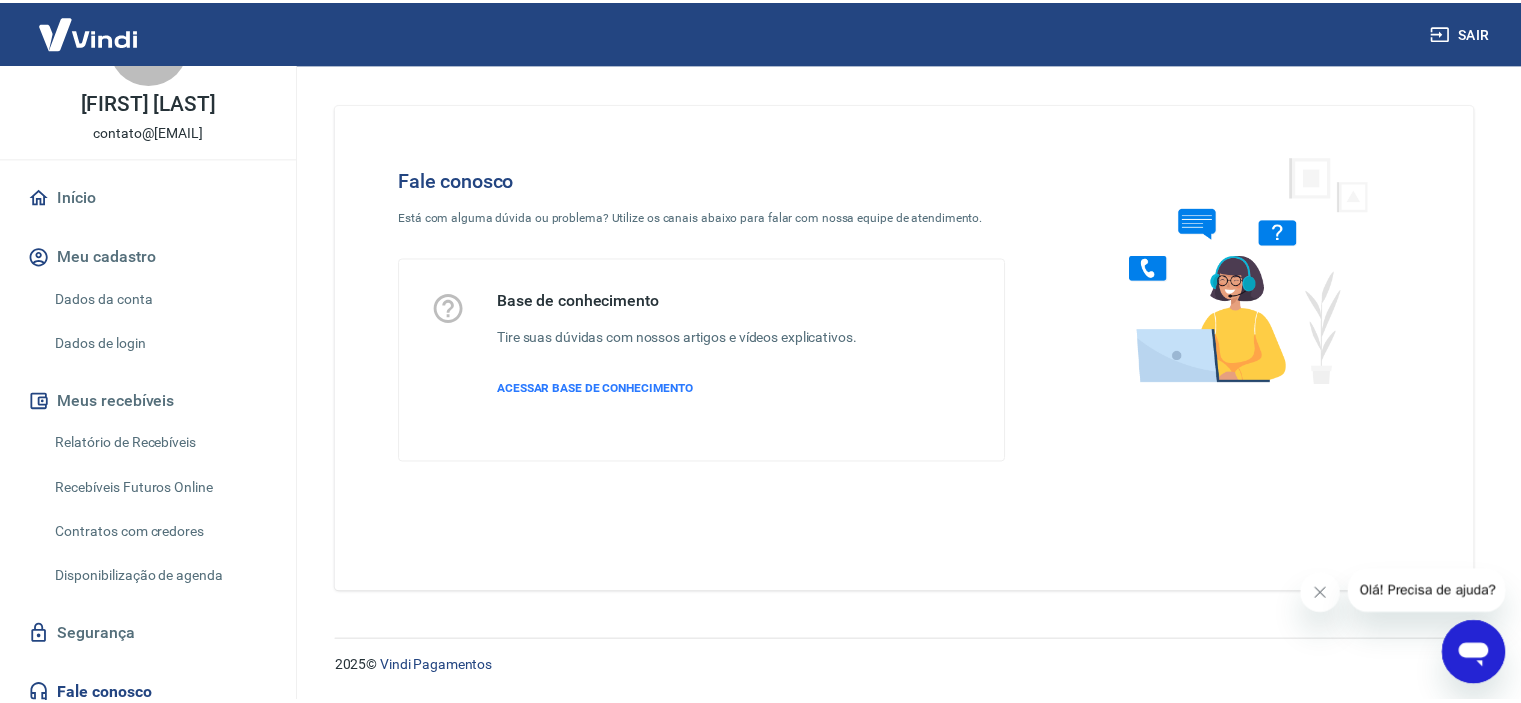 scroll, scrollTop: 0, scrollLeft: 0, axis: both 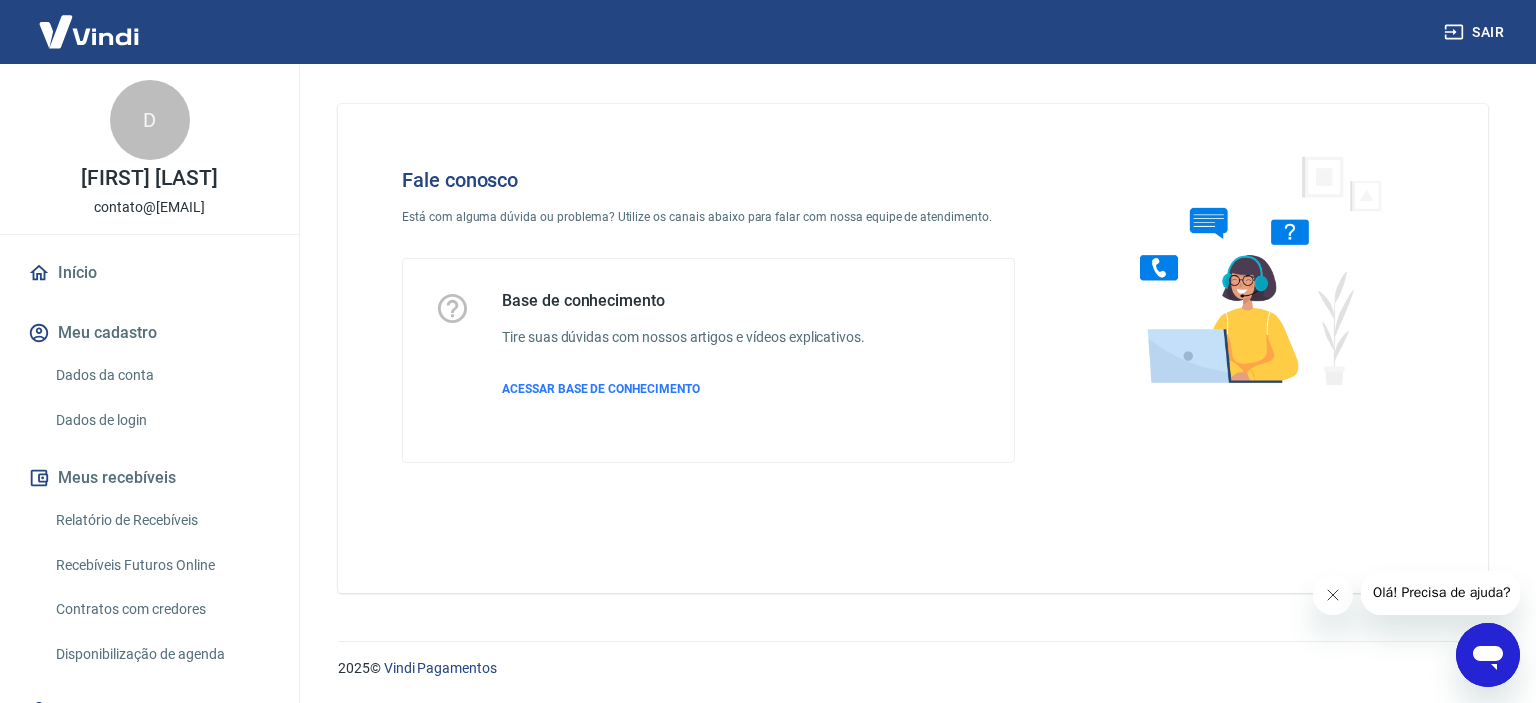 click at bounding box center (89, 31) 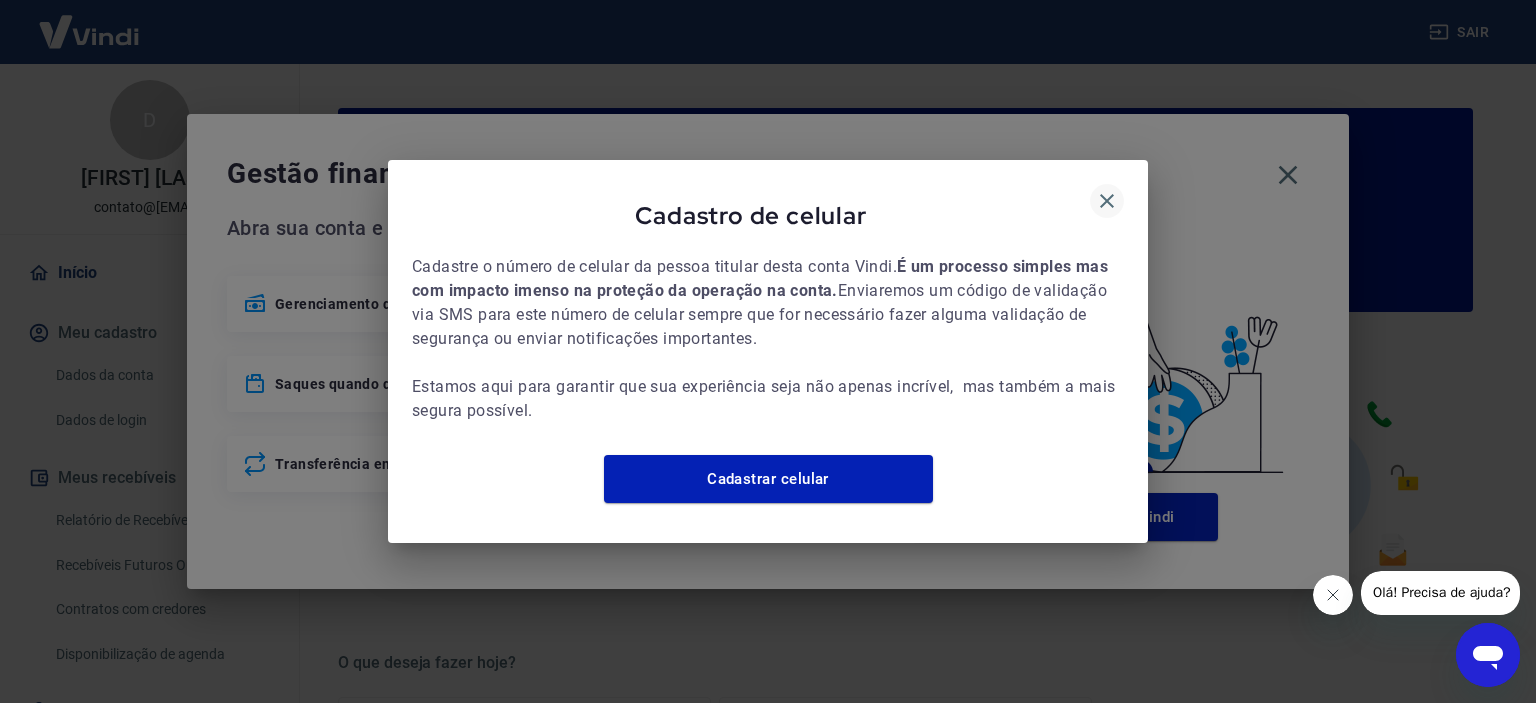 click at bounding box center (1107, 201) 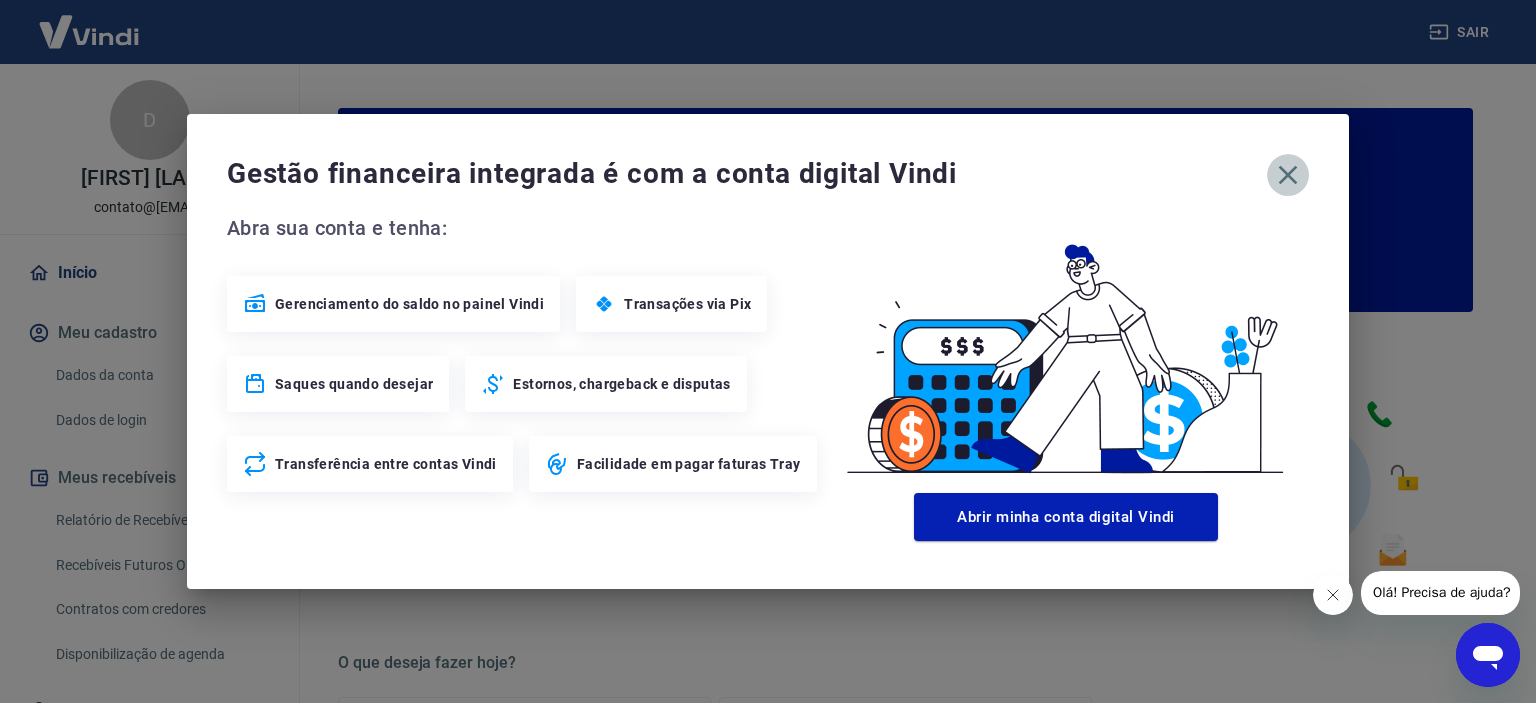 click 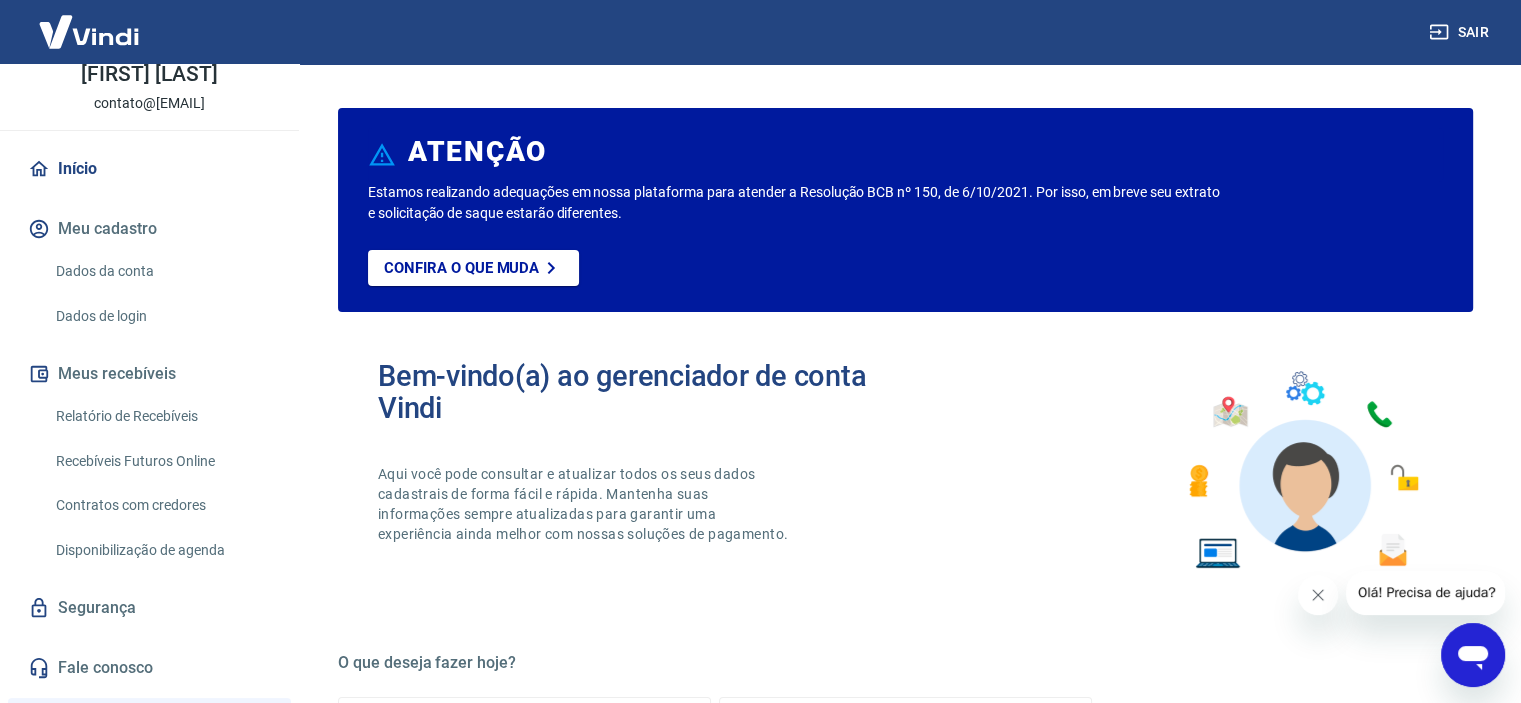 scroll, scrollTop: 0, scrollLeft: 0, axis: both 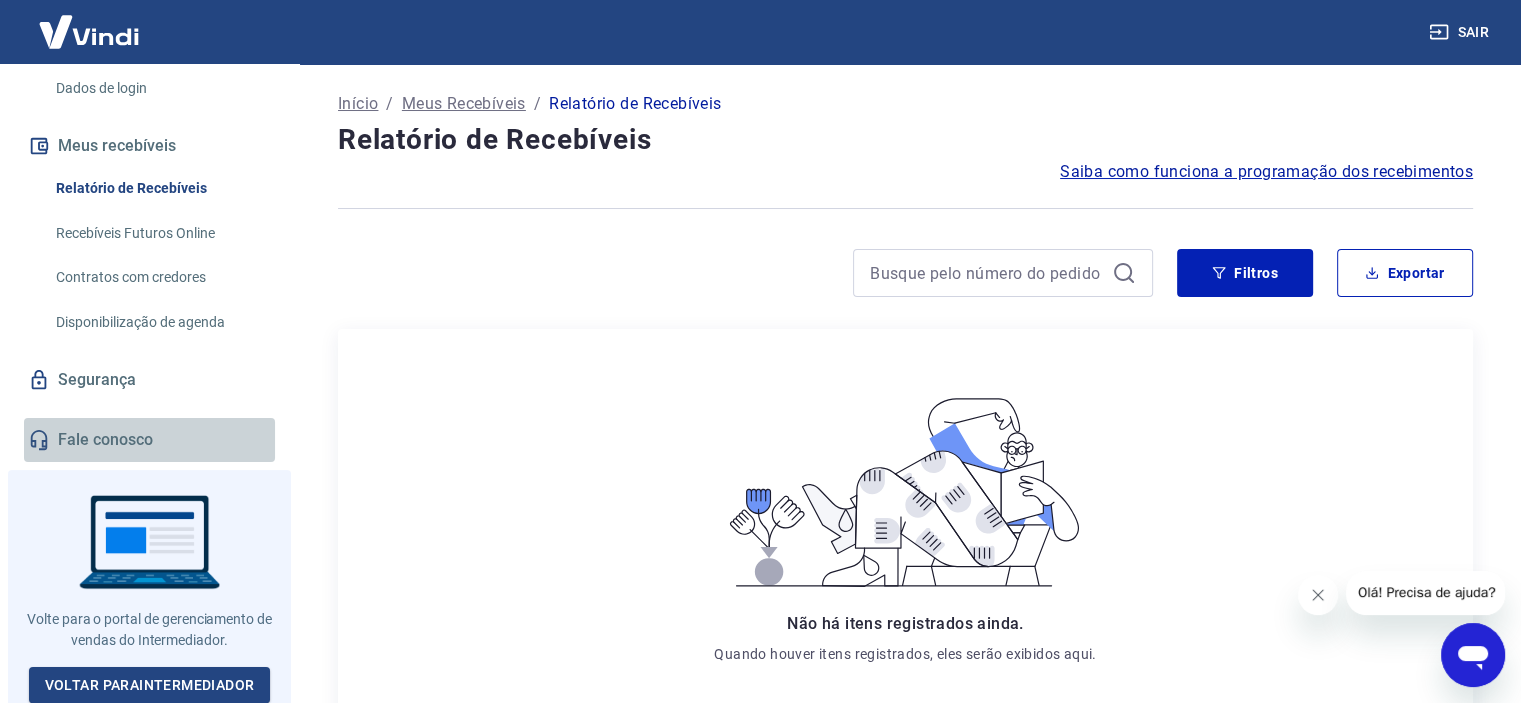 click on "Fale conosco" at bounding box center [149, 440] 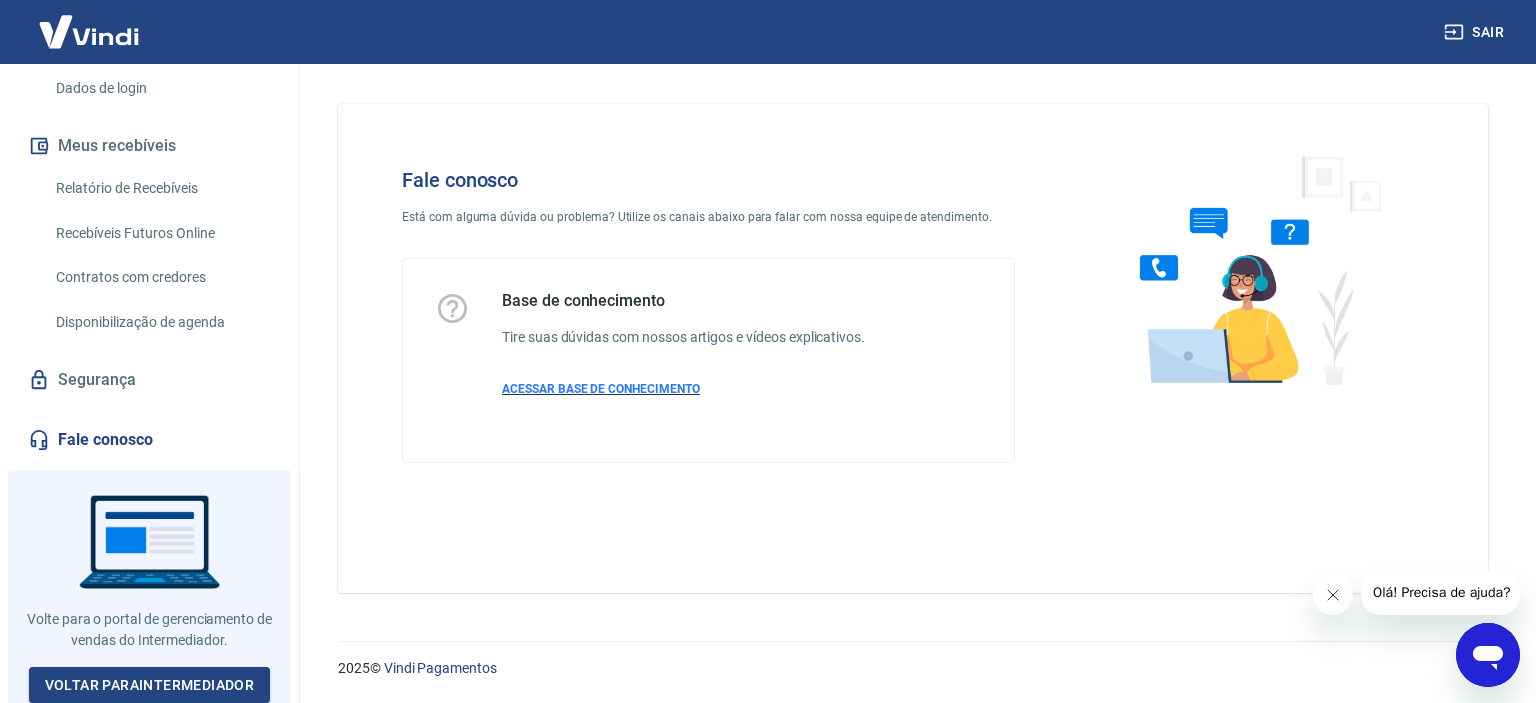 click on "ACESSAR BASE DE CONHECIMENTO" at bounding box center (601, 389) 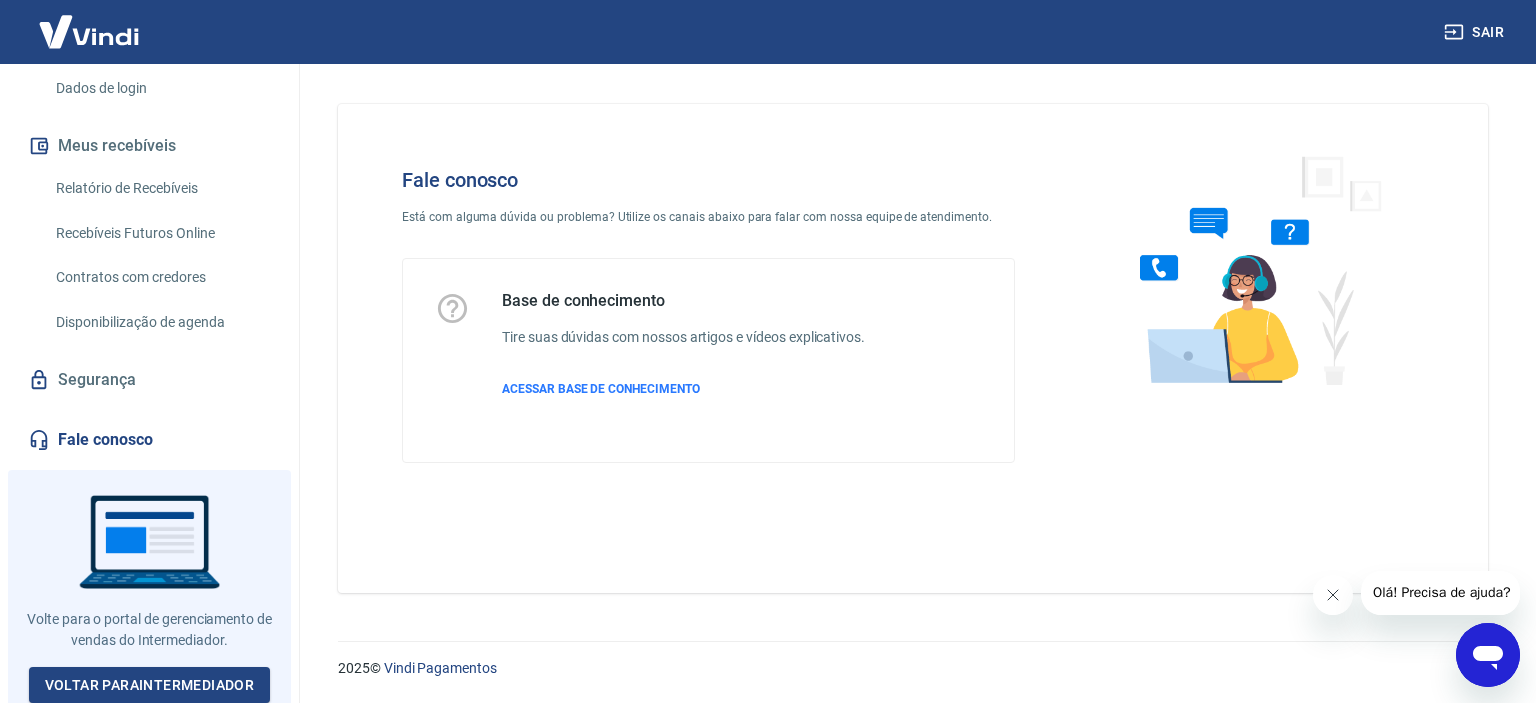 click 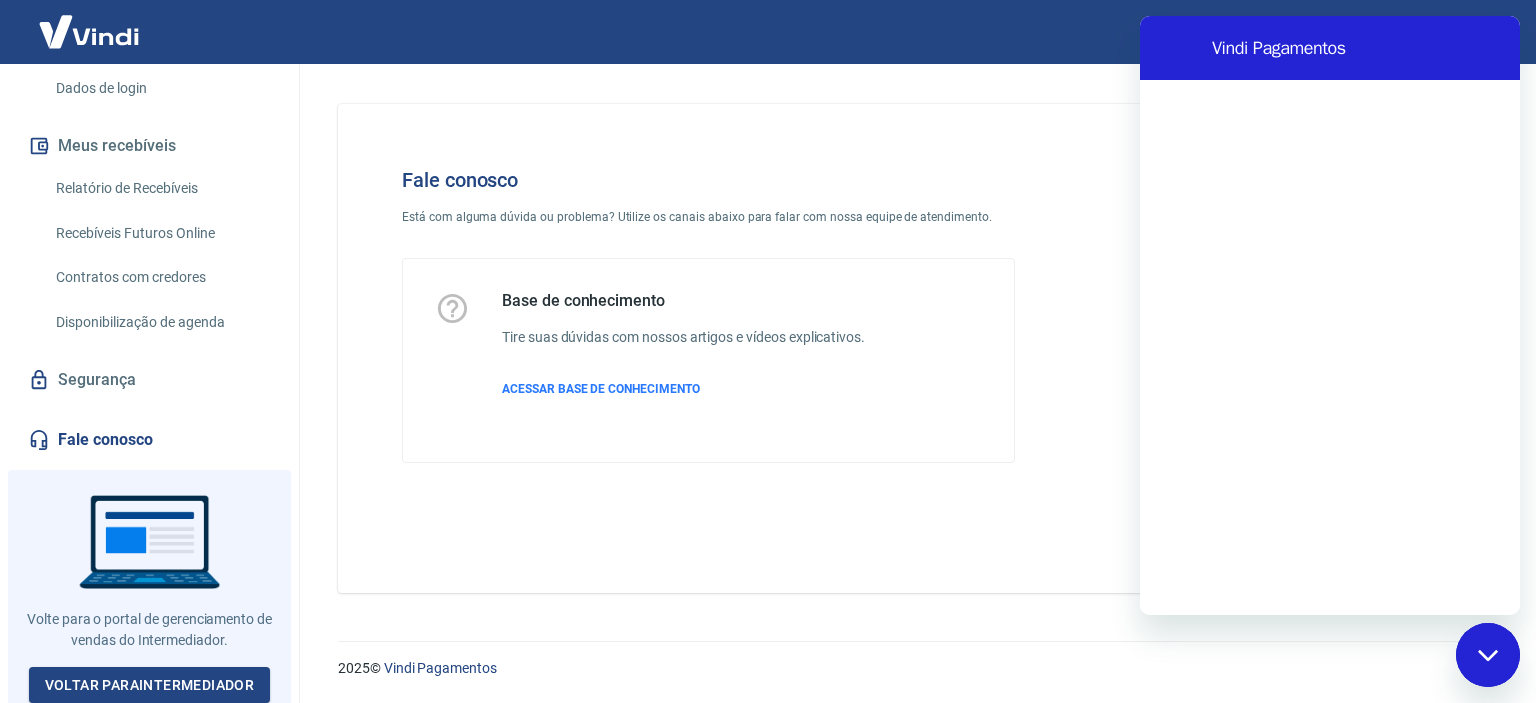 scroll, scrollTop: 0, scrollLeft: 0, axis: both 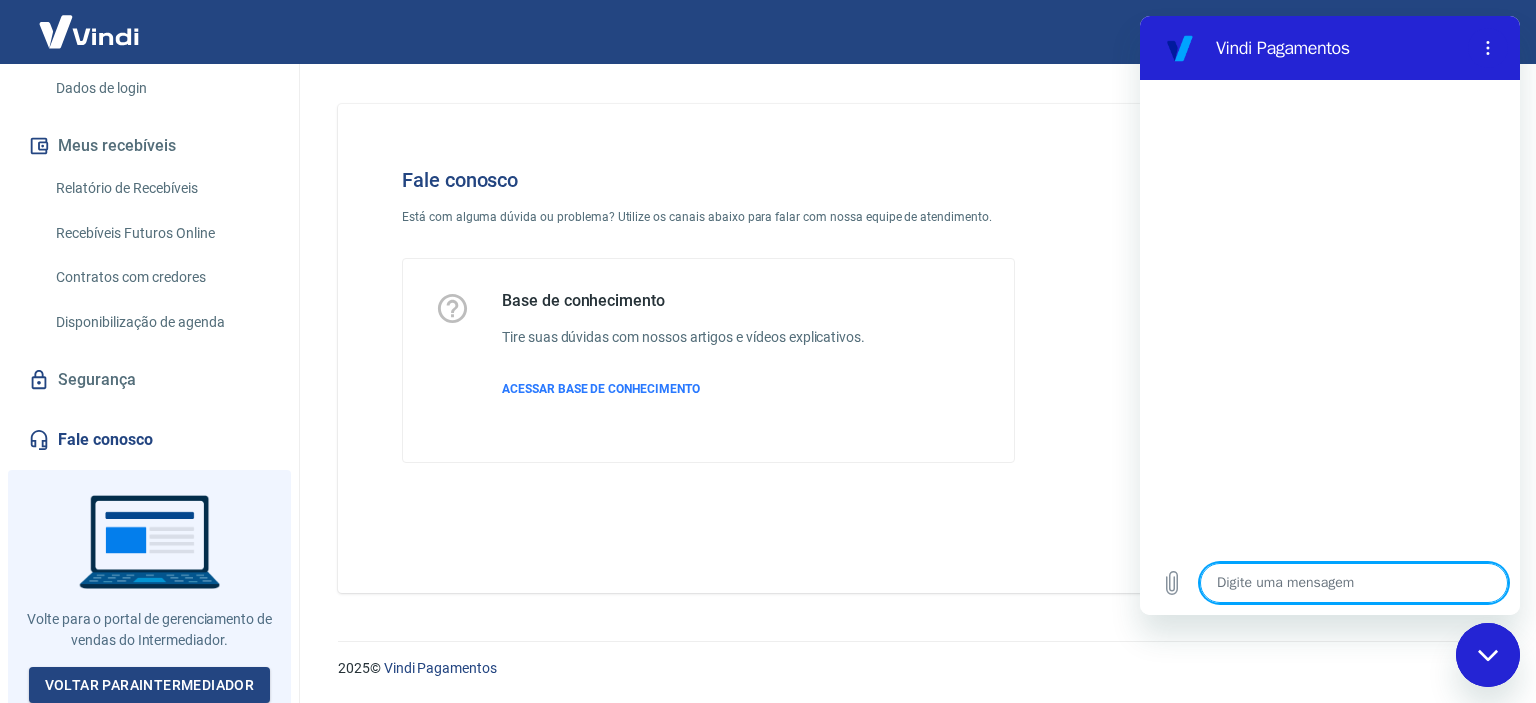 click at bounding box center (1354, 583) 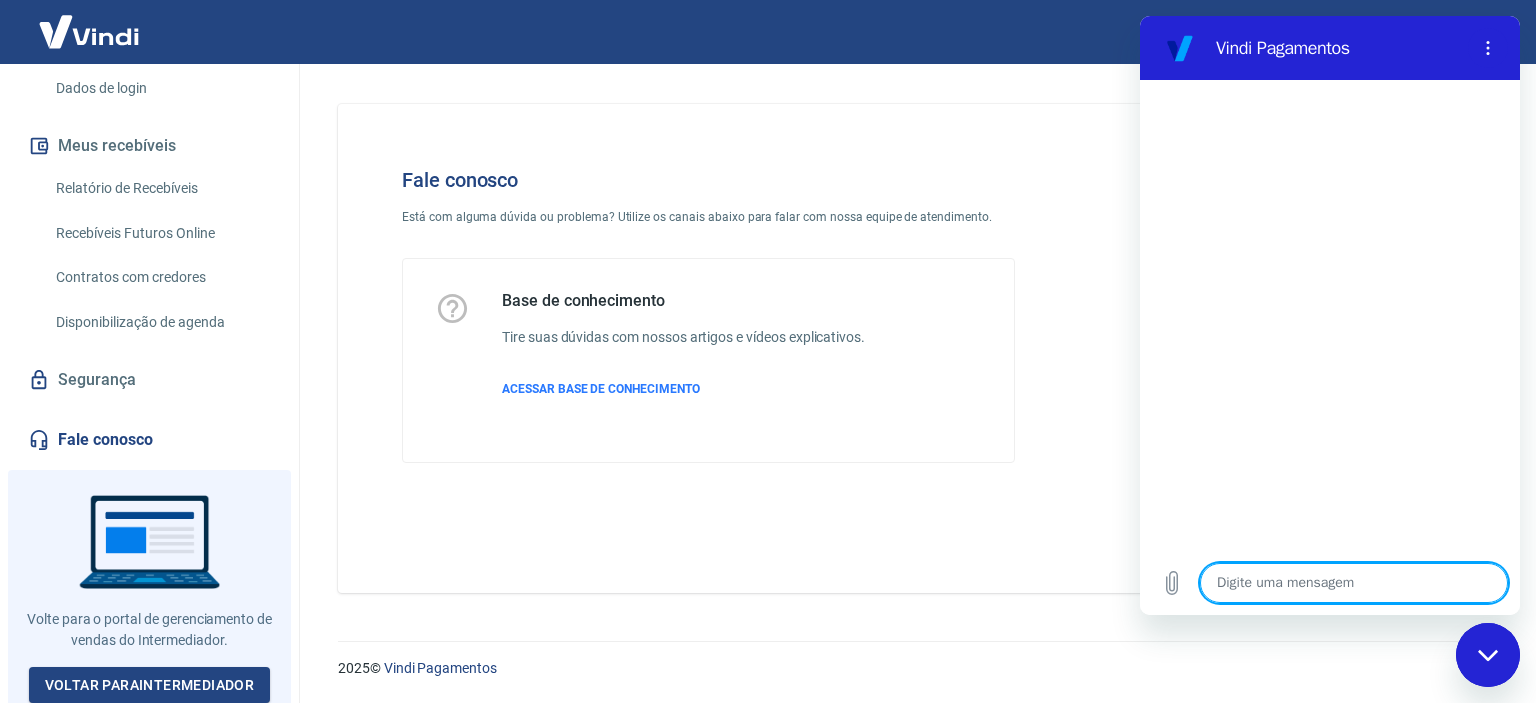 type on "o" 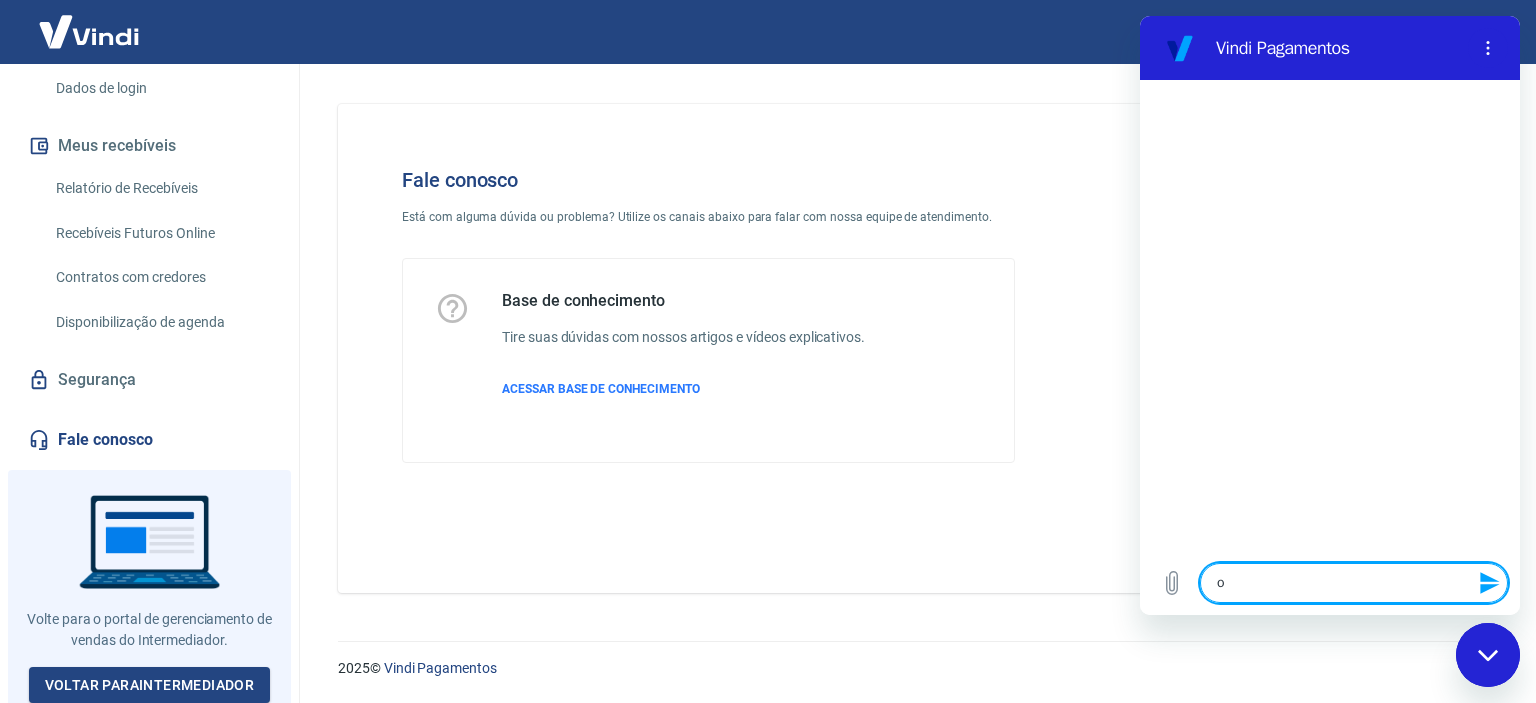 type on "oi" 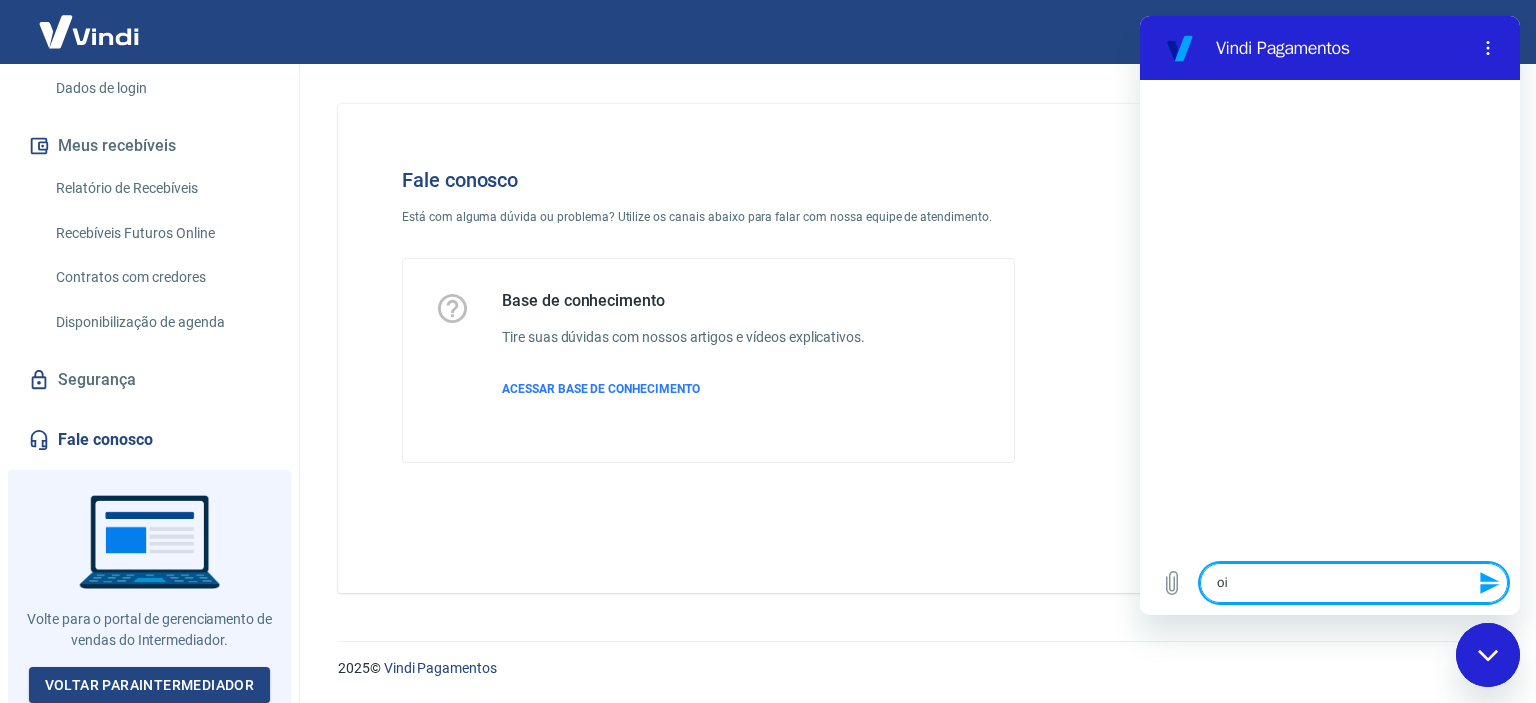 type 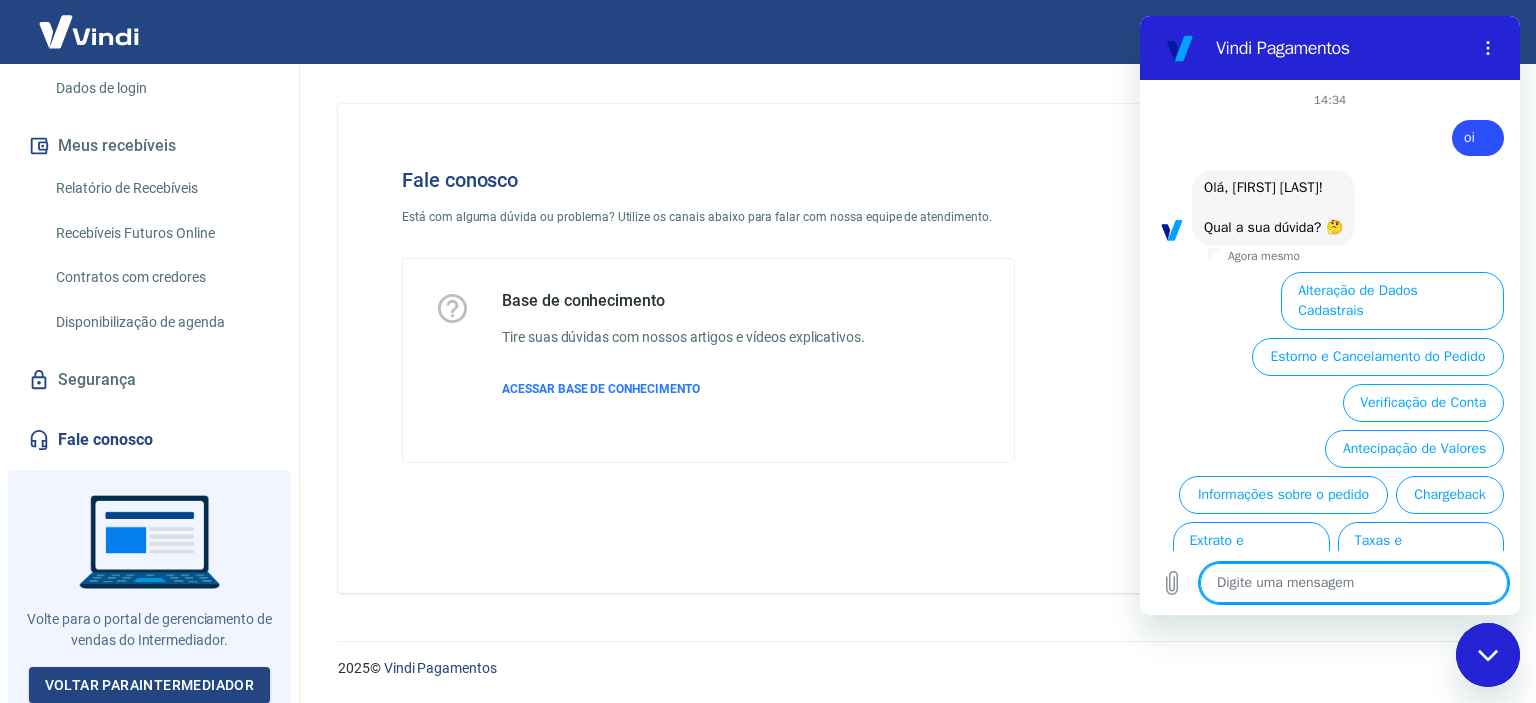 scroll, scrollTop: 82, scrollLeft: 0, axis: vertical 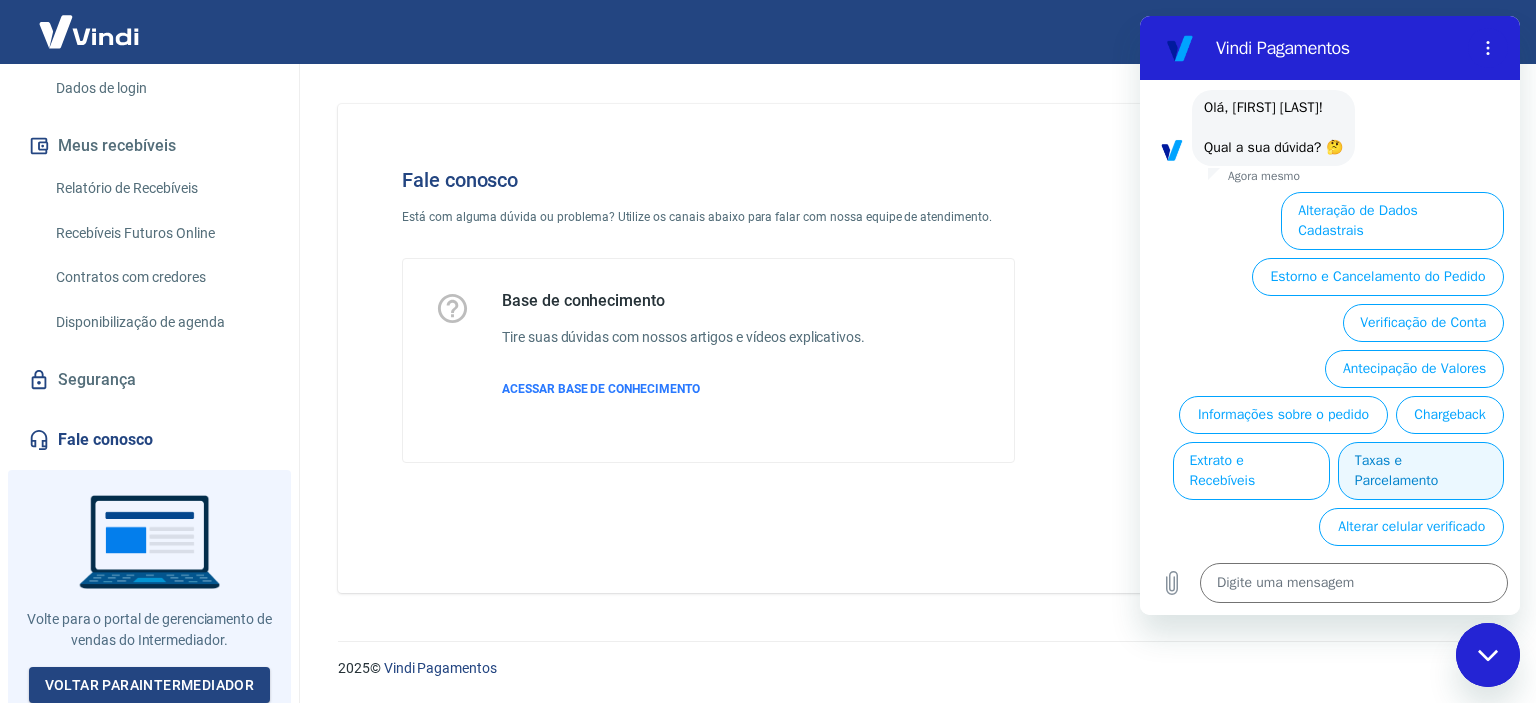click on "Taxas e Parcelamento" at bounding box center [1421, 471] 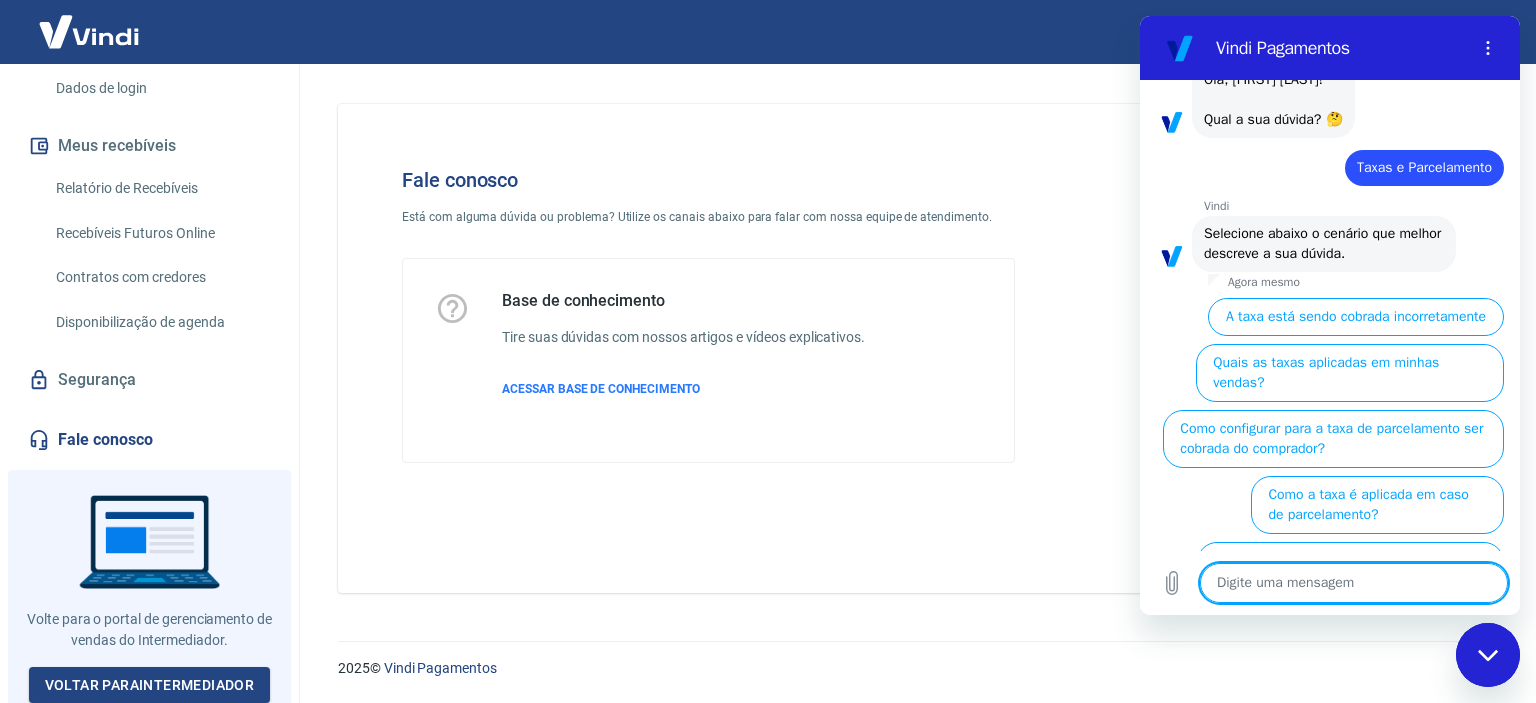 scroll, scrollTop: 120, scrollLeft: 0, axis: vertical 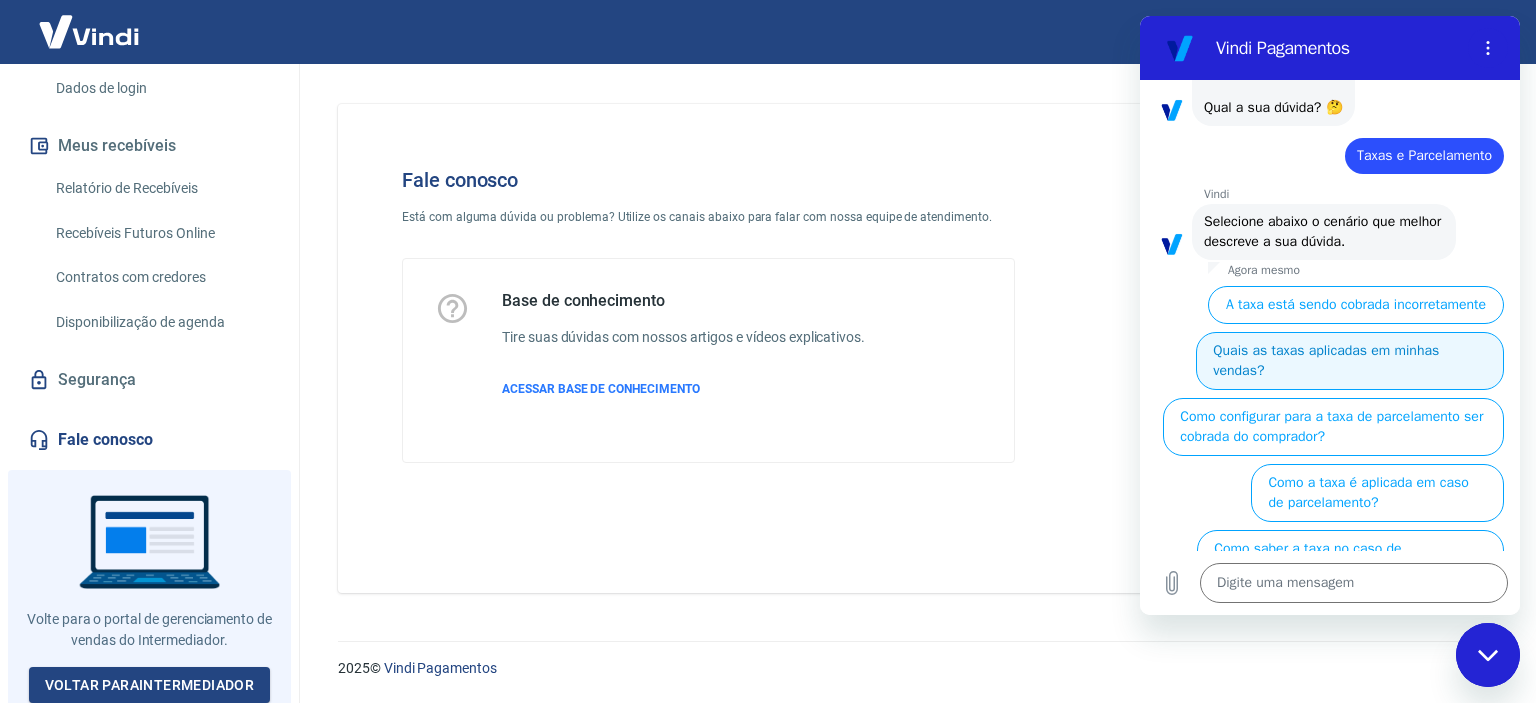 click on "Quais as taxas aplicadas em minhas vendas?" at bounding box center (1350, 361) 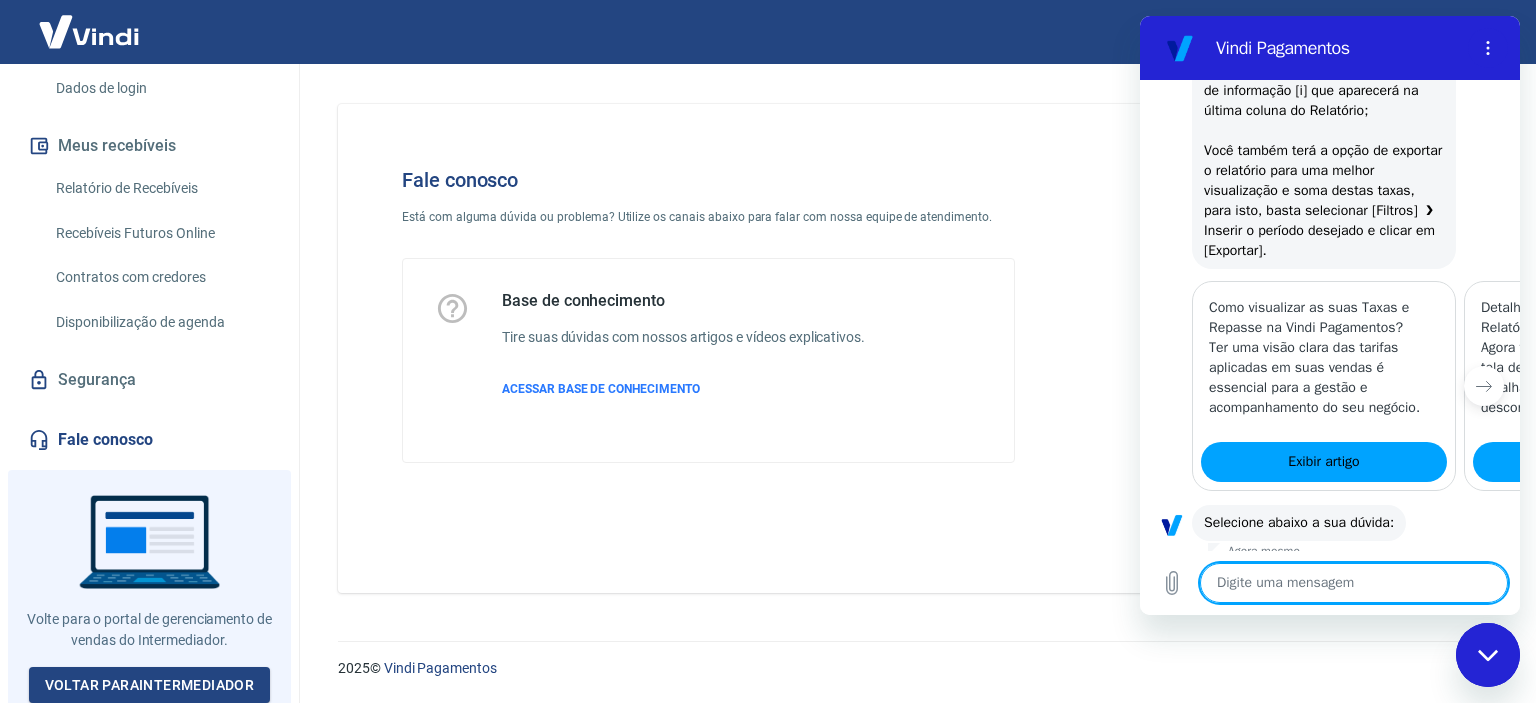 type on "x" 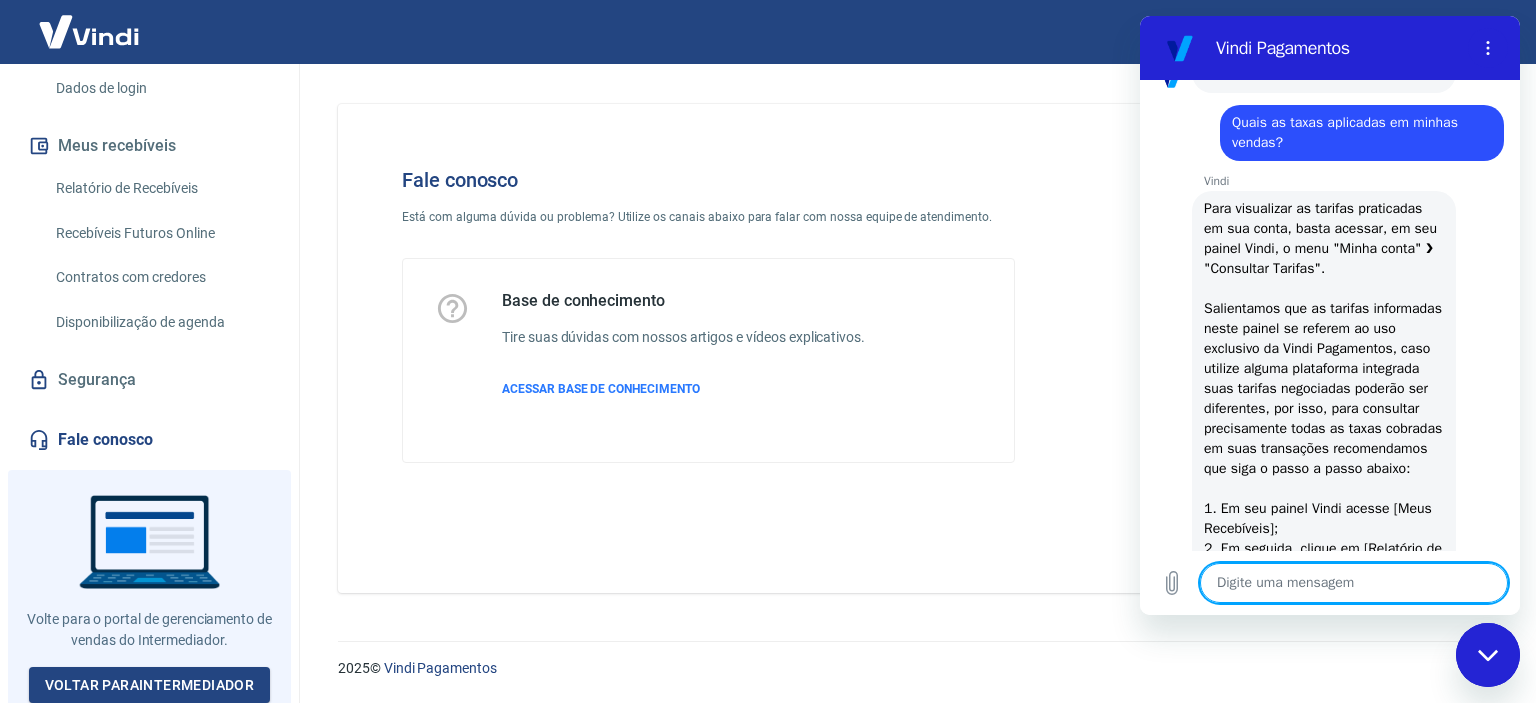 scroll, scrollTop: 300, scrollLeft: 0, axis: vertical 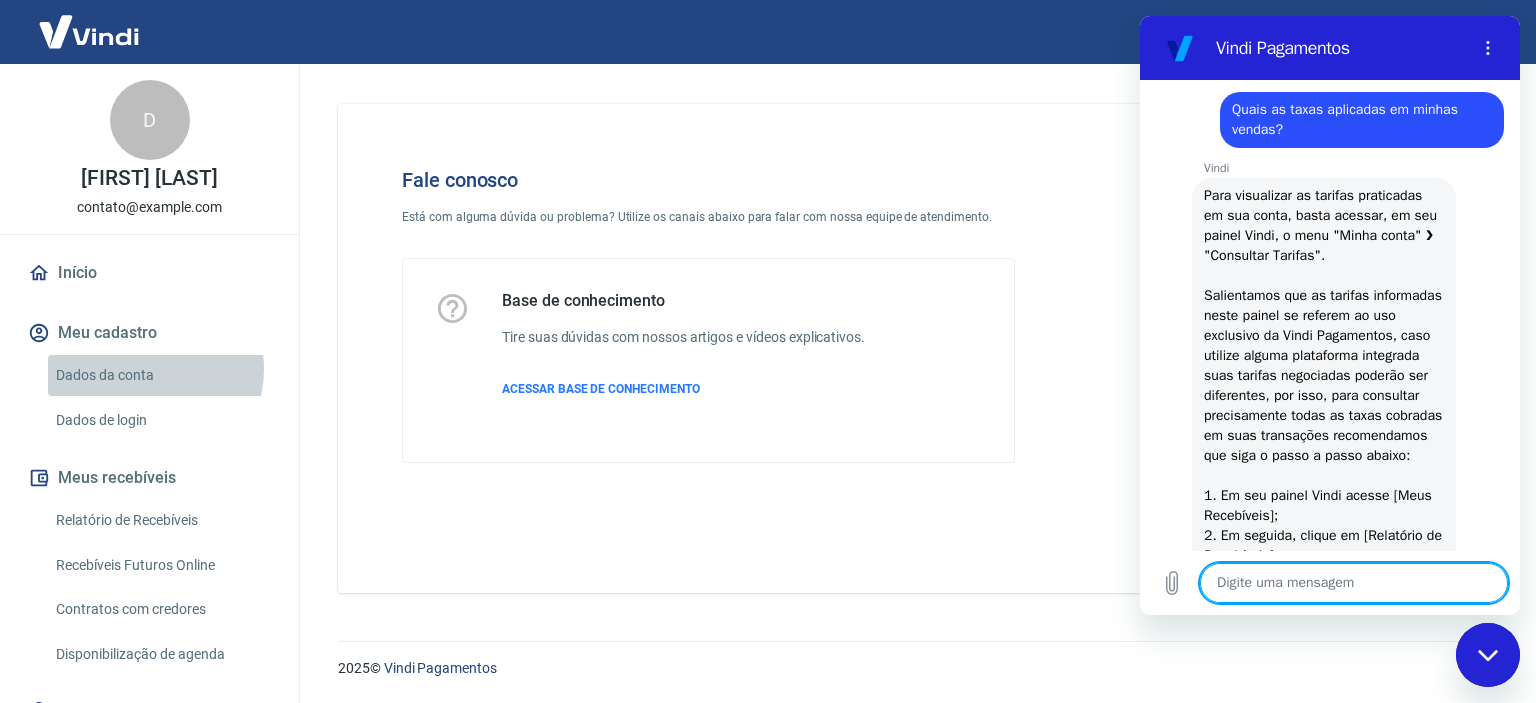 click on "Dados da conta" at bounding box center [161, 375] 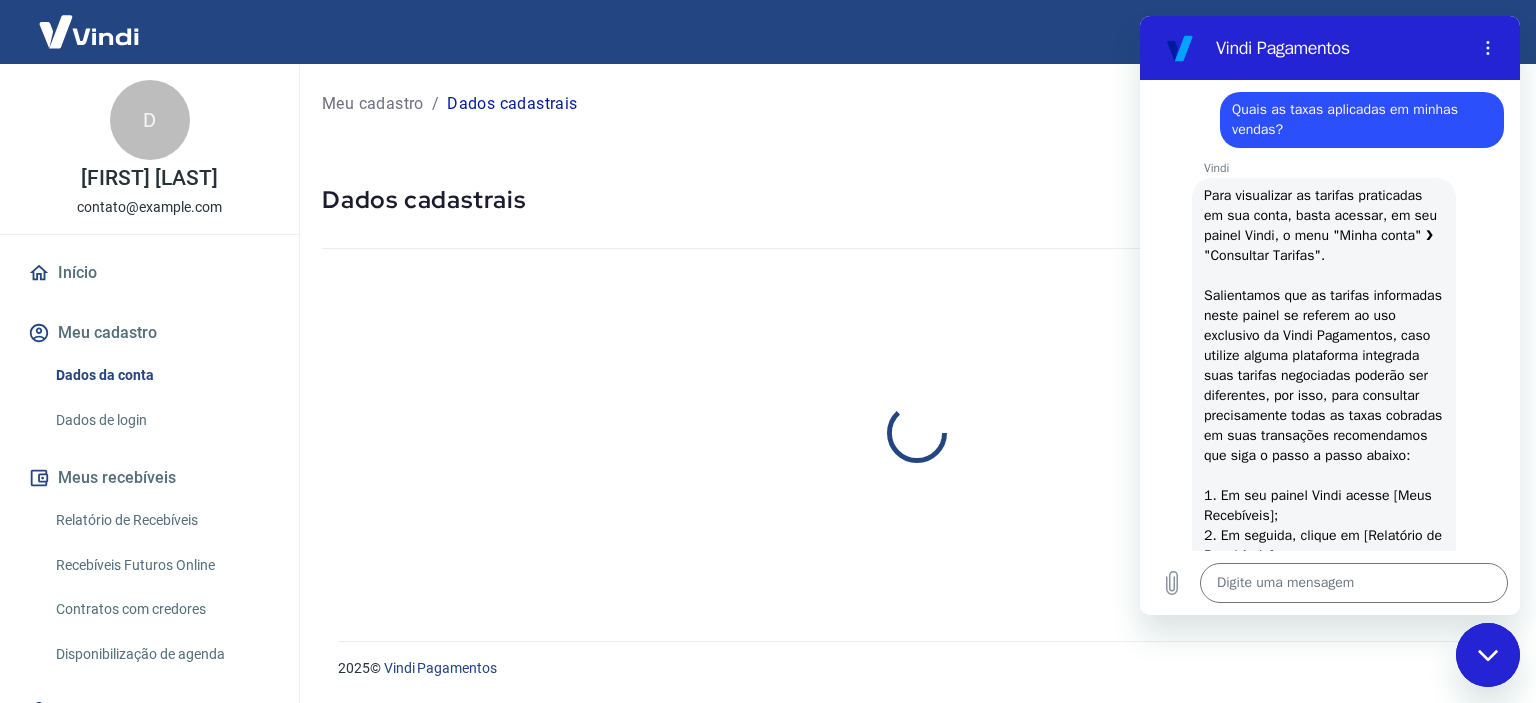 select on "SP" 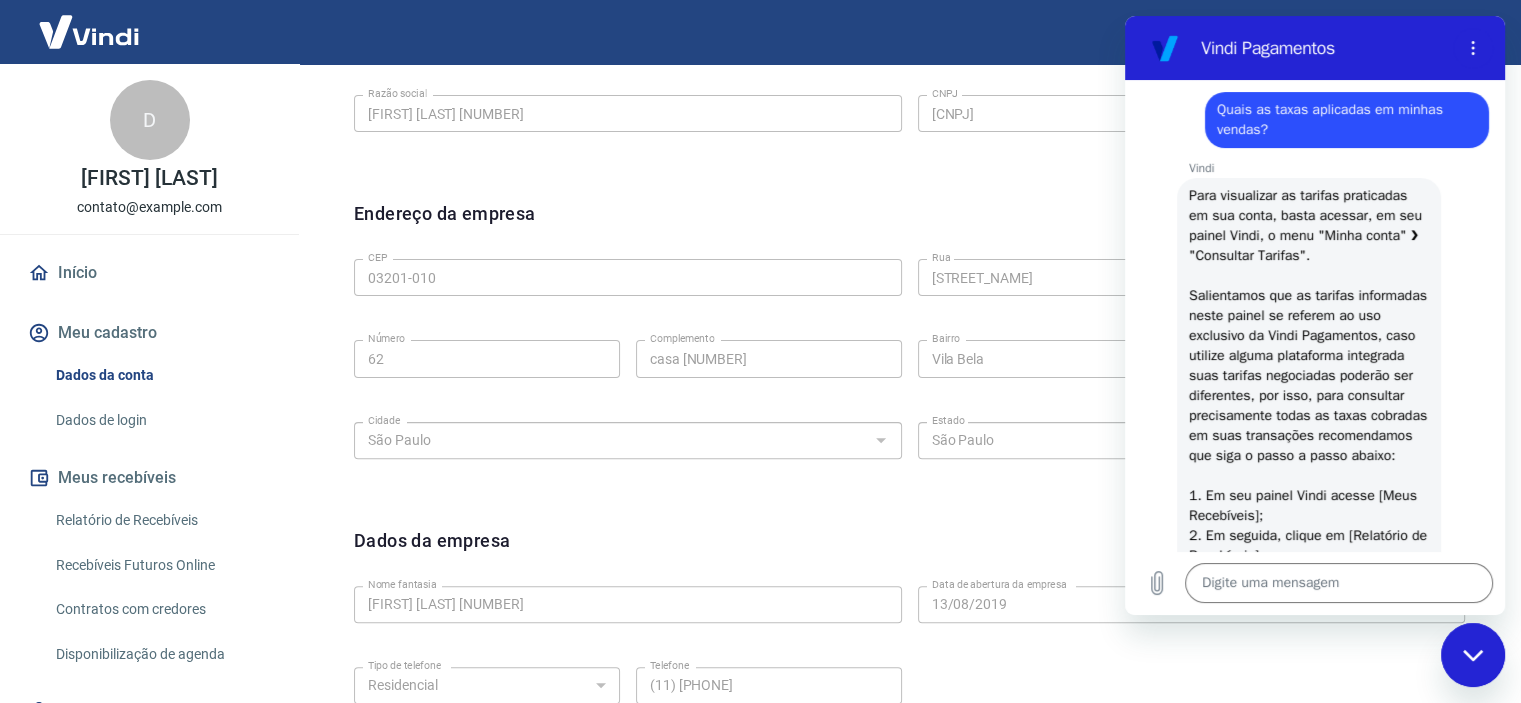 scroll, scrollTop: 738, scrollLeft: 0, axis: vertical 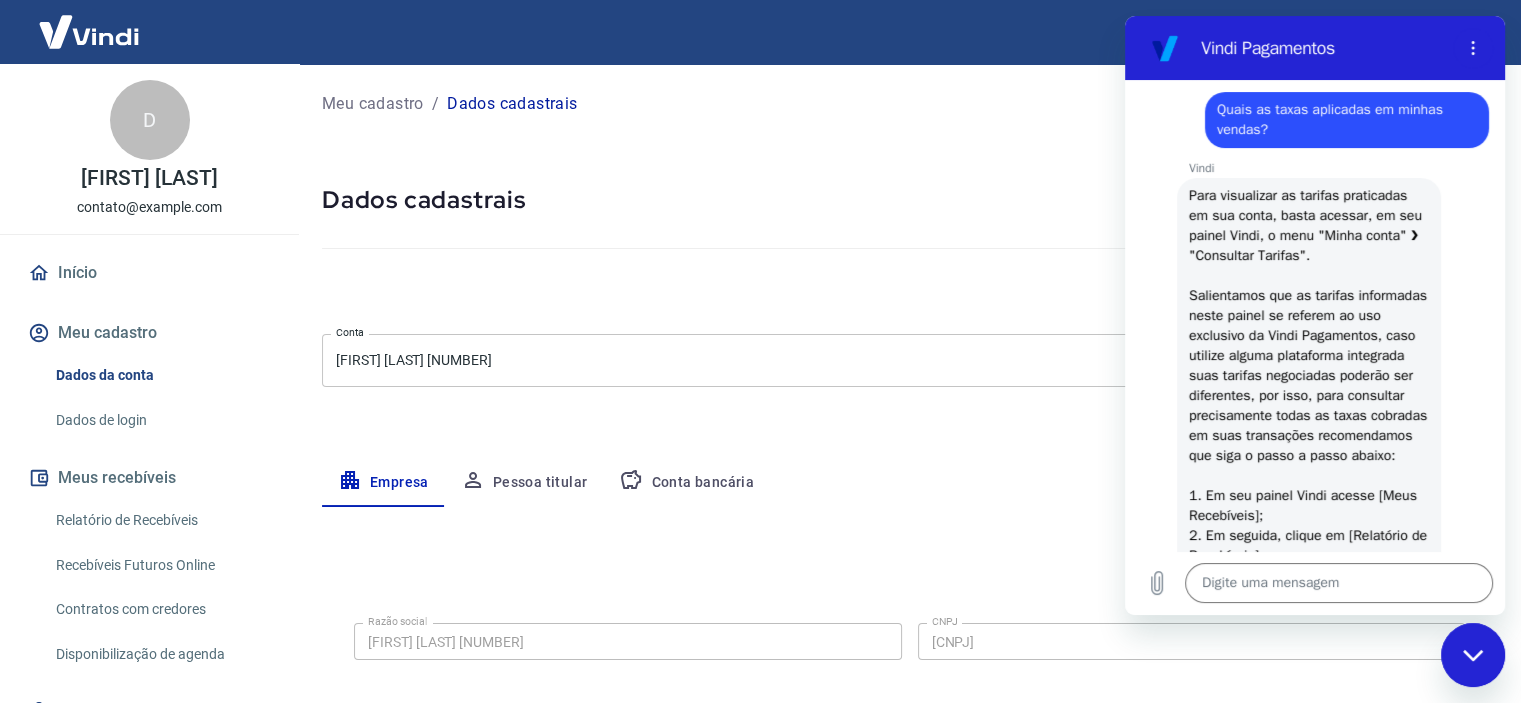 type on "x" 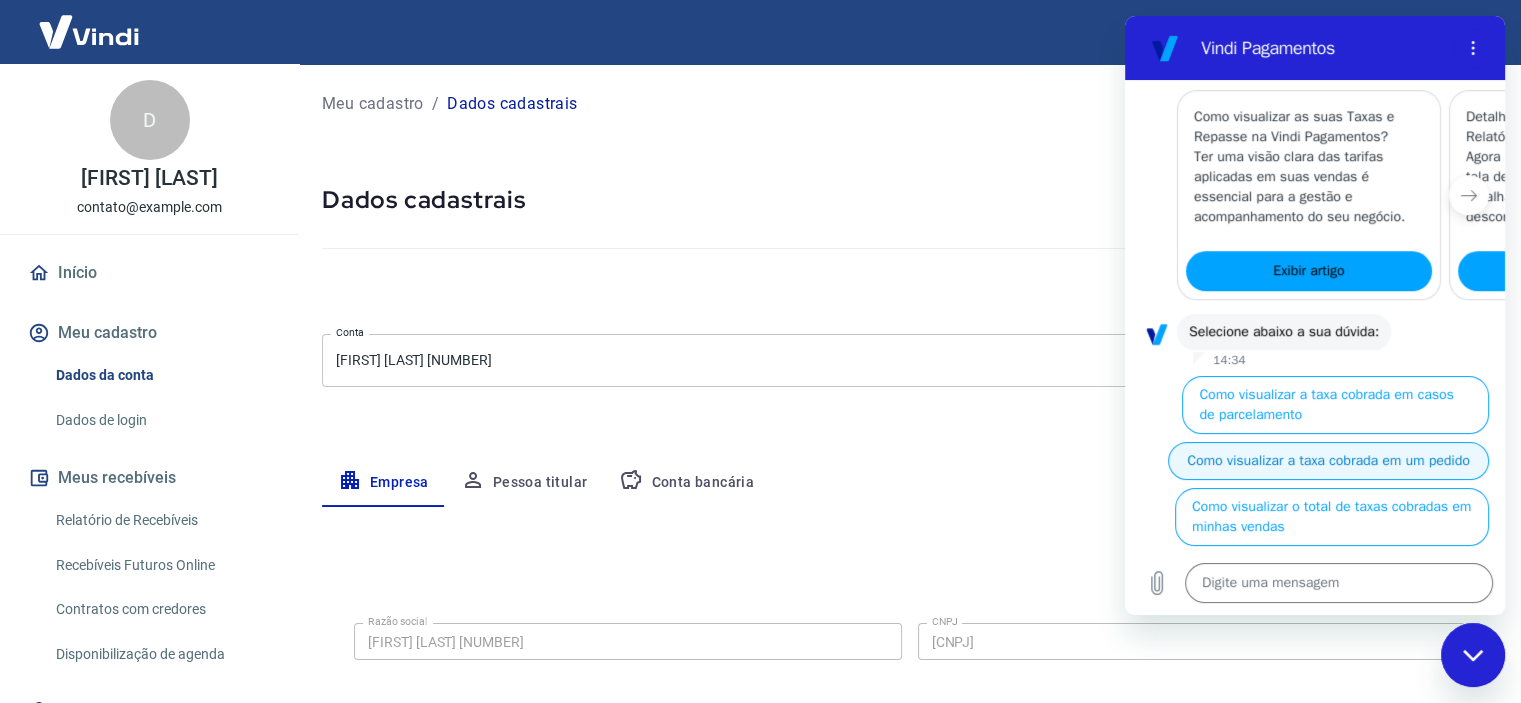scroll, scrollTop: 1074, scrollLeft: 0, axis: vertical 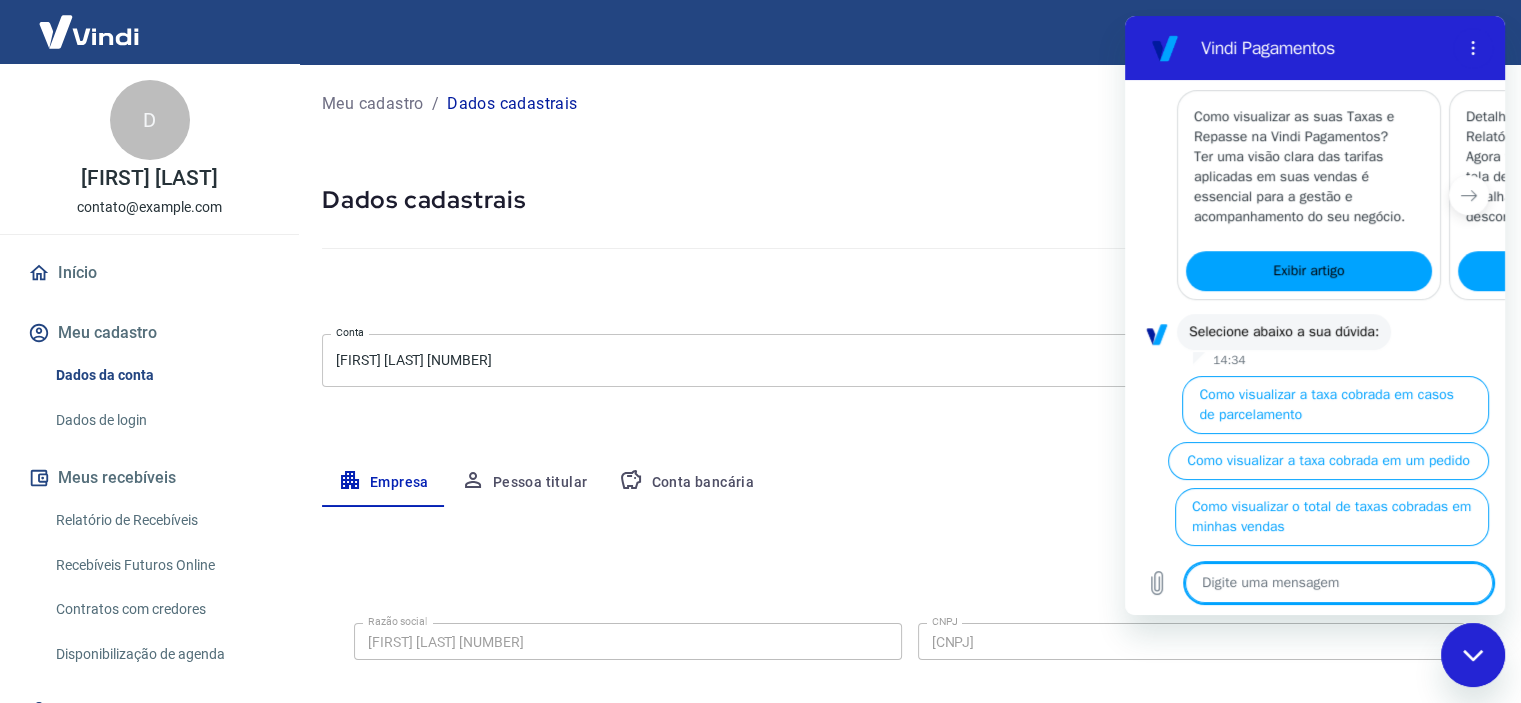 click at bounding box center (1339, 583) 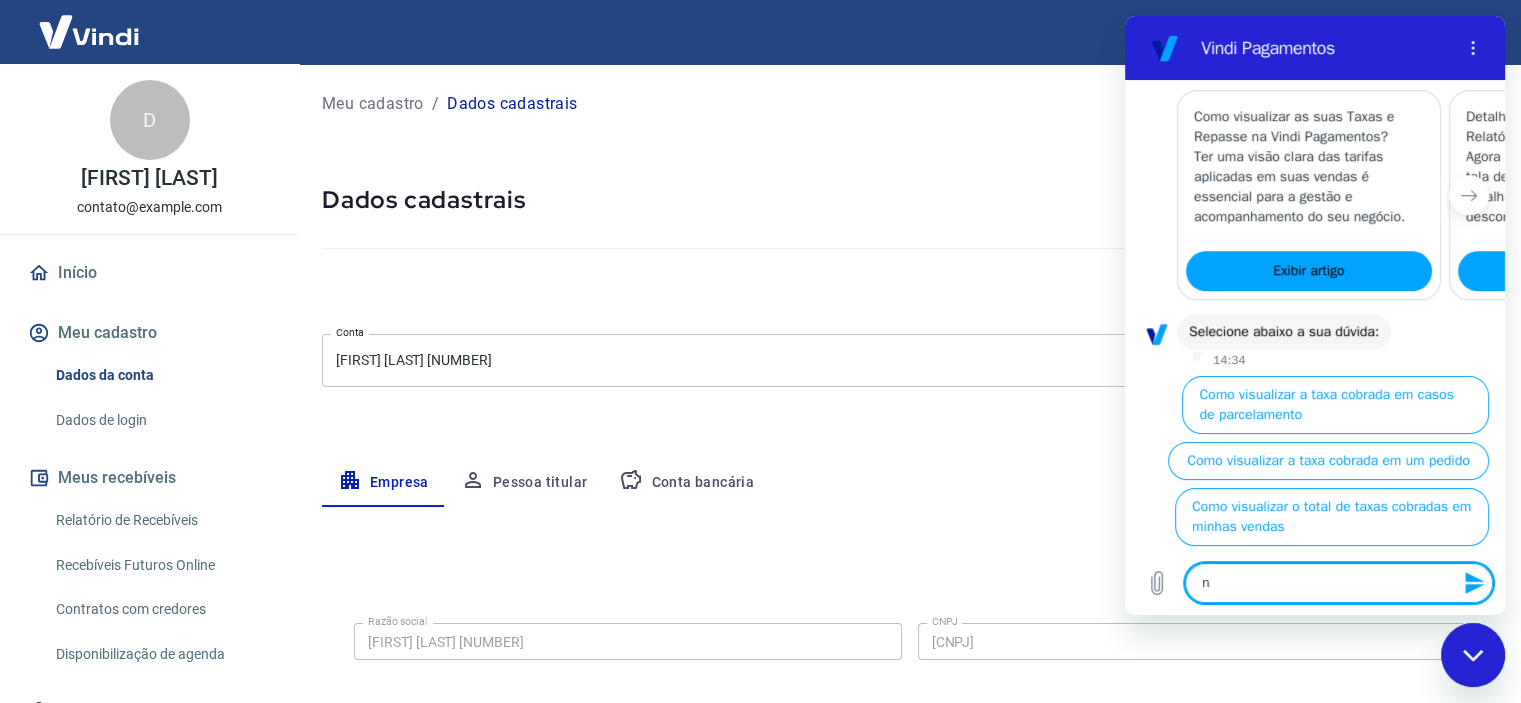 type on "na" 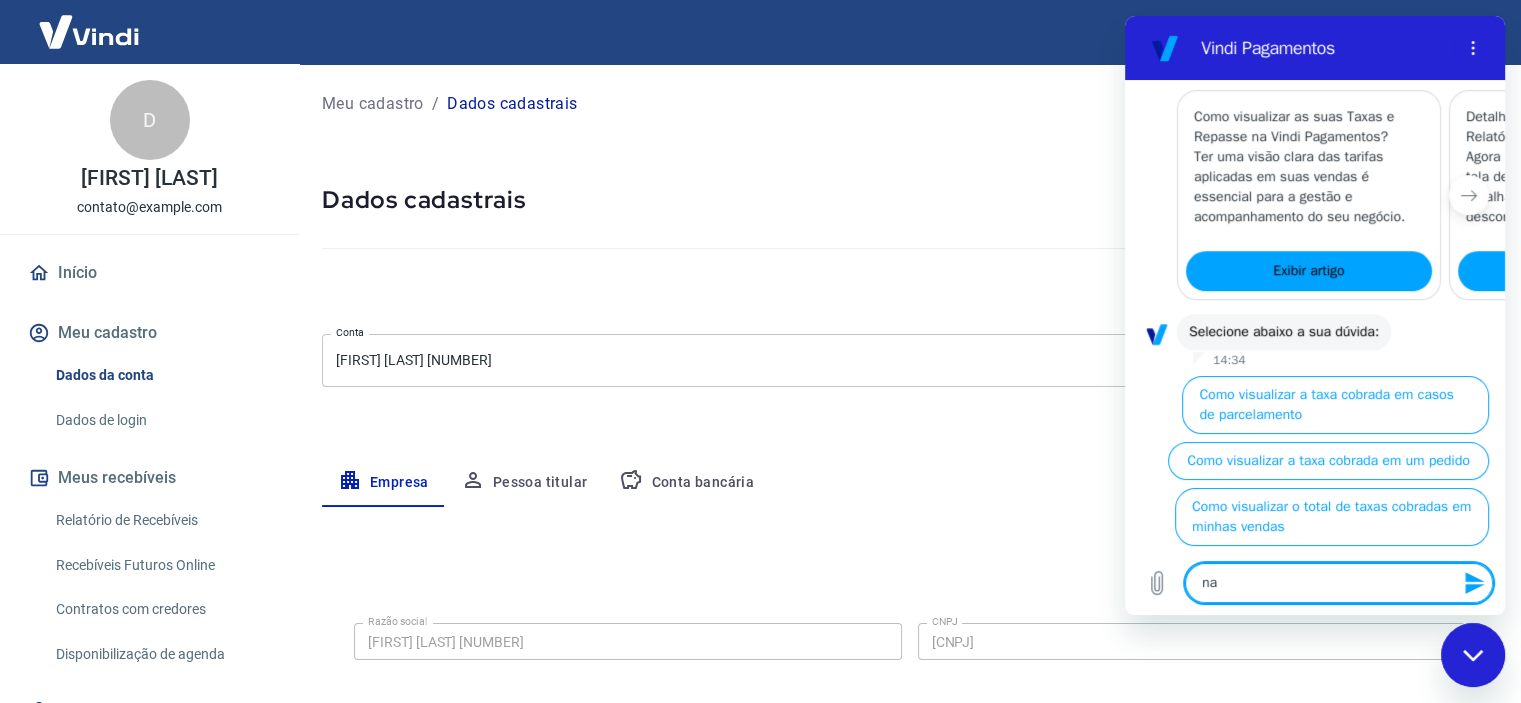 type on "nao" 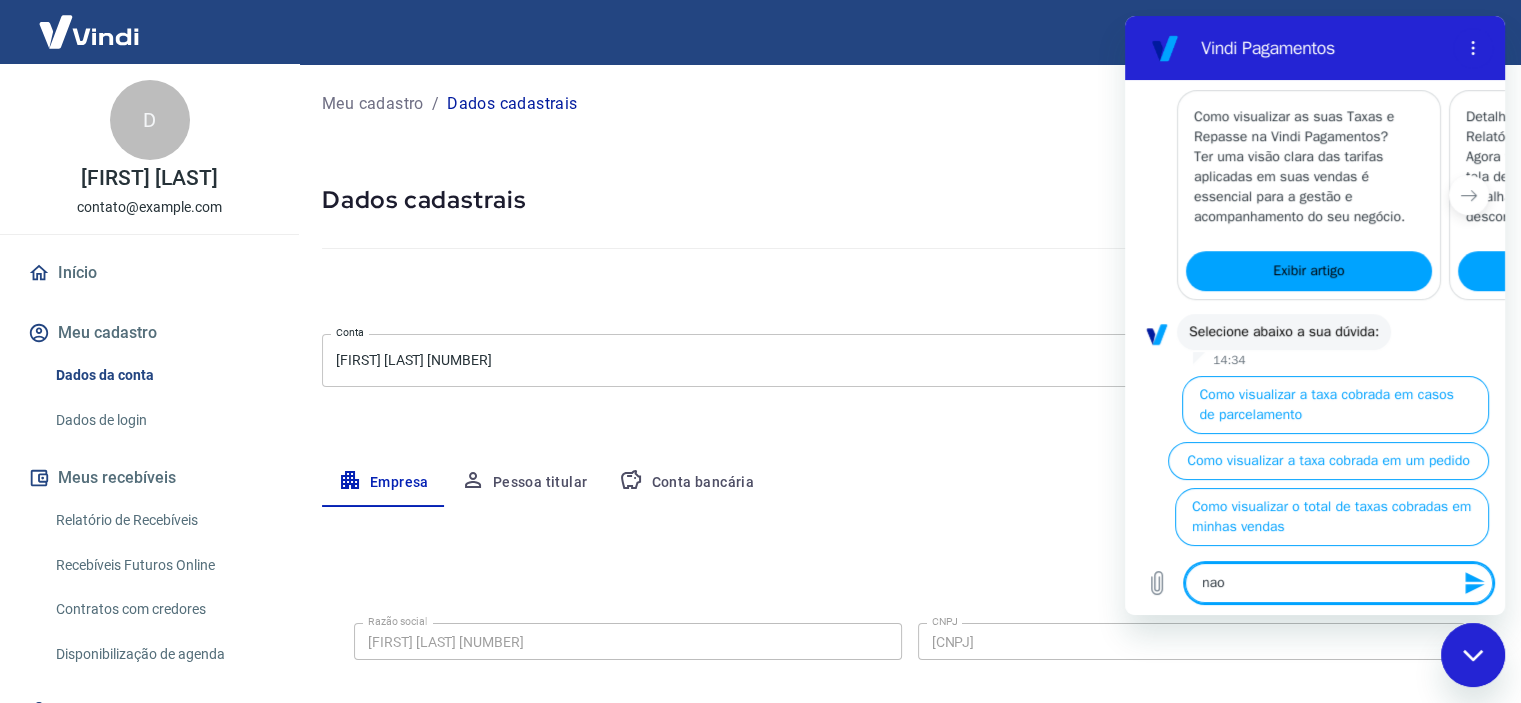 type on "nao" 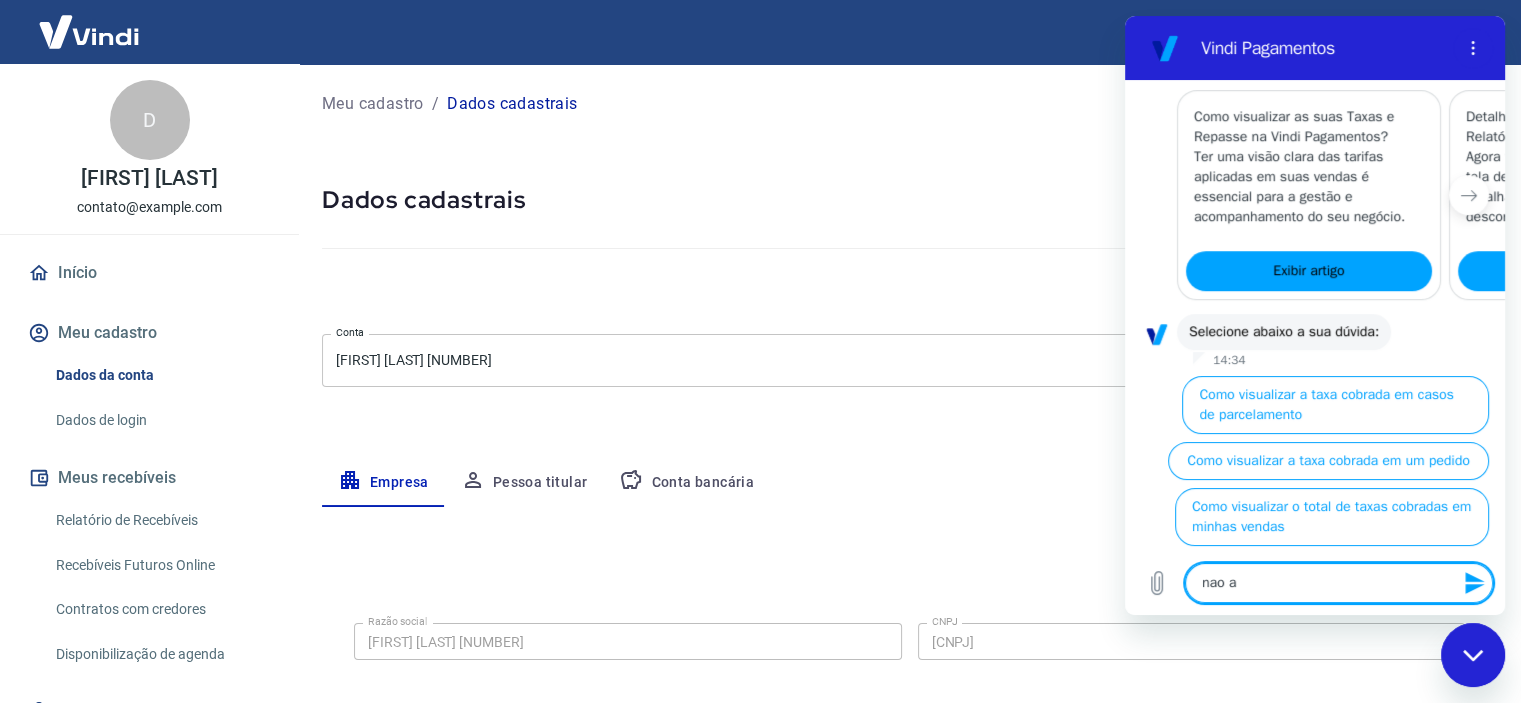 type on "nao ac" 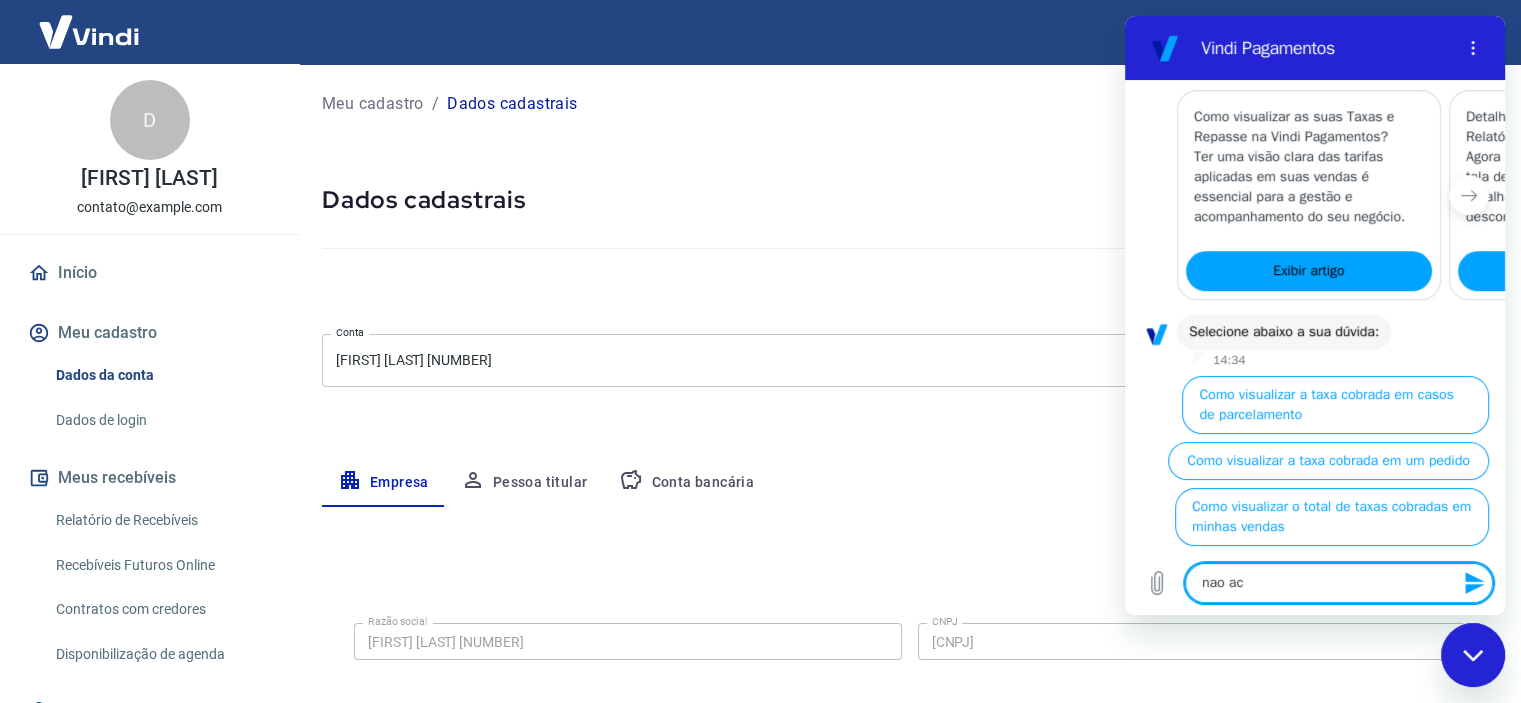 type on "nao a" 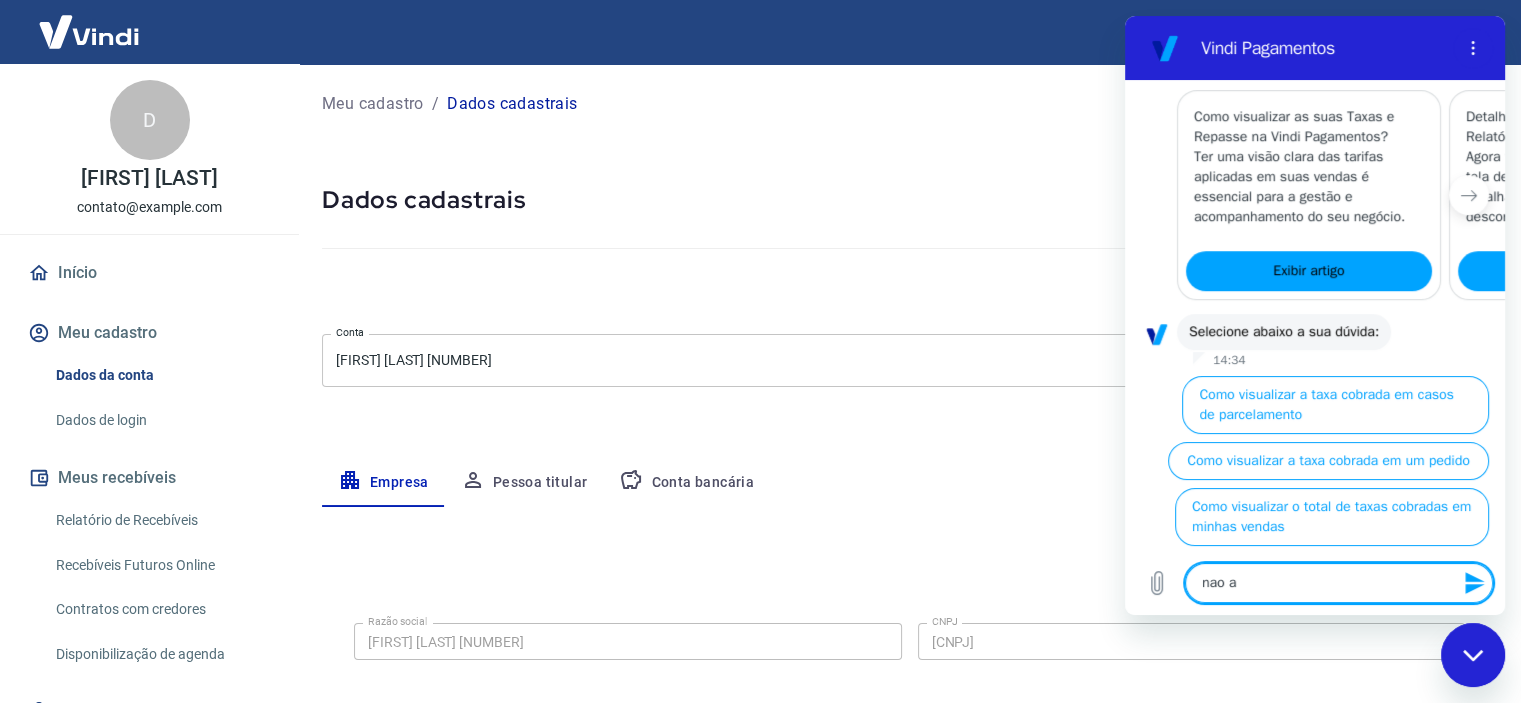 type on "nao" 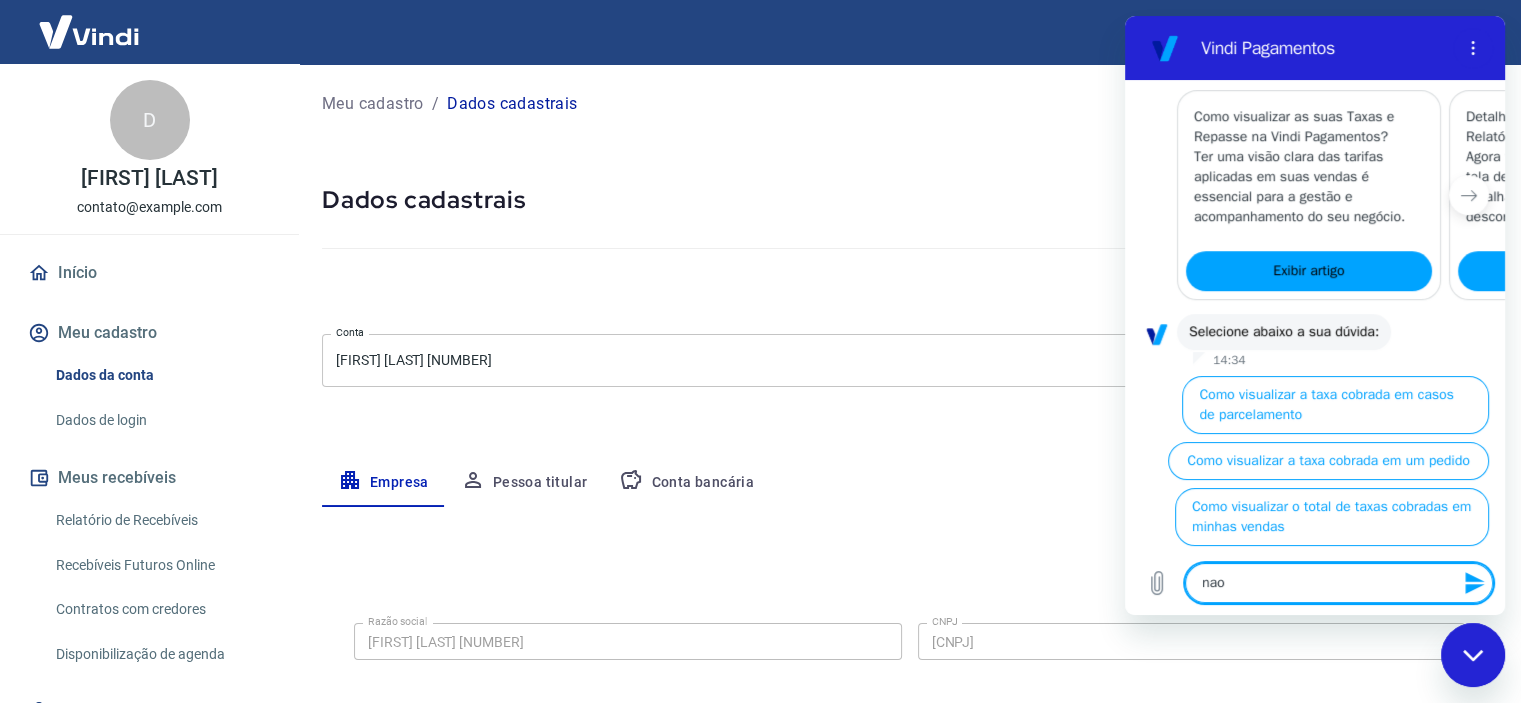 type on "nao a" 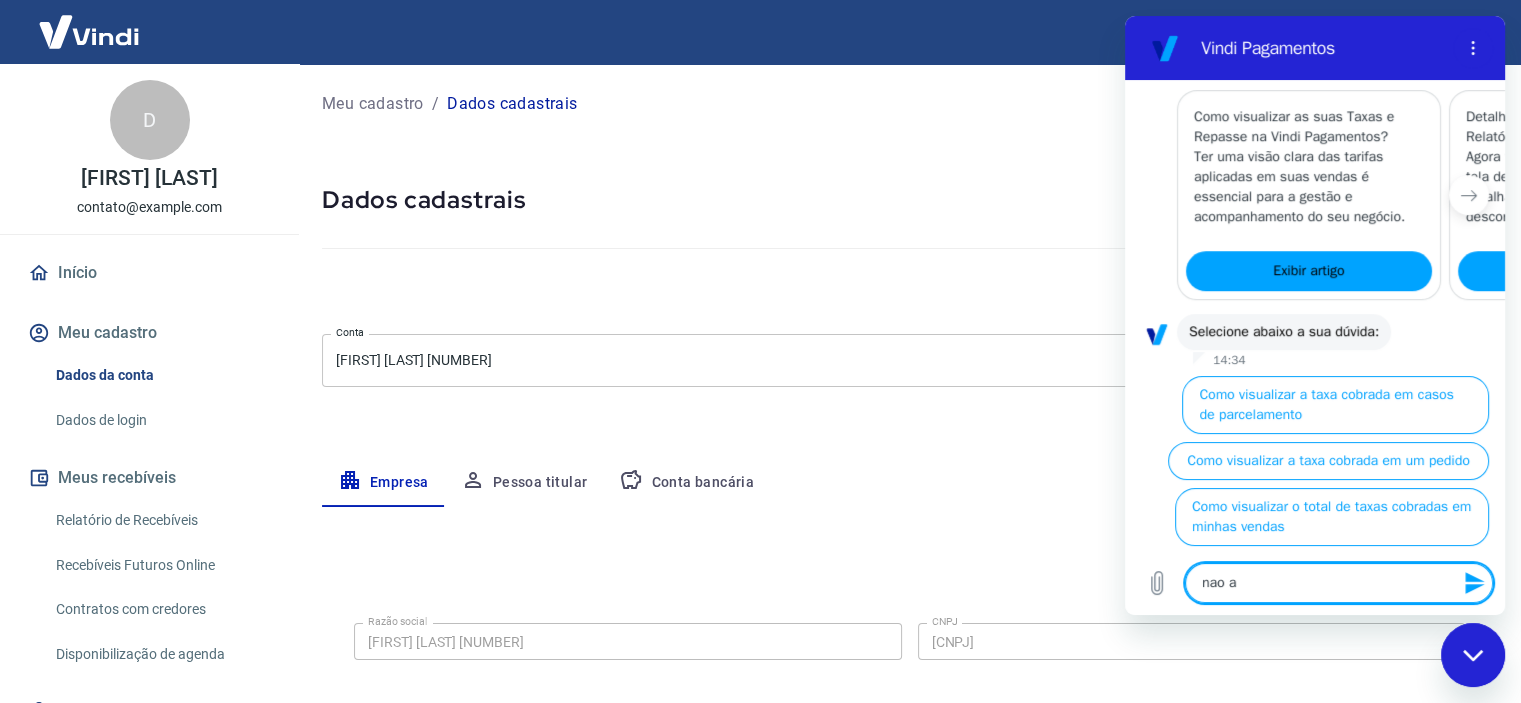 type on "nao ac" 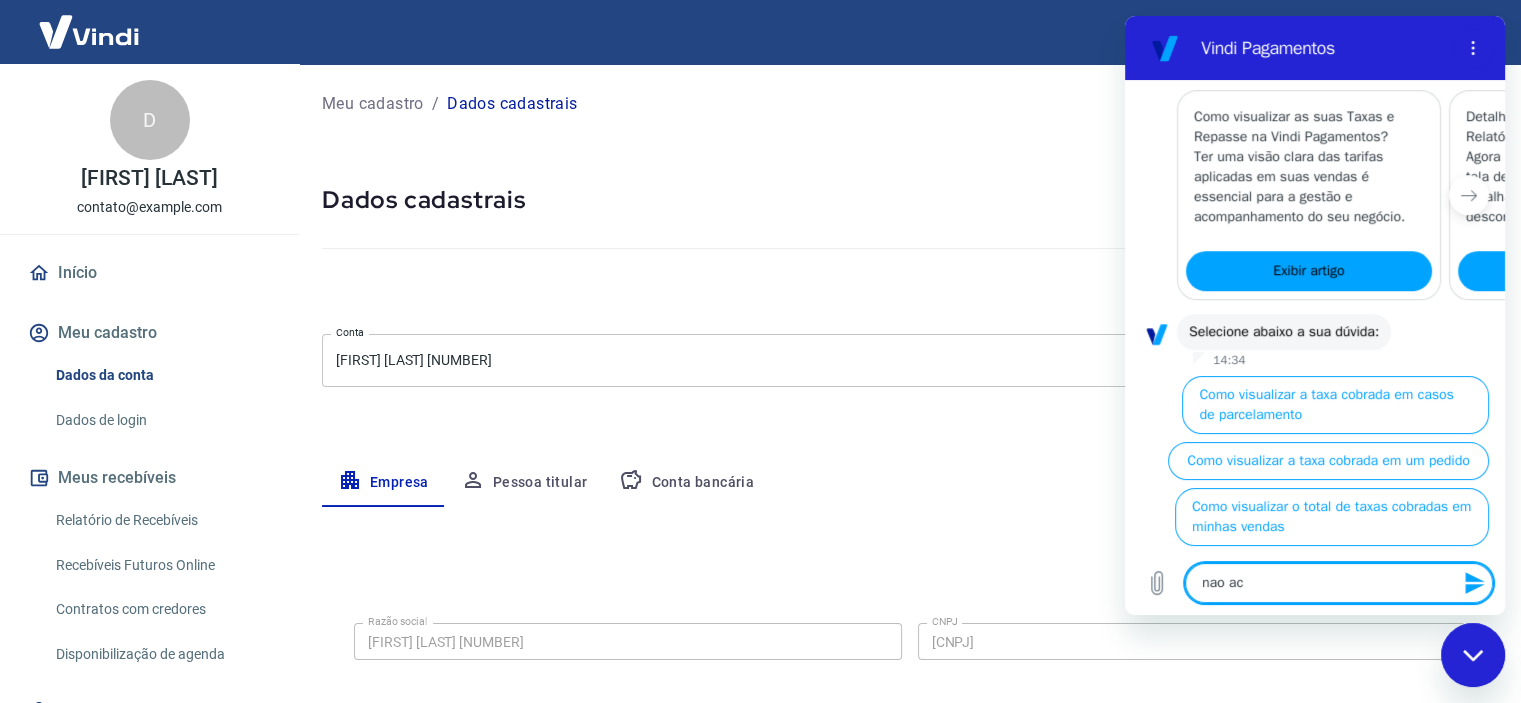 type on "nao ach" 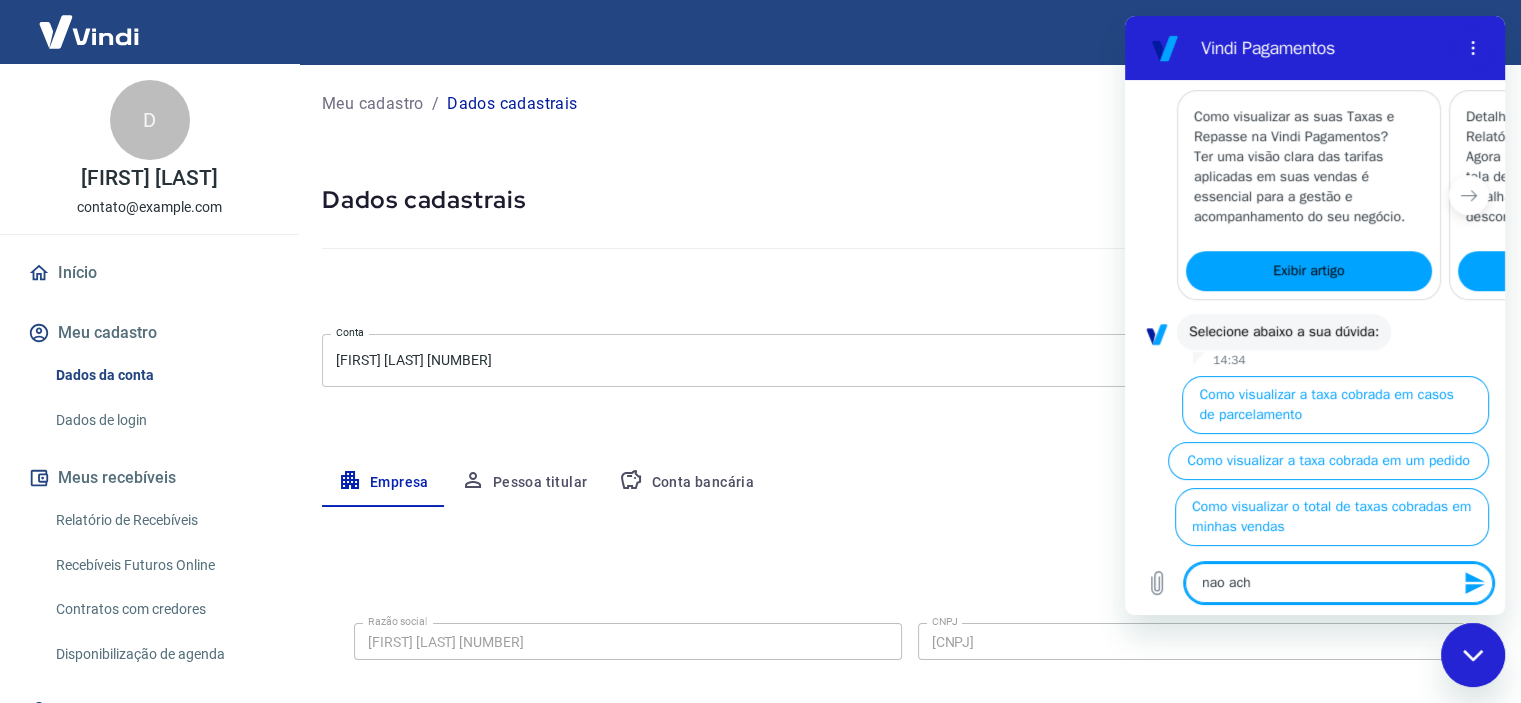 type on "x" 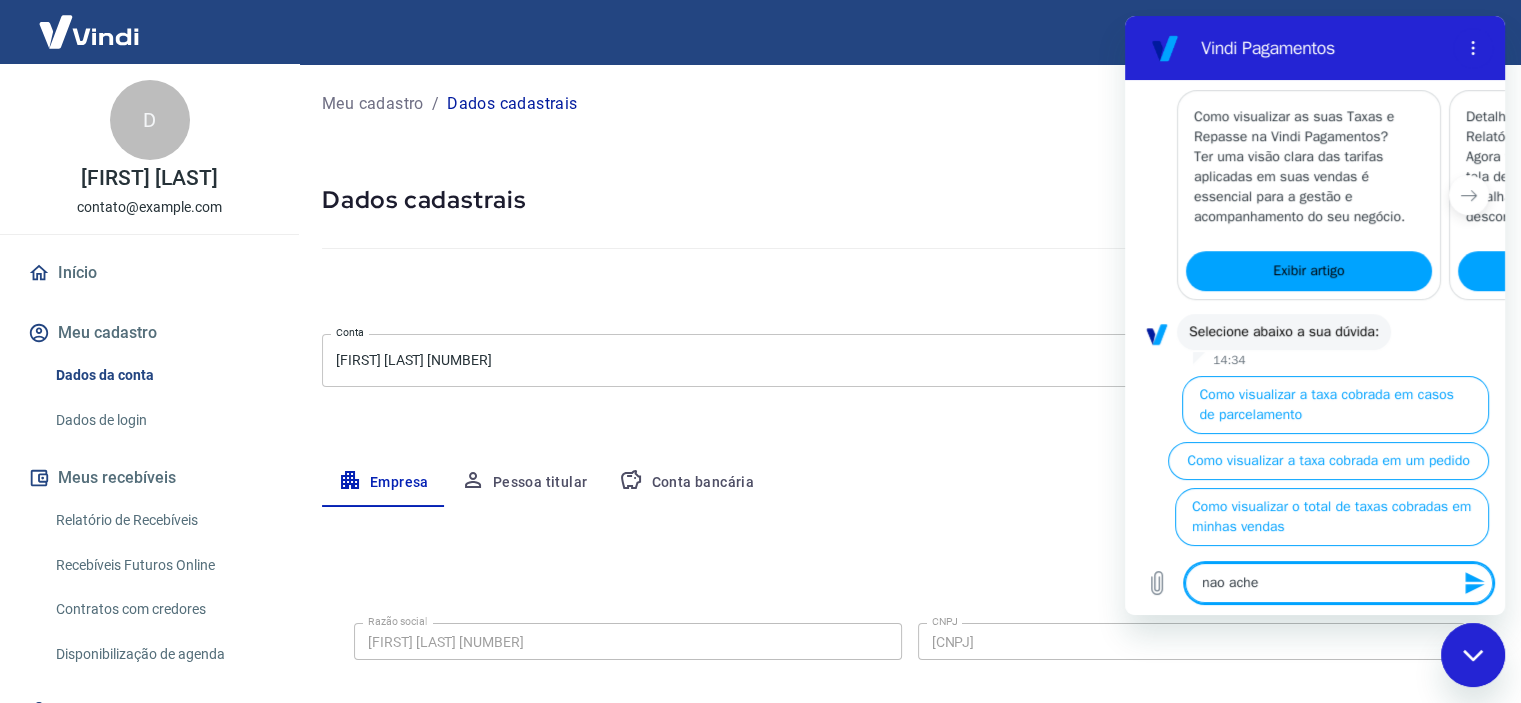 type on "nao achei" 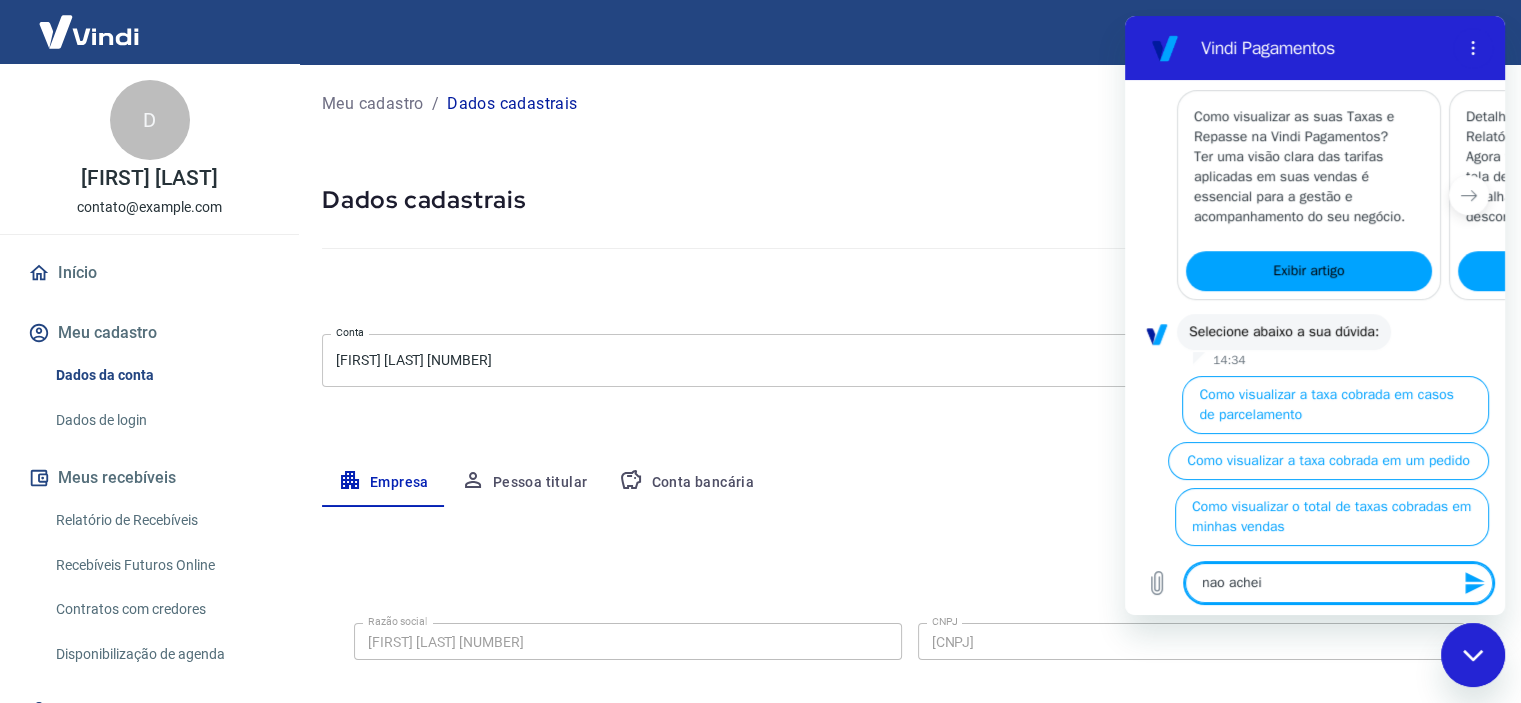 type on "x" 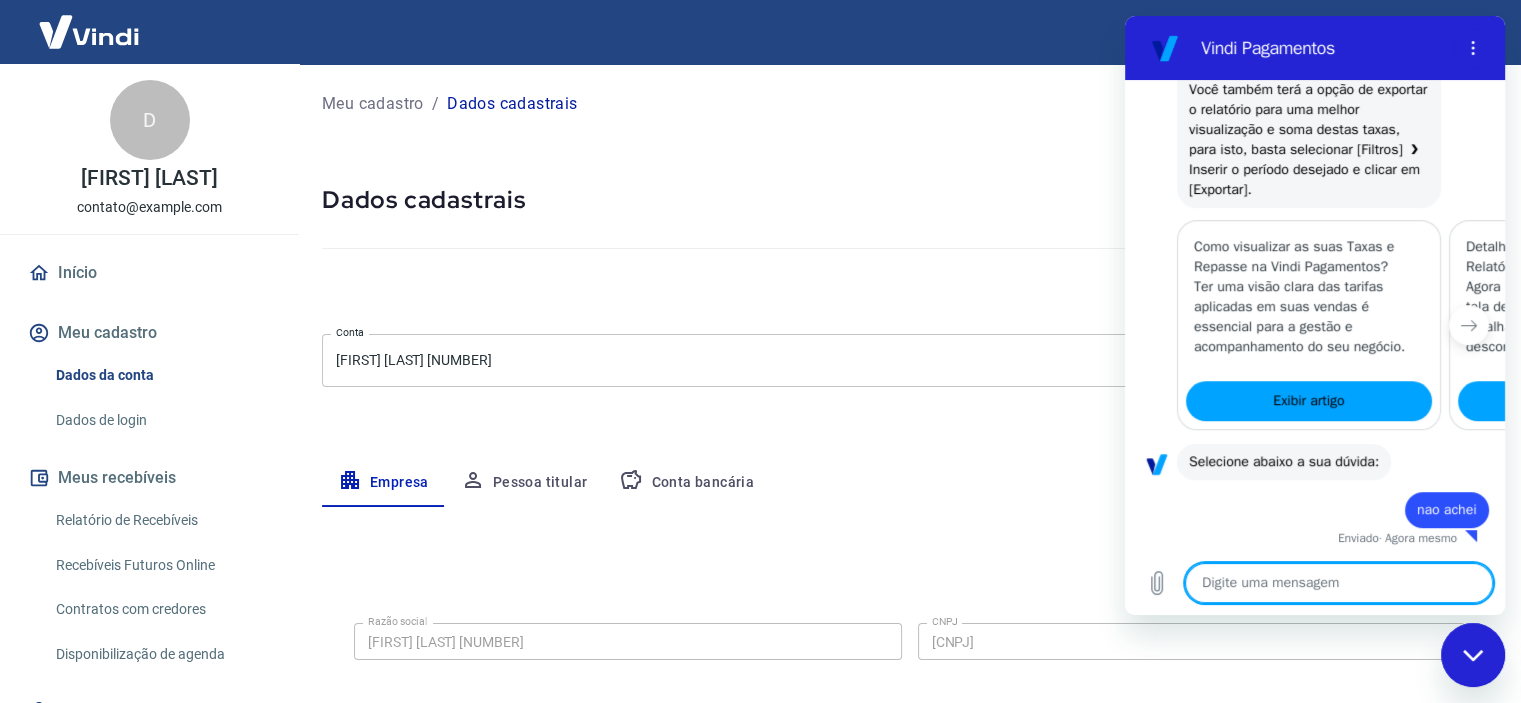 type on "x" 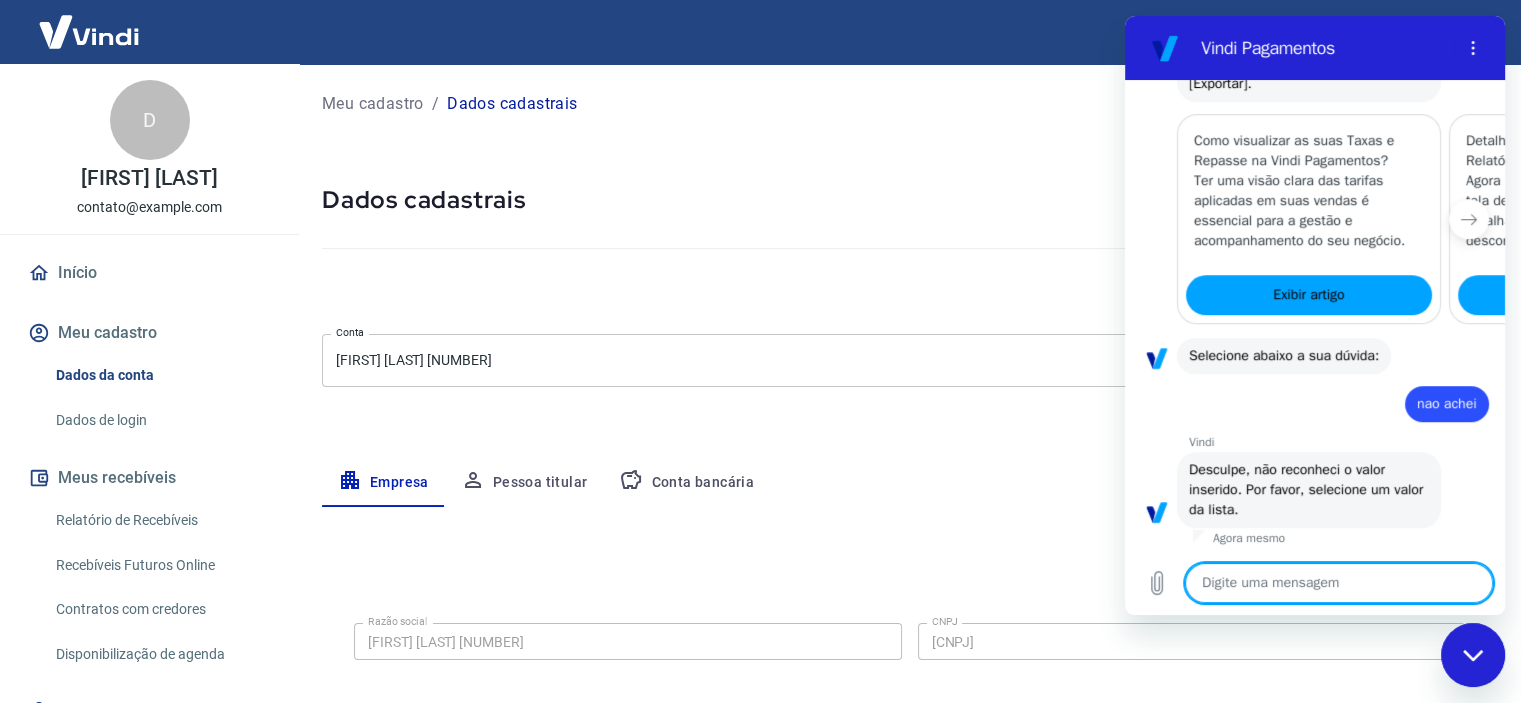 scroll, scrollTop: 1051, scrollLeft: 0, axis: vertical 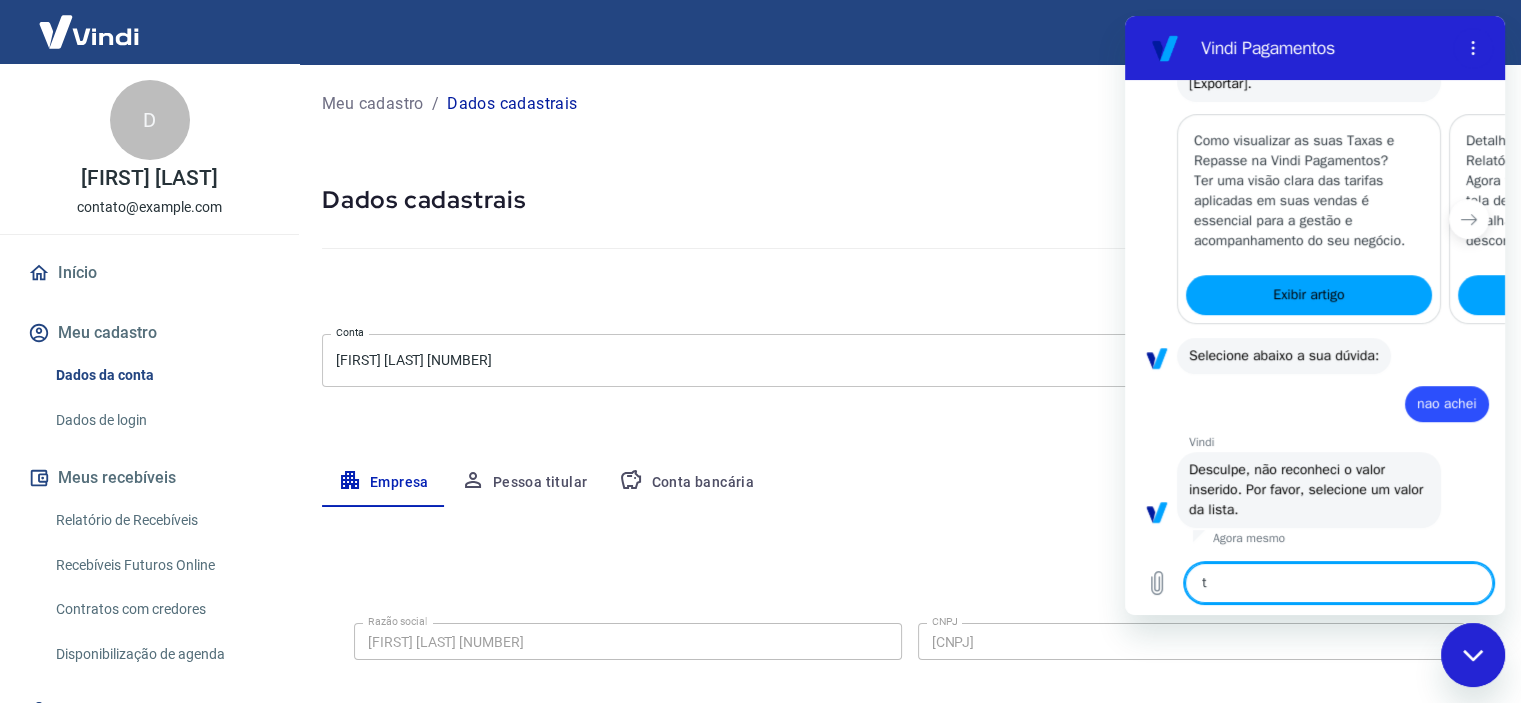 type on "ta" 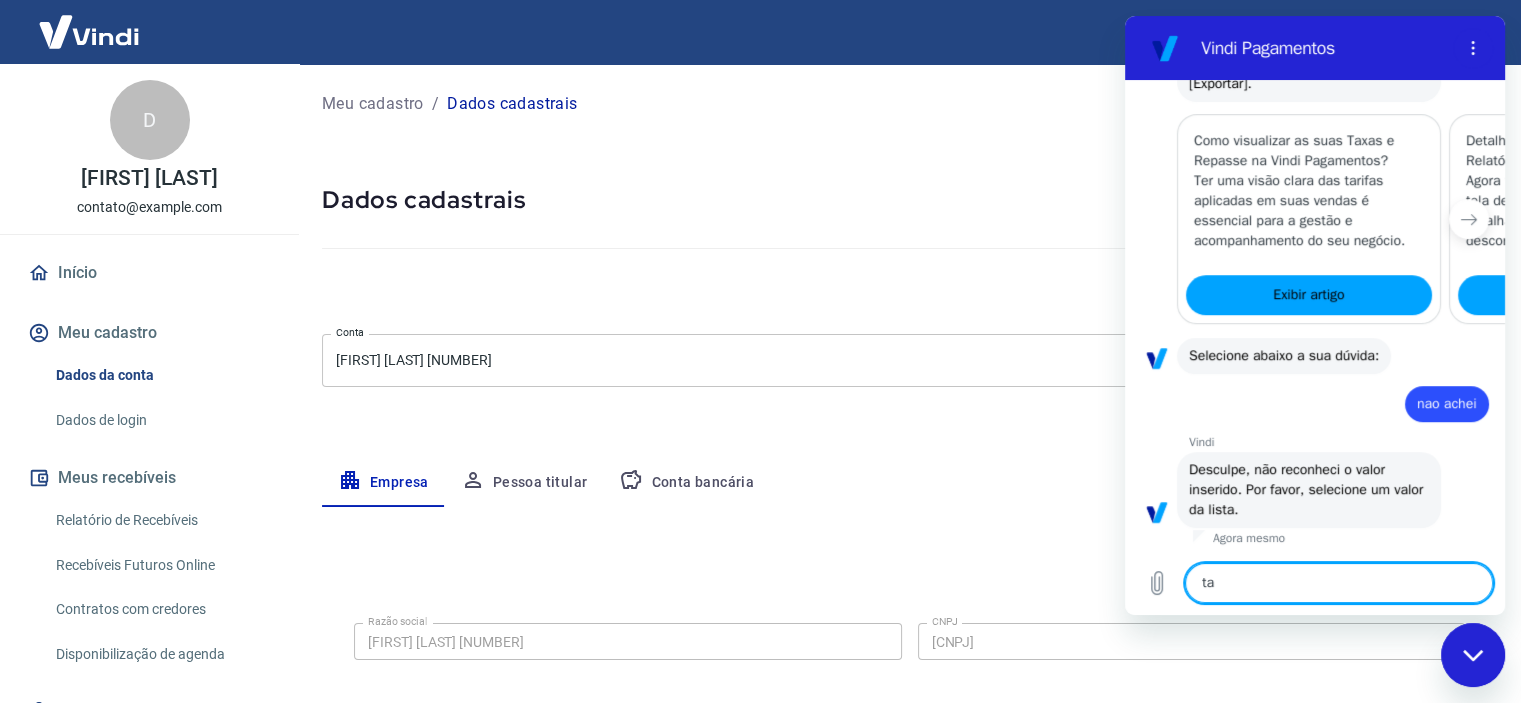 type on "x" 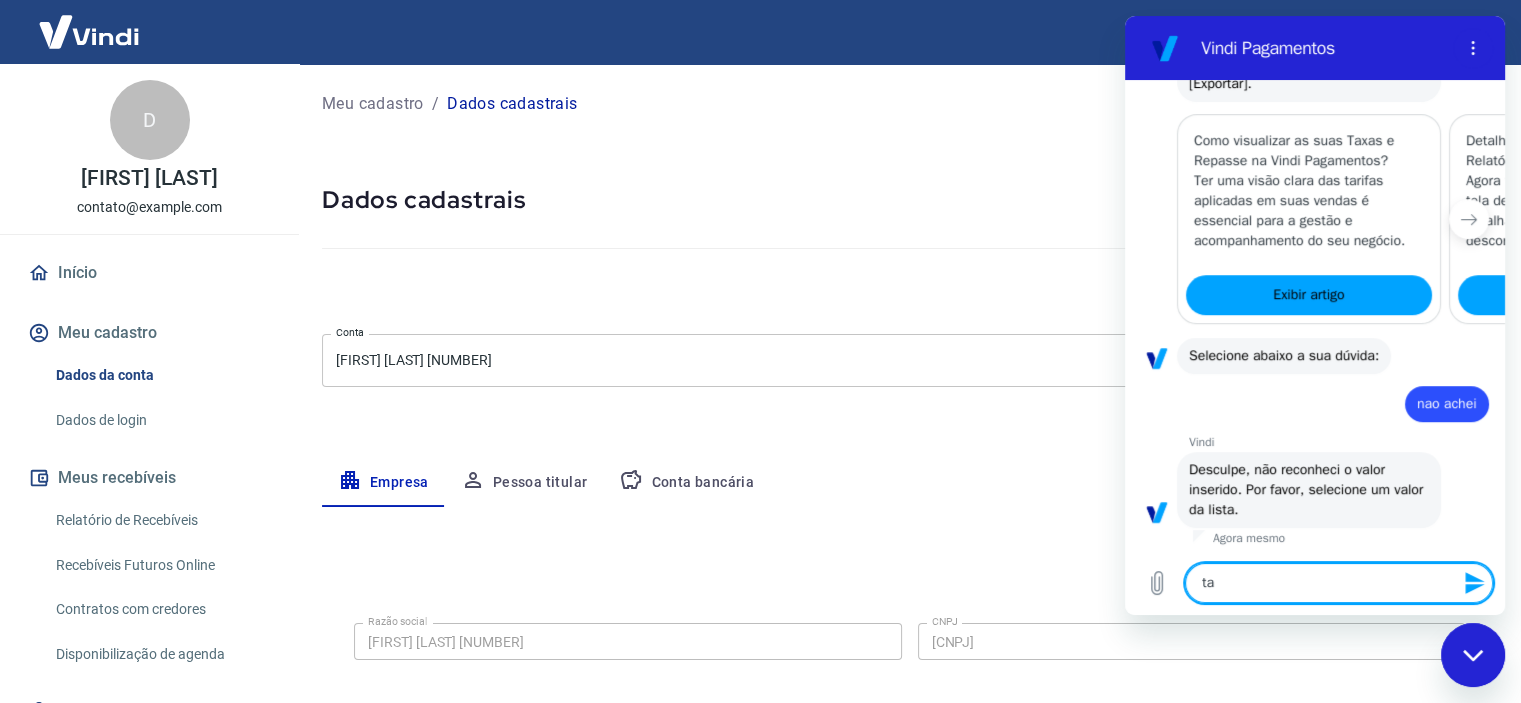 type on "tar" 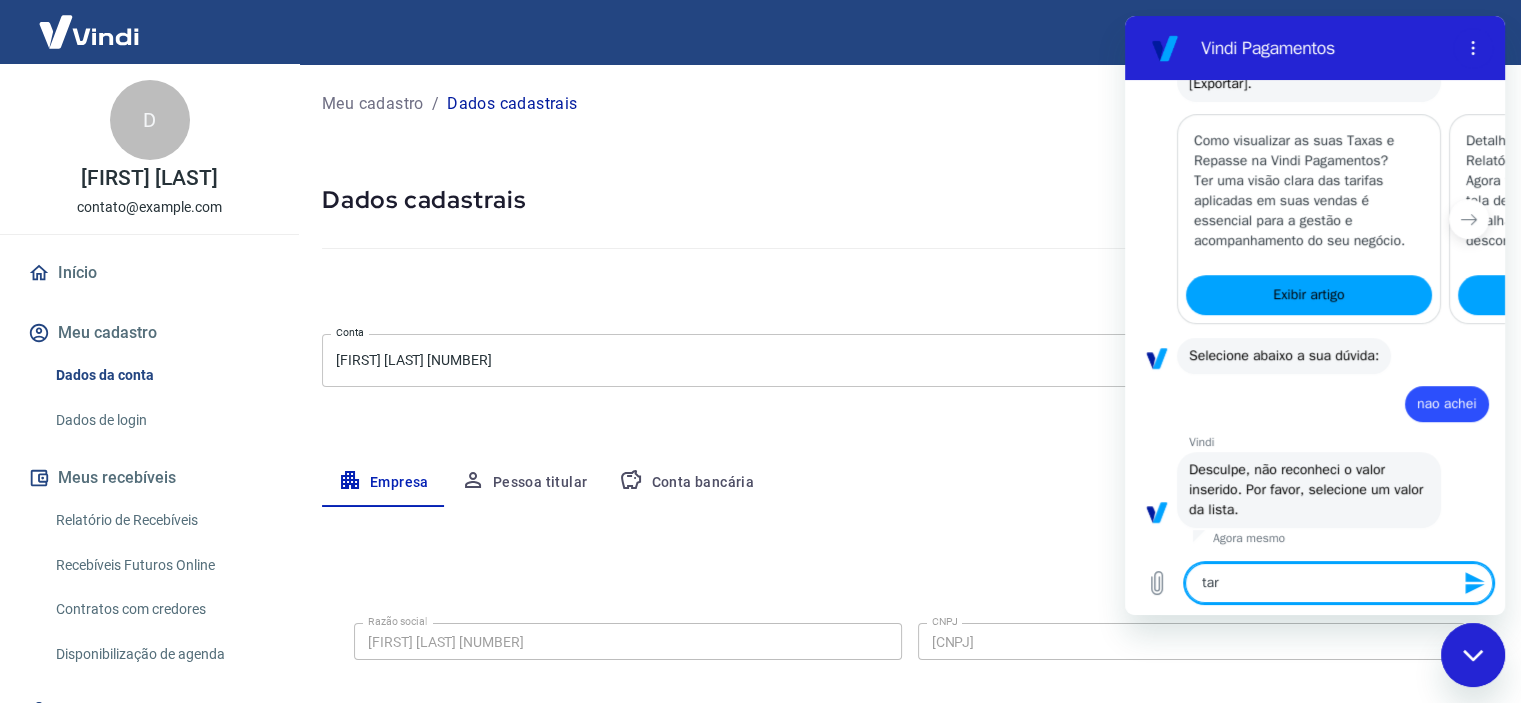 type on "tari" 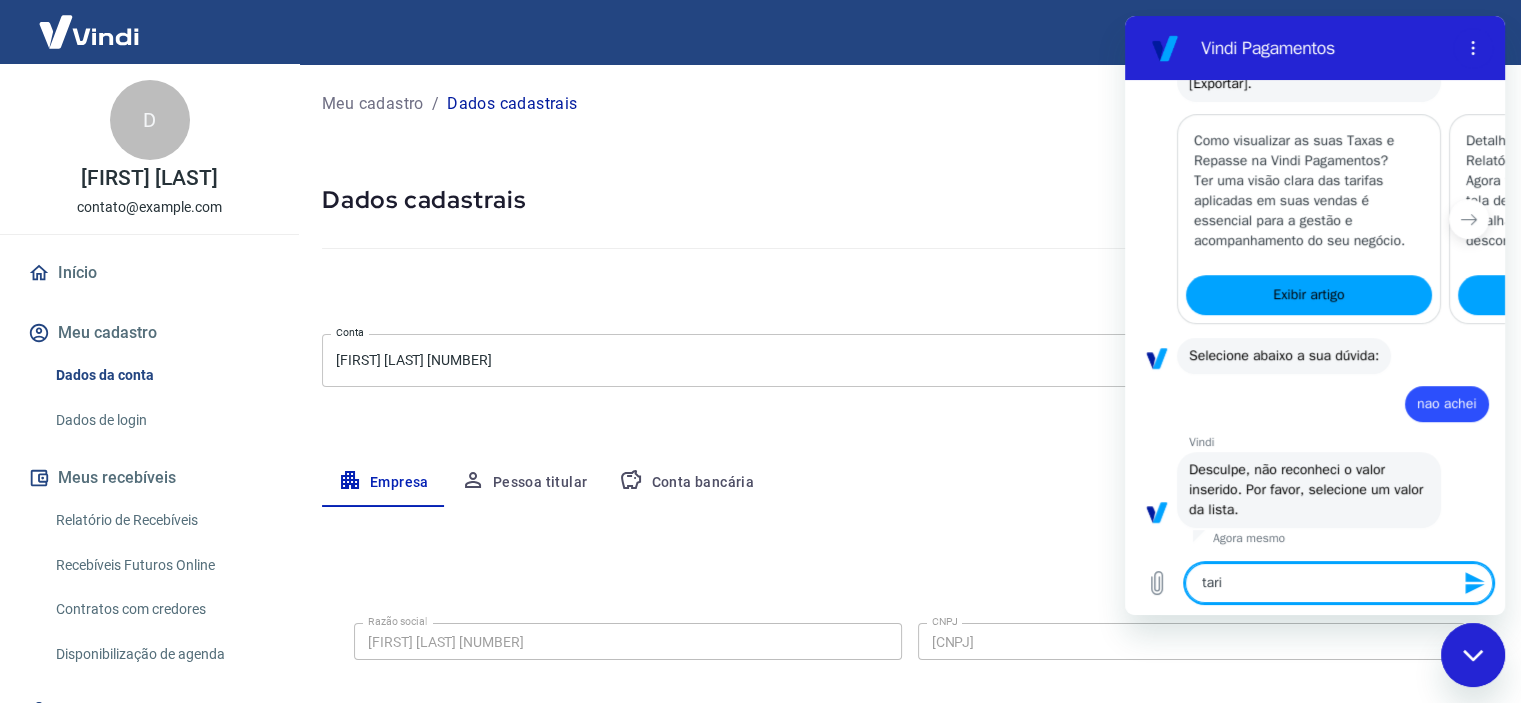 type on "x" 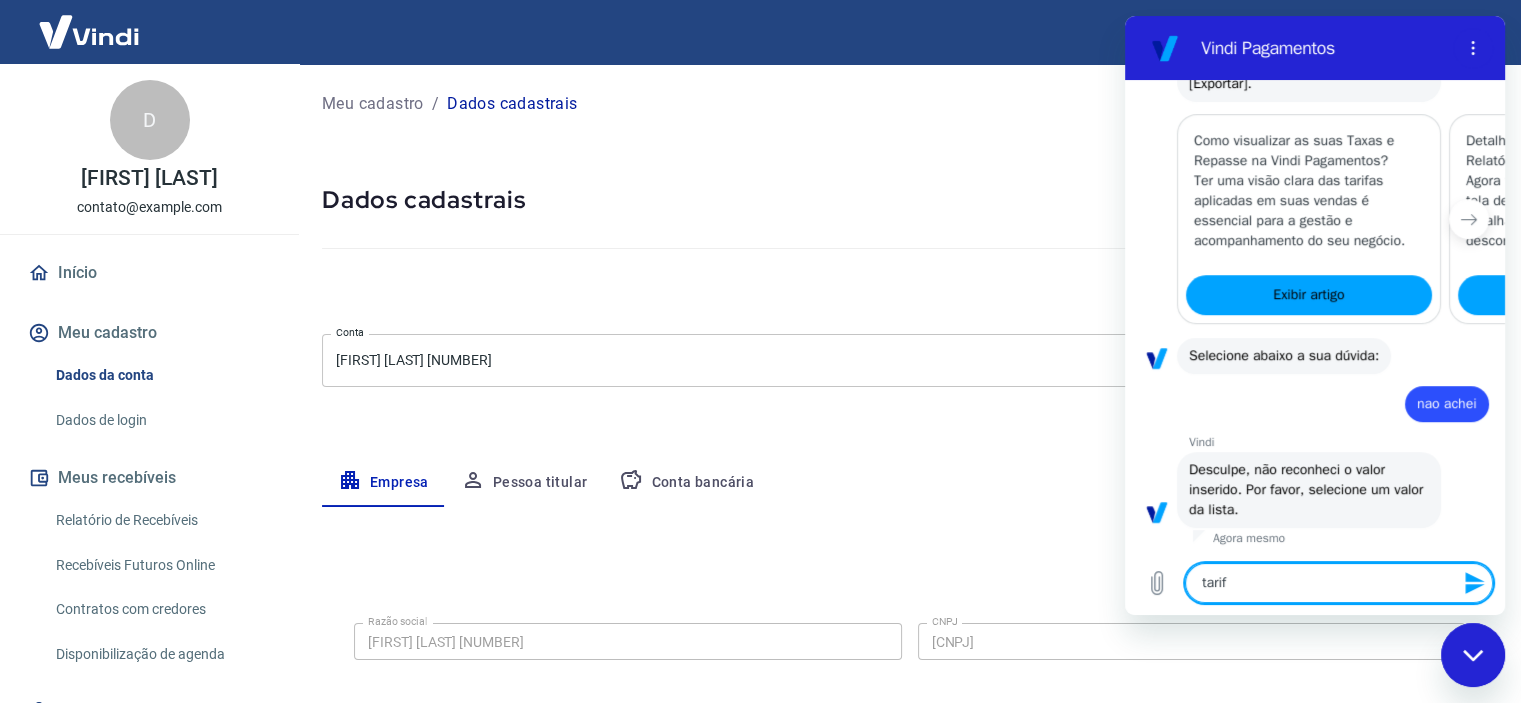 type on "tarifa" 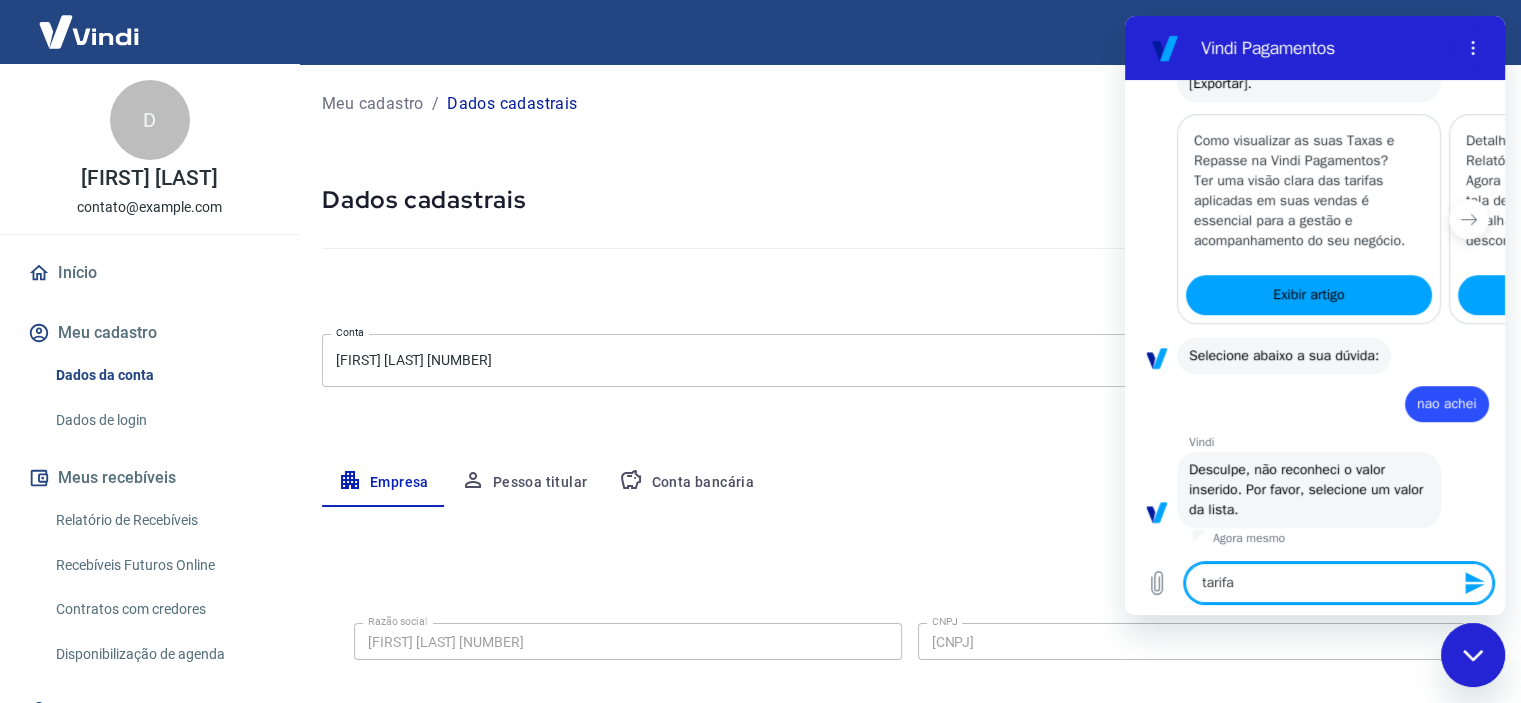 type on "tarif" 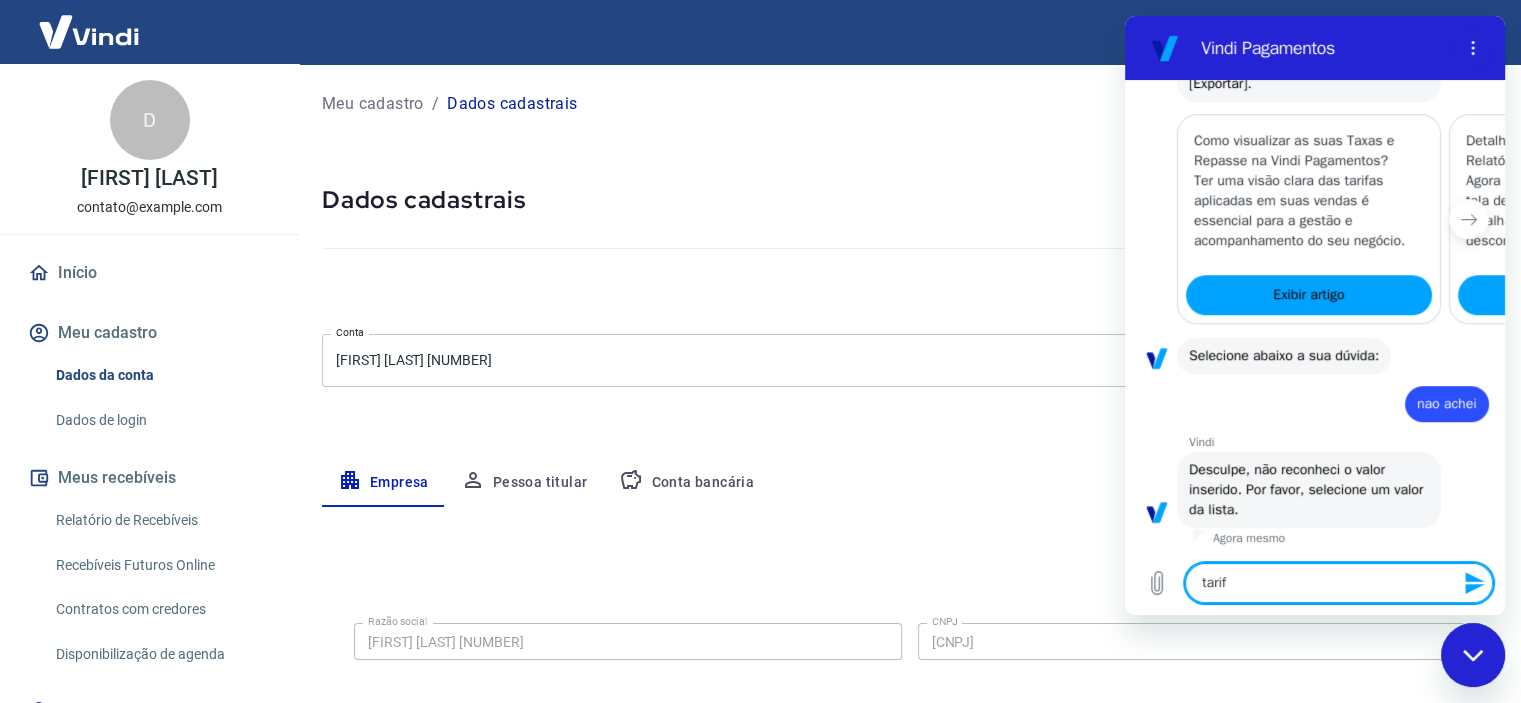 type on "tari" 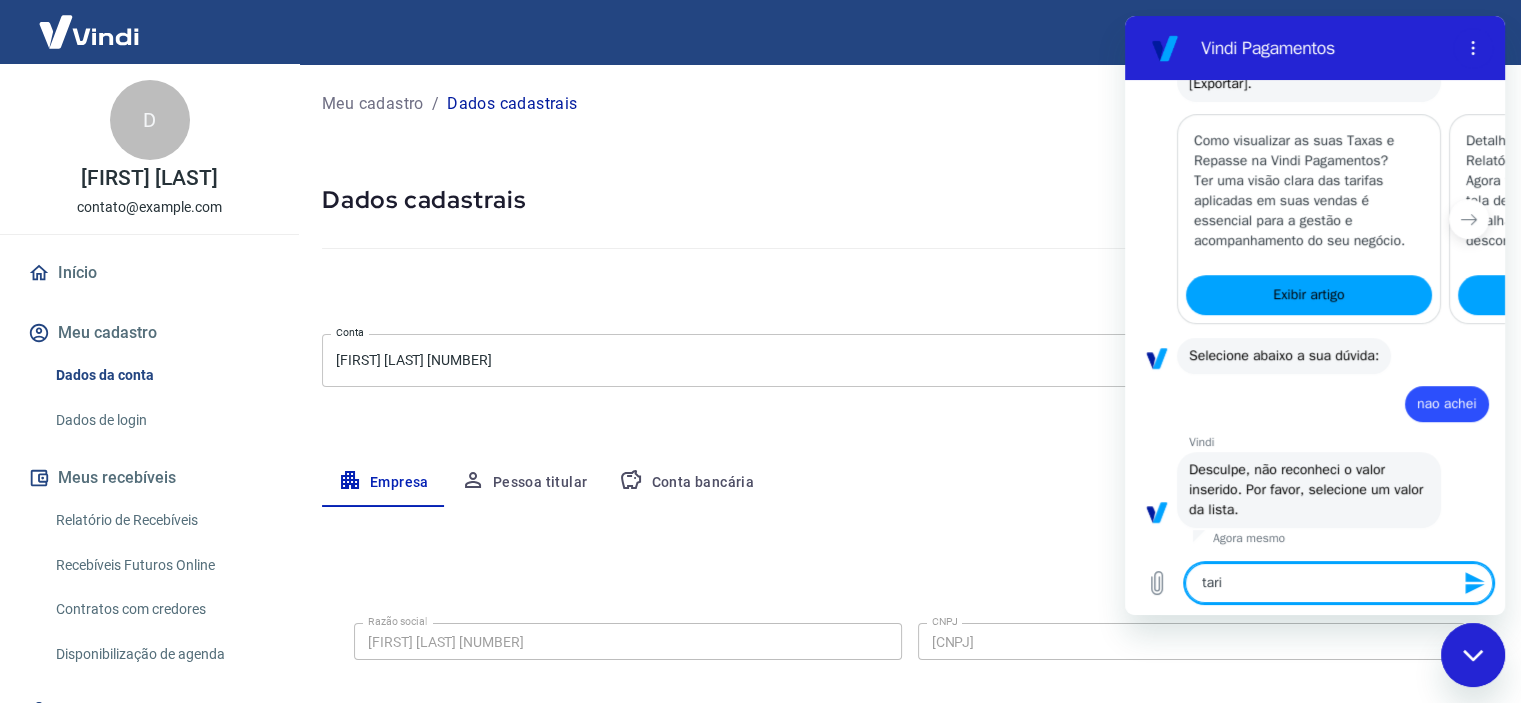 type on "tar" 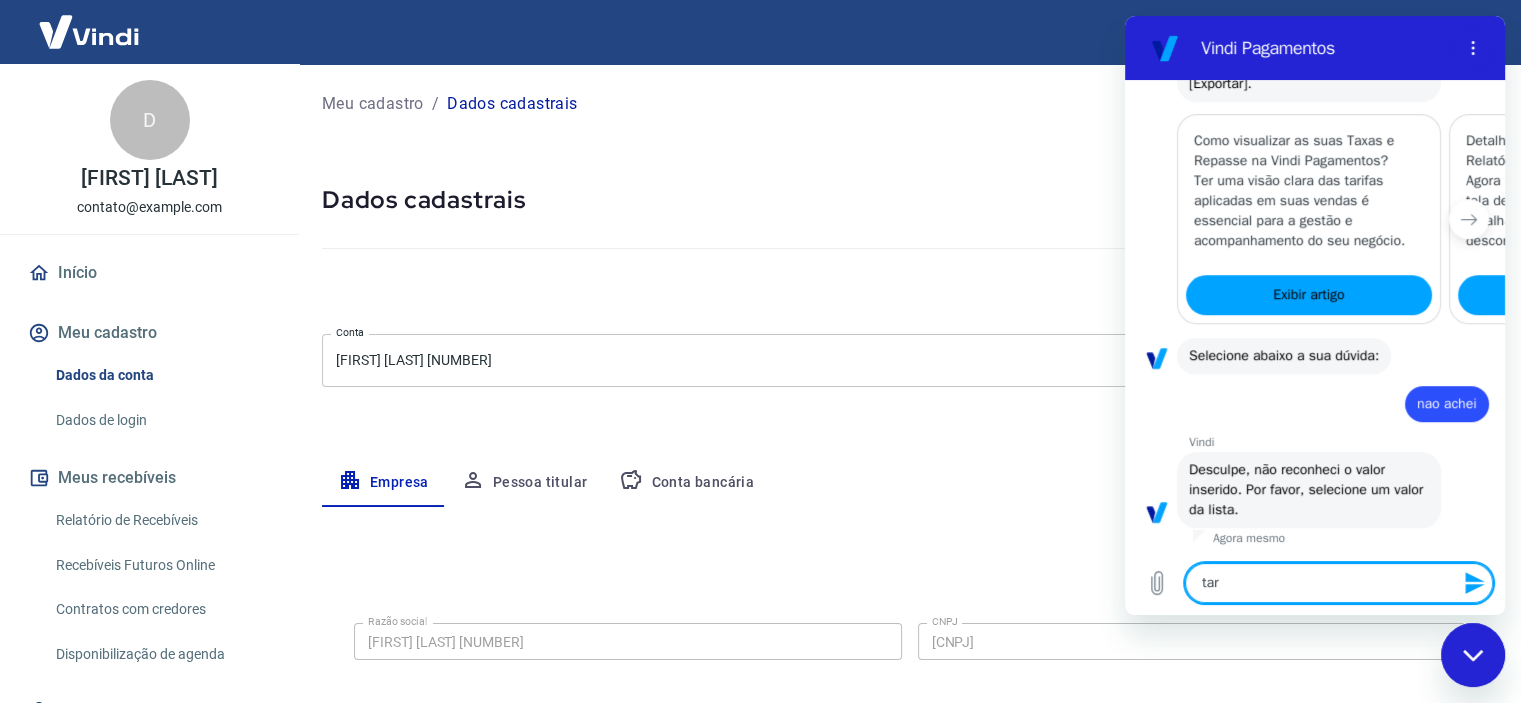 type on "ta" 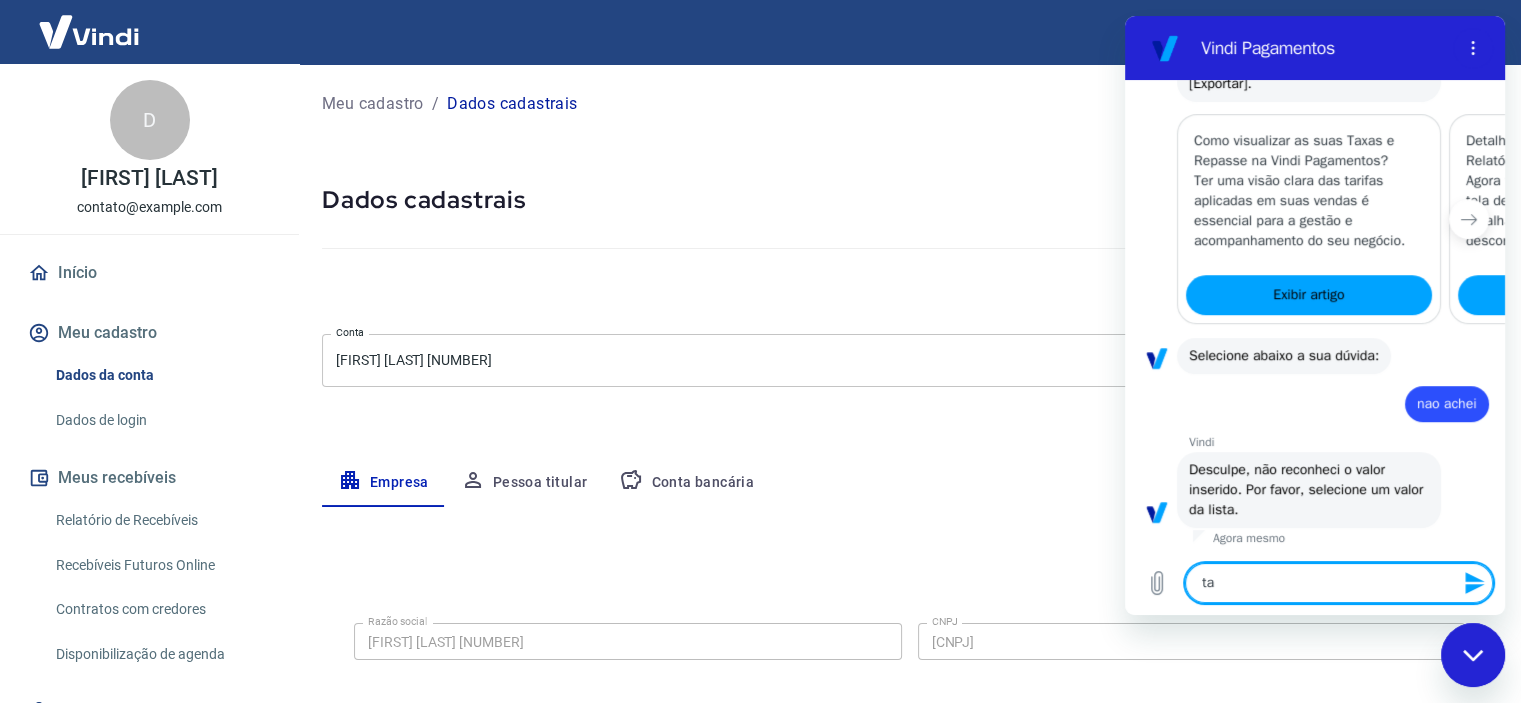type on "t" 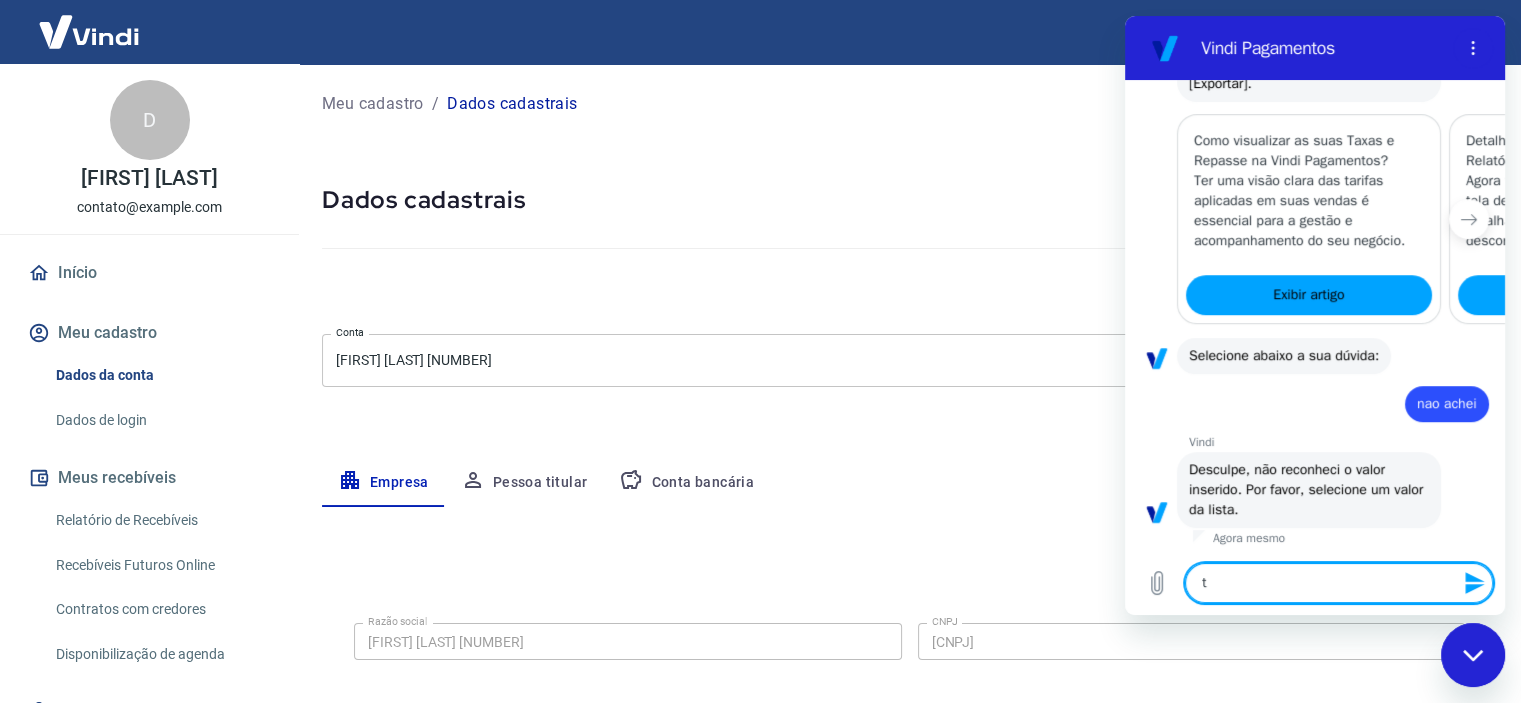 type on "x" 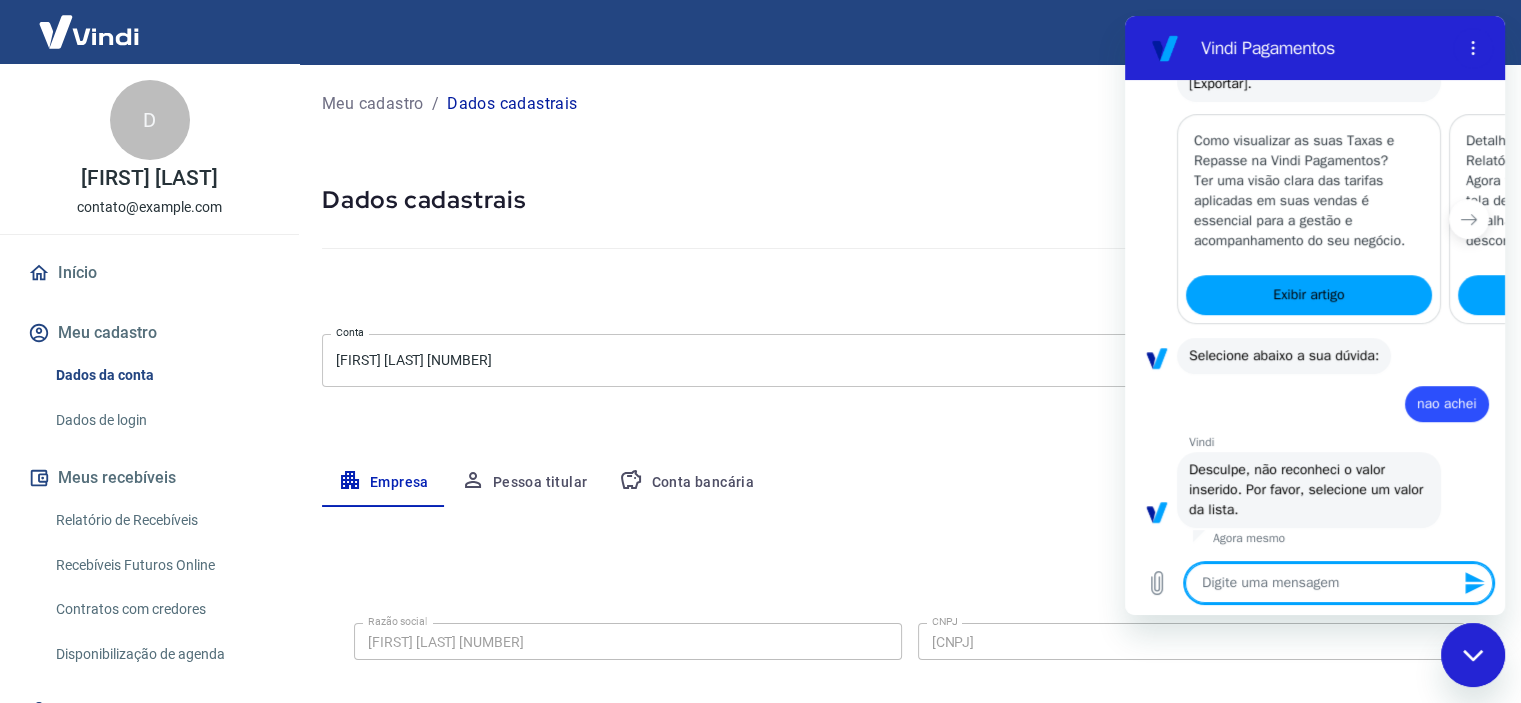 type on "x" 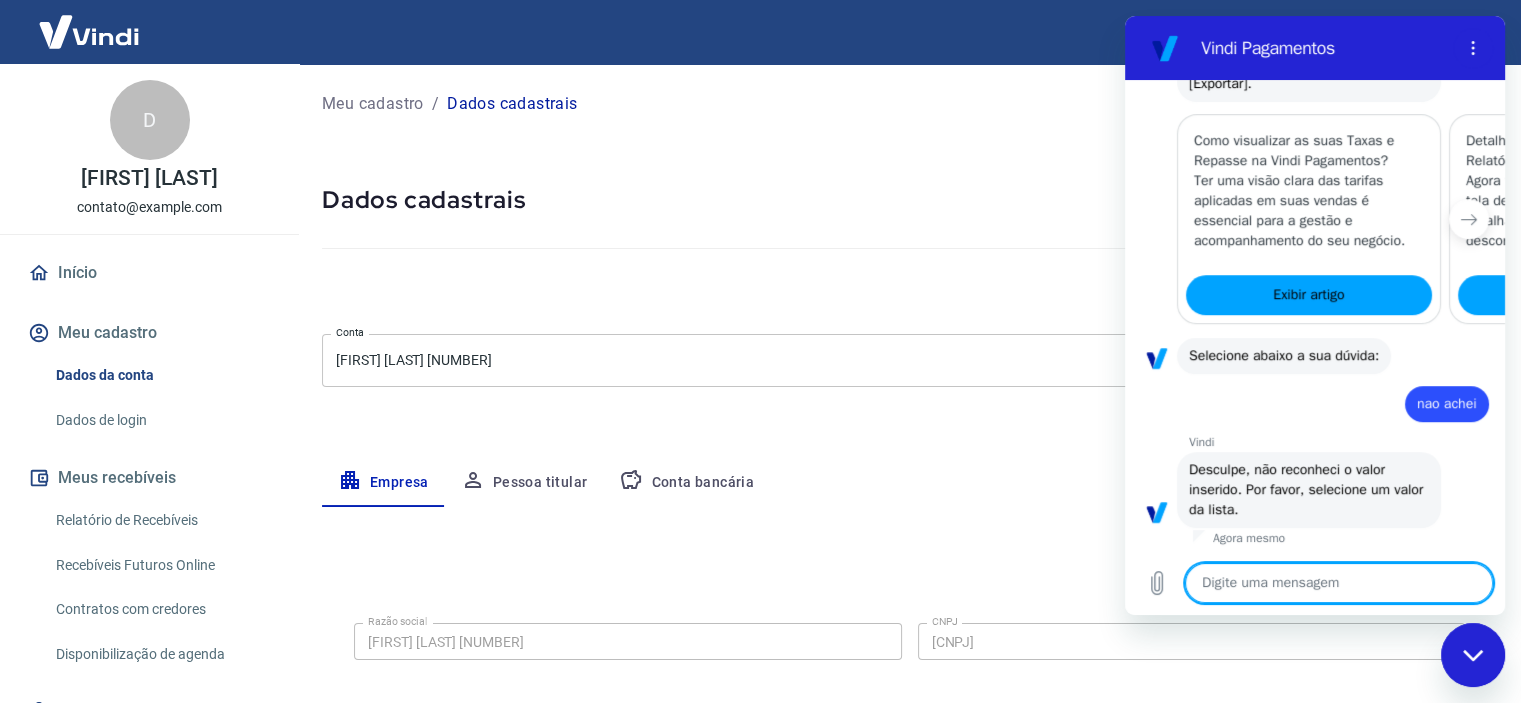 type on "q" 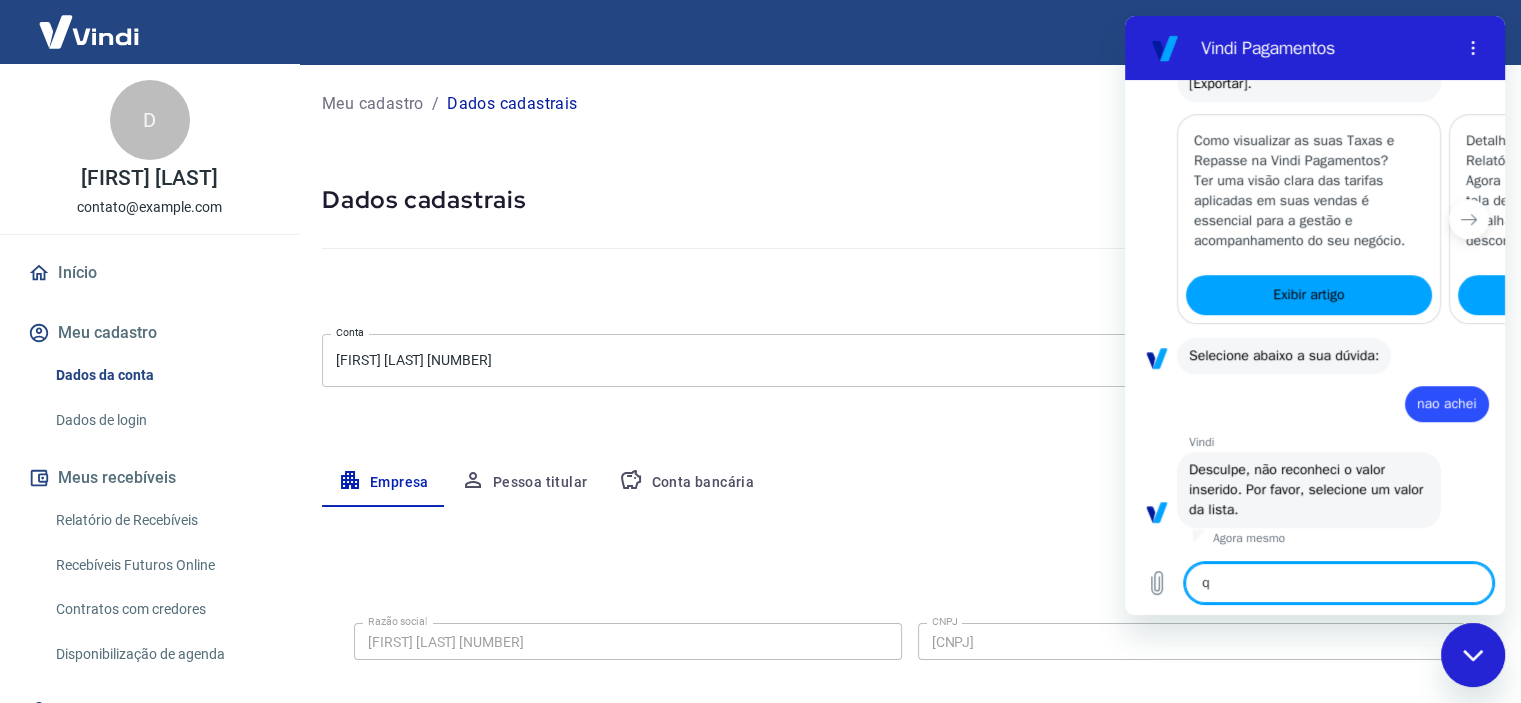 type on "x" 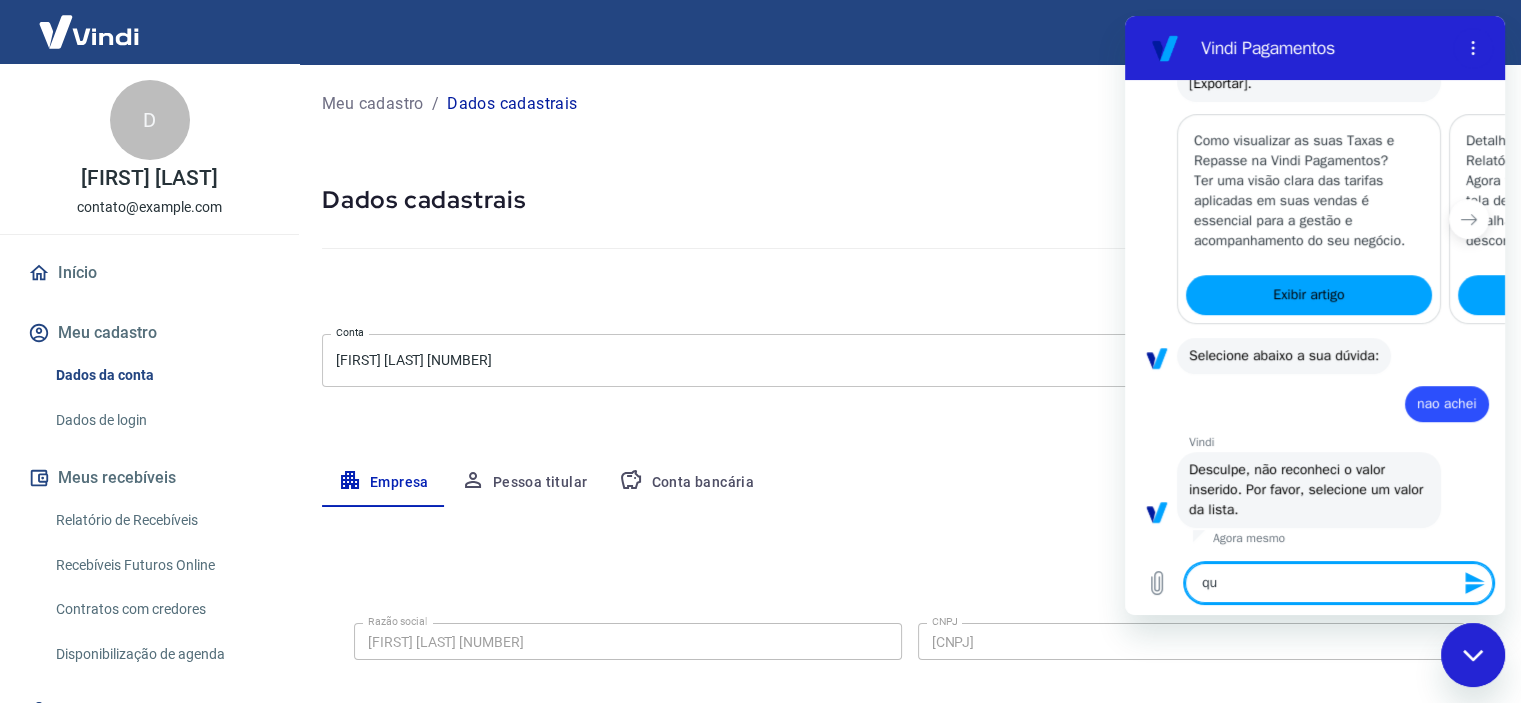type on "qua" 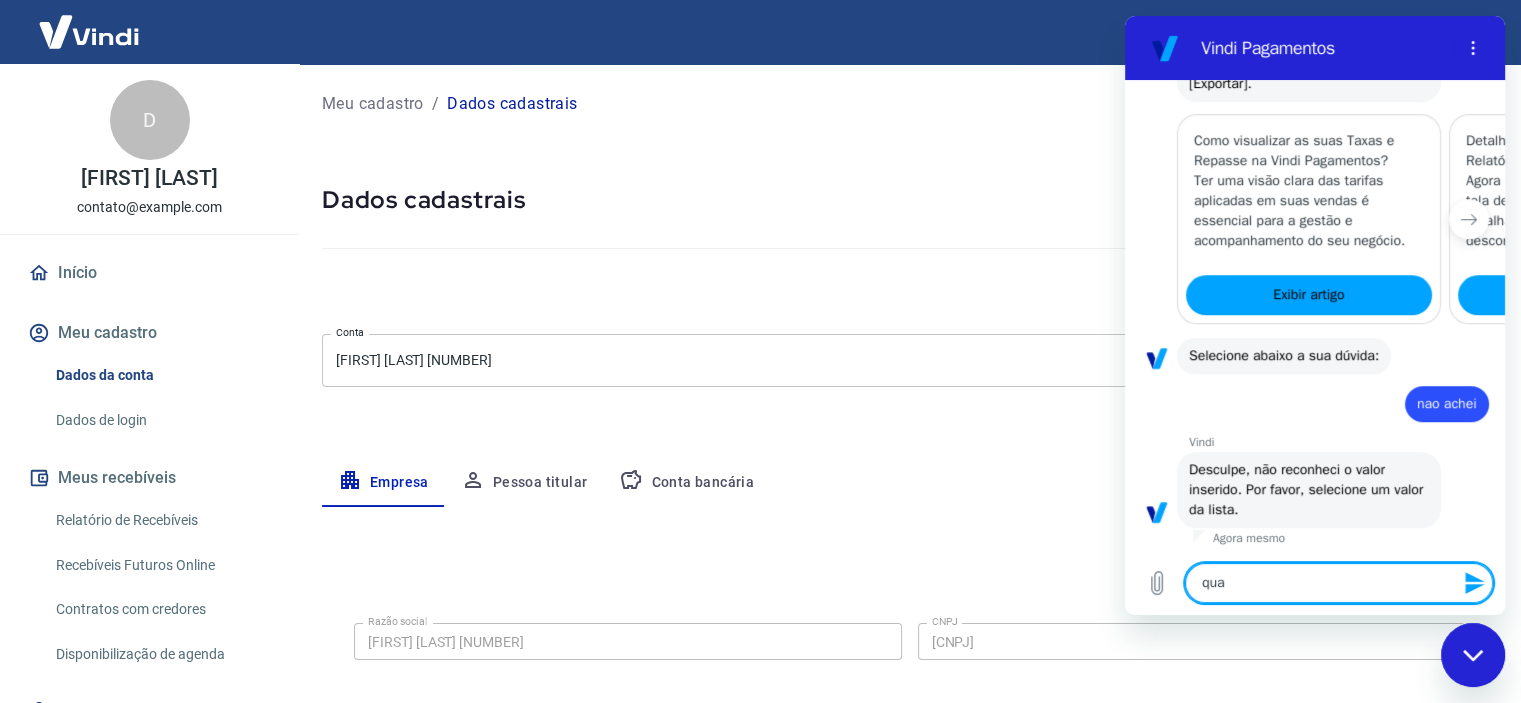 type on "qual" 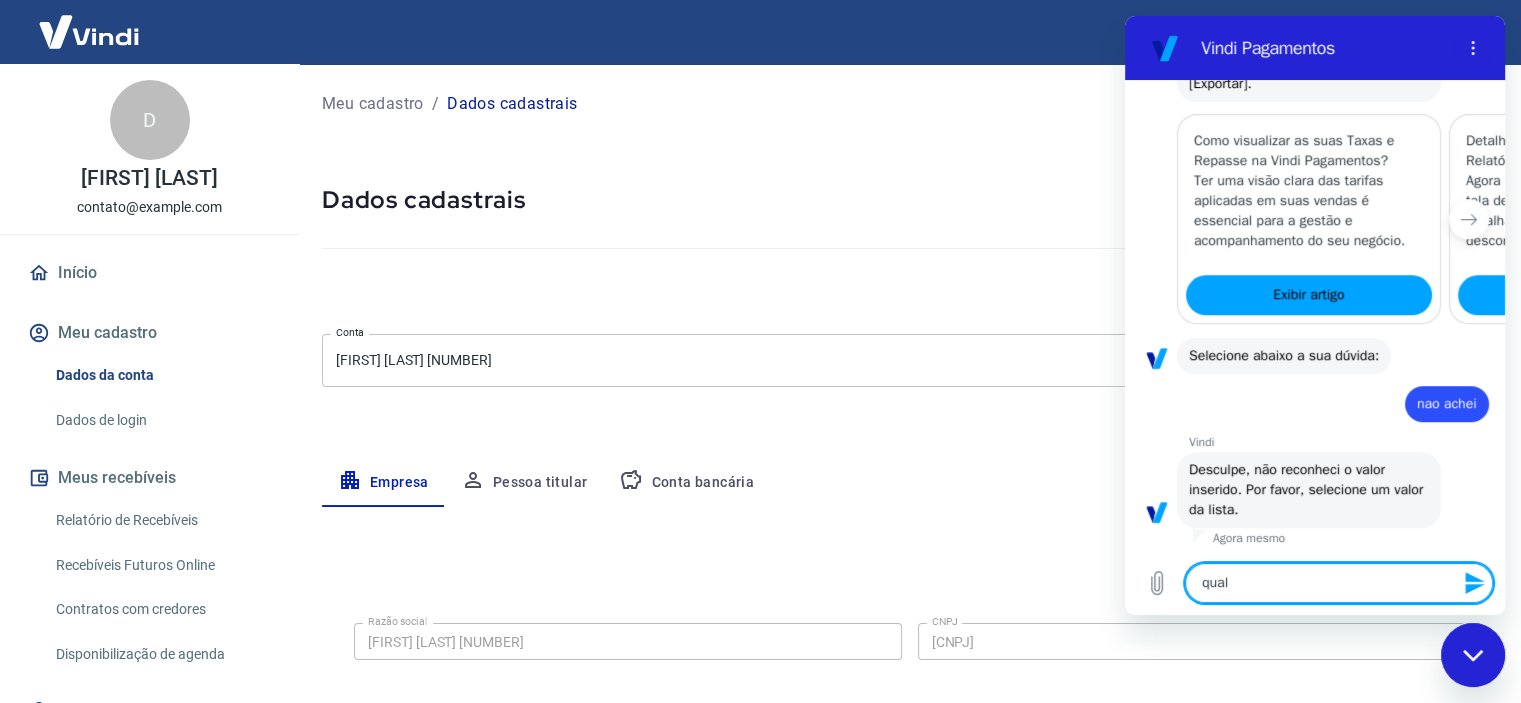 type on "qual" 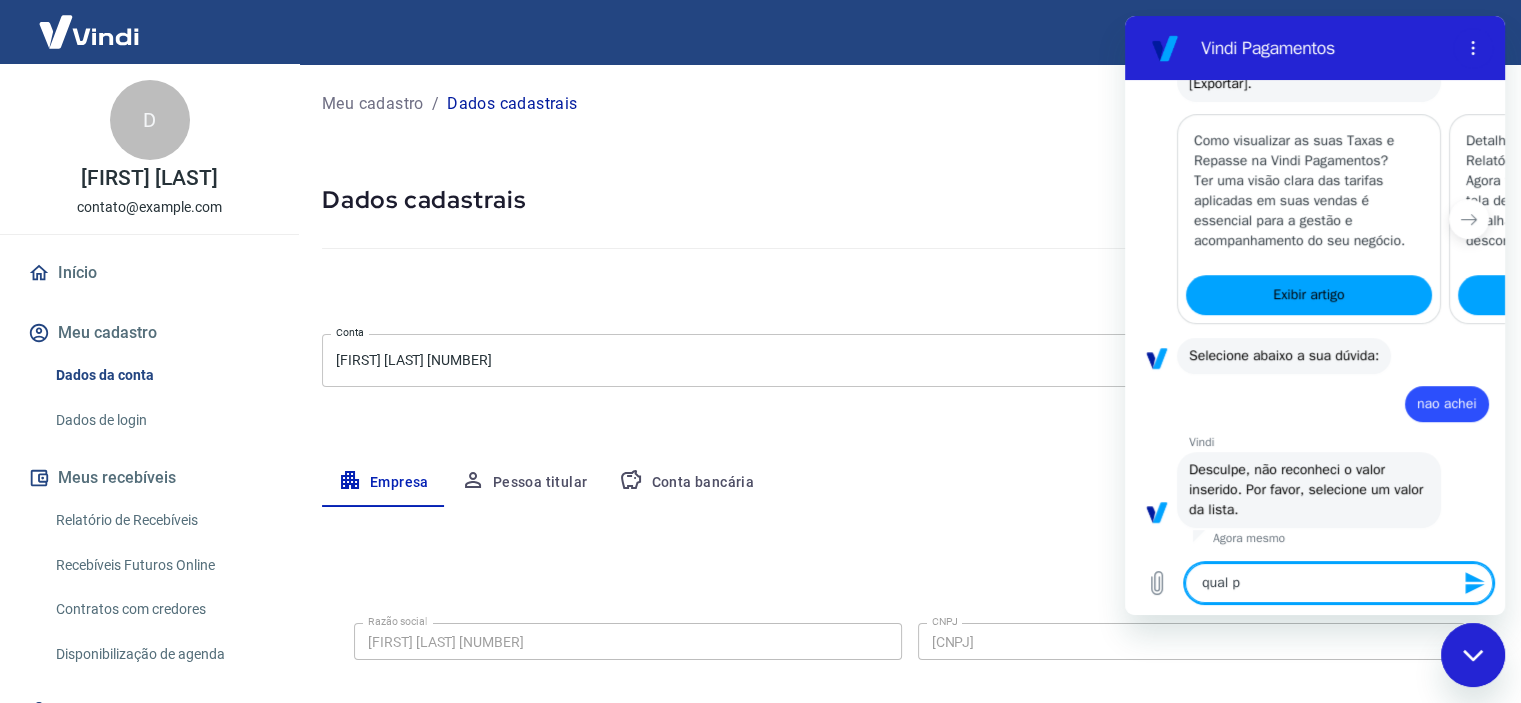 type on "qual po" 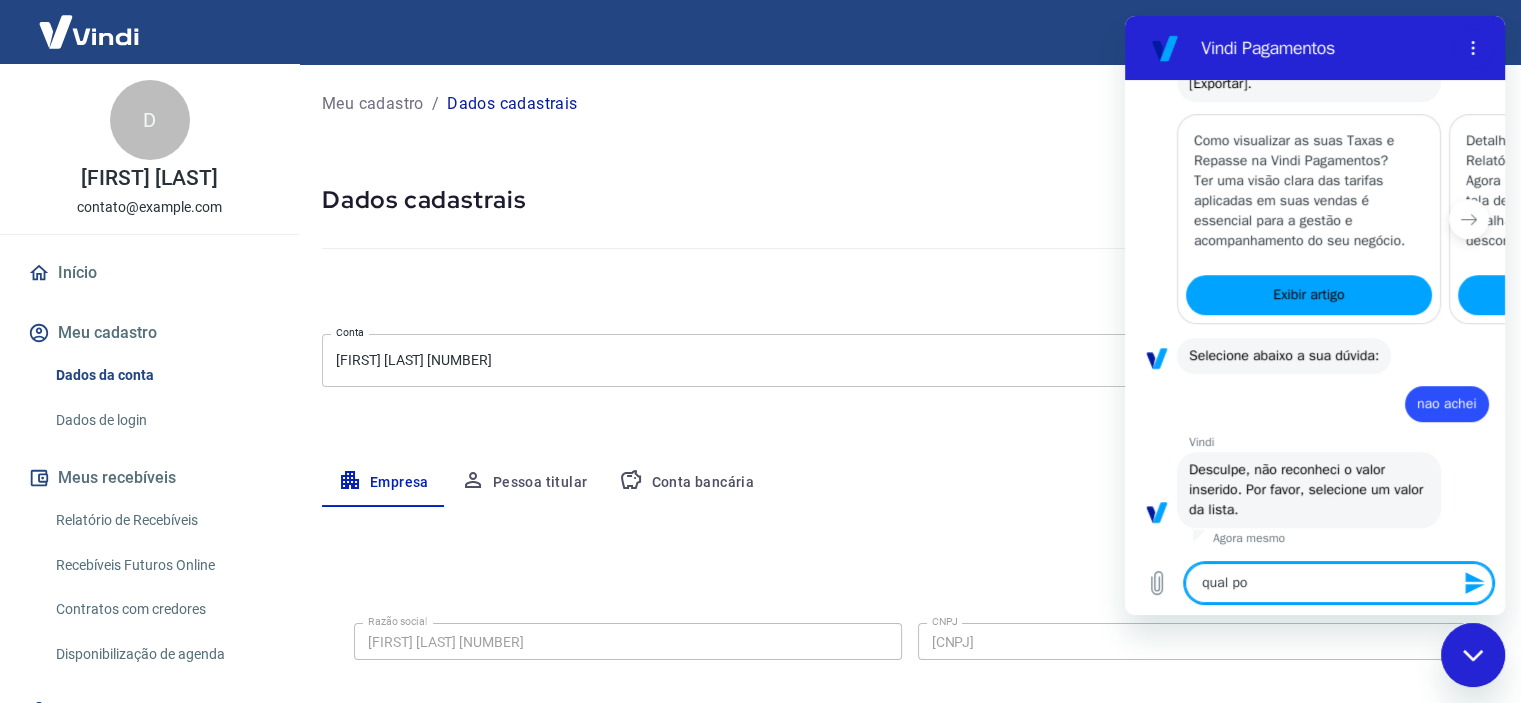type on "qual por" 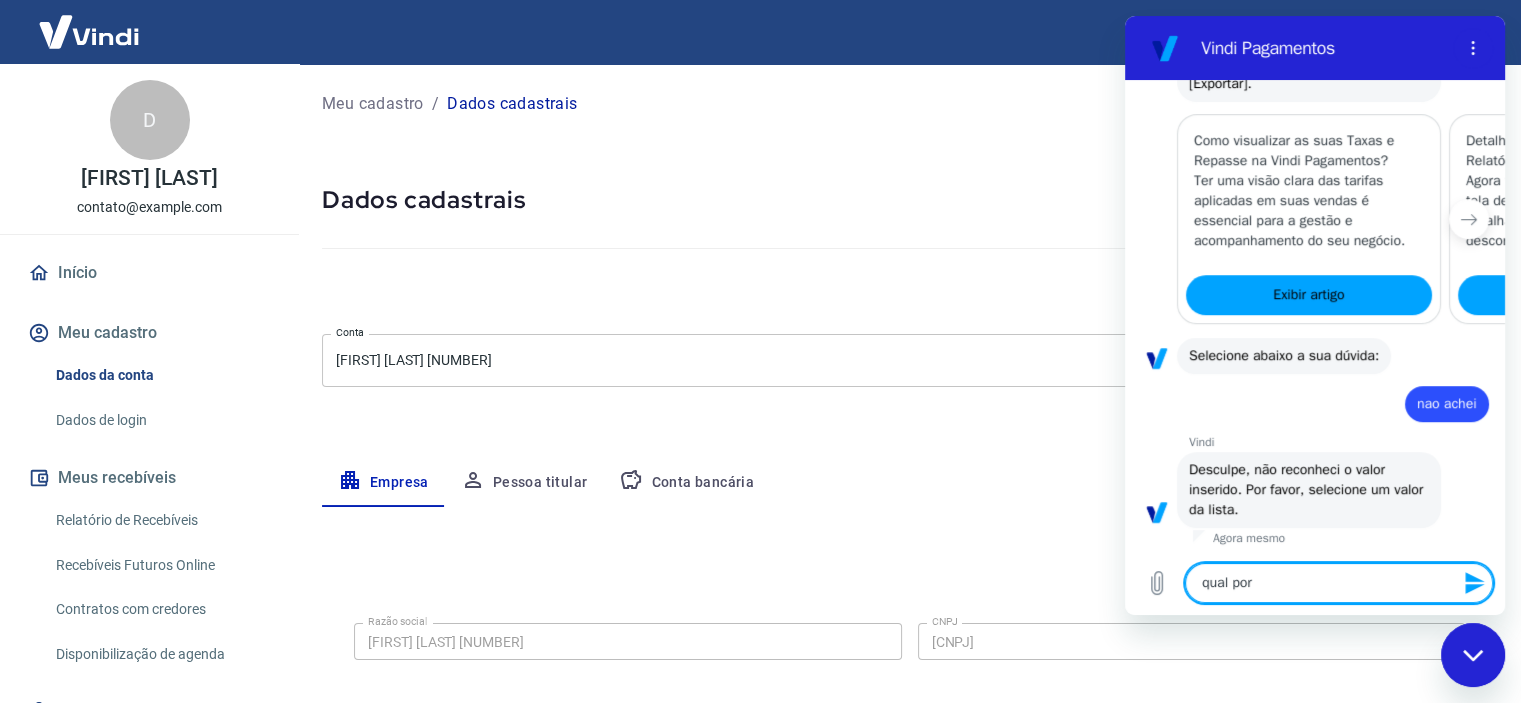 type on "qual porc" 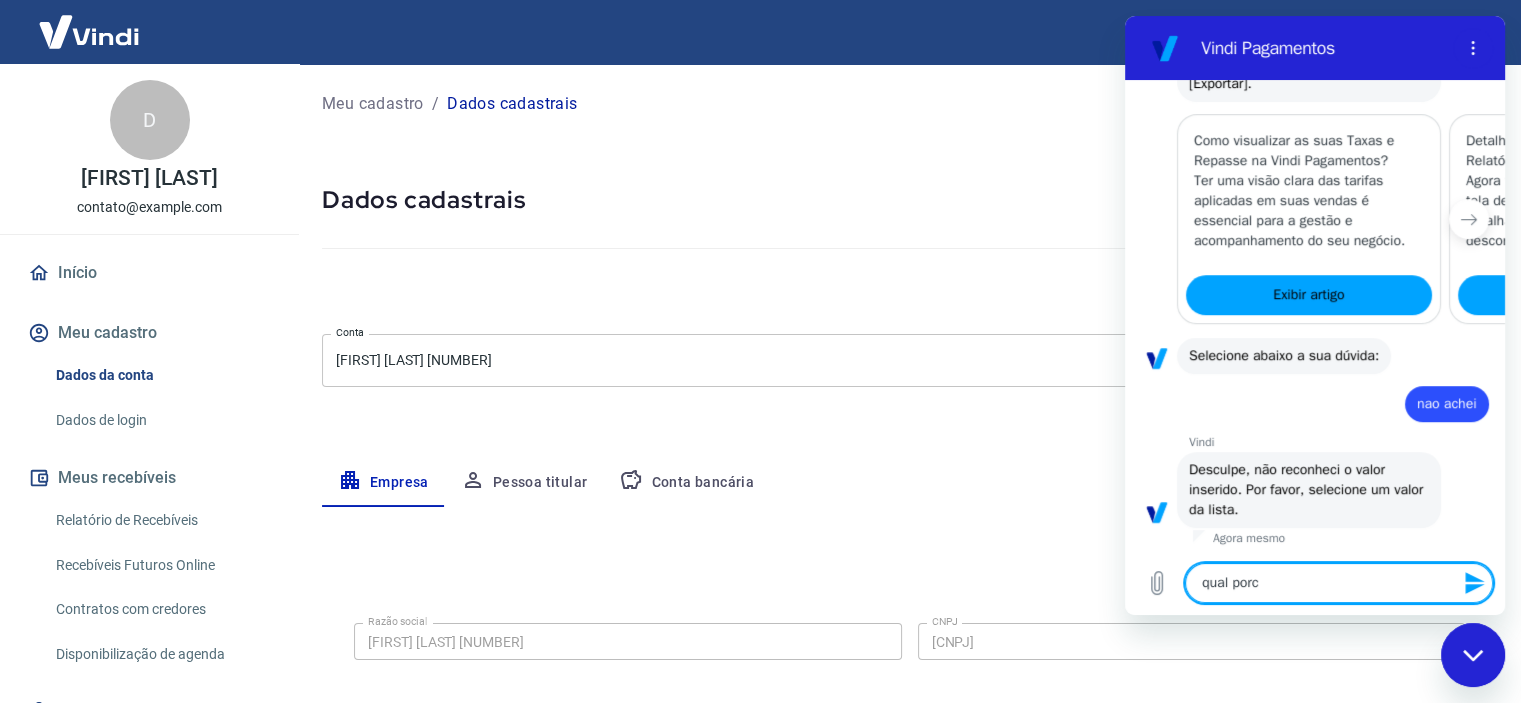 type on "qual porce" 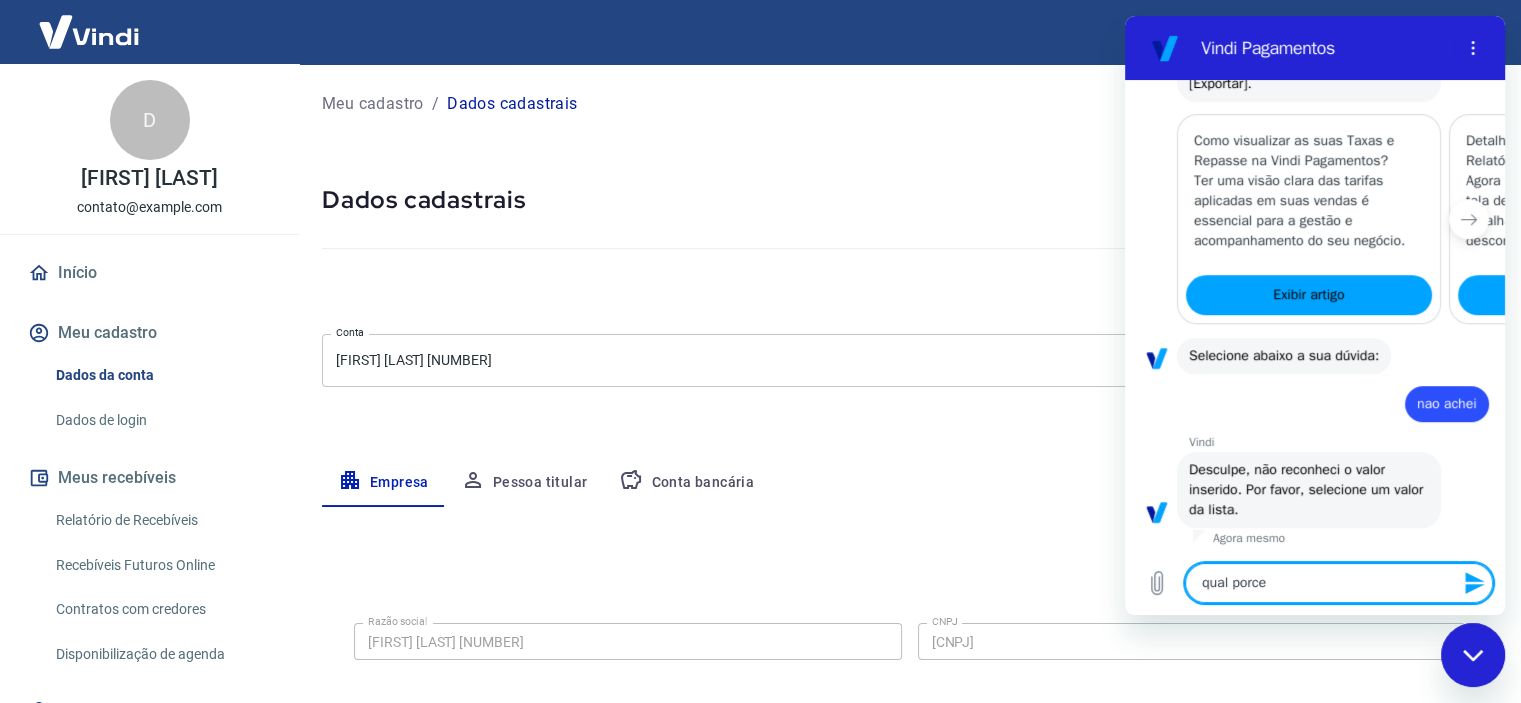 type on "qual porcen" 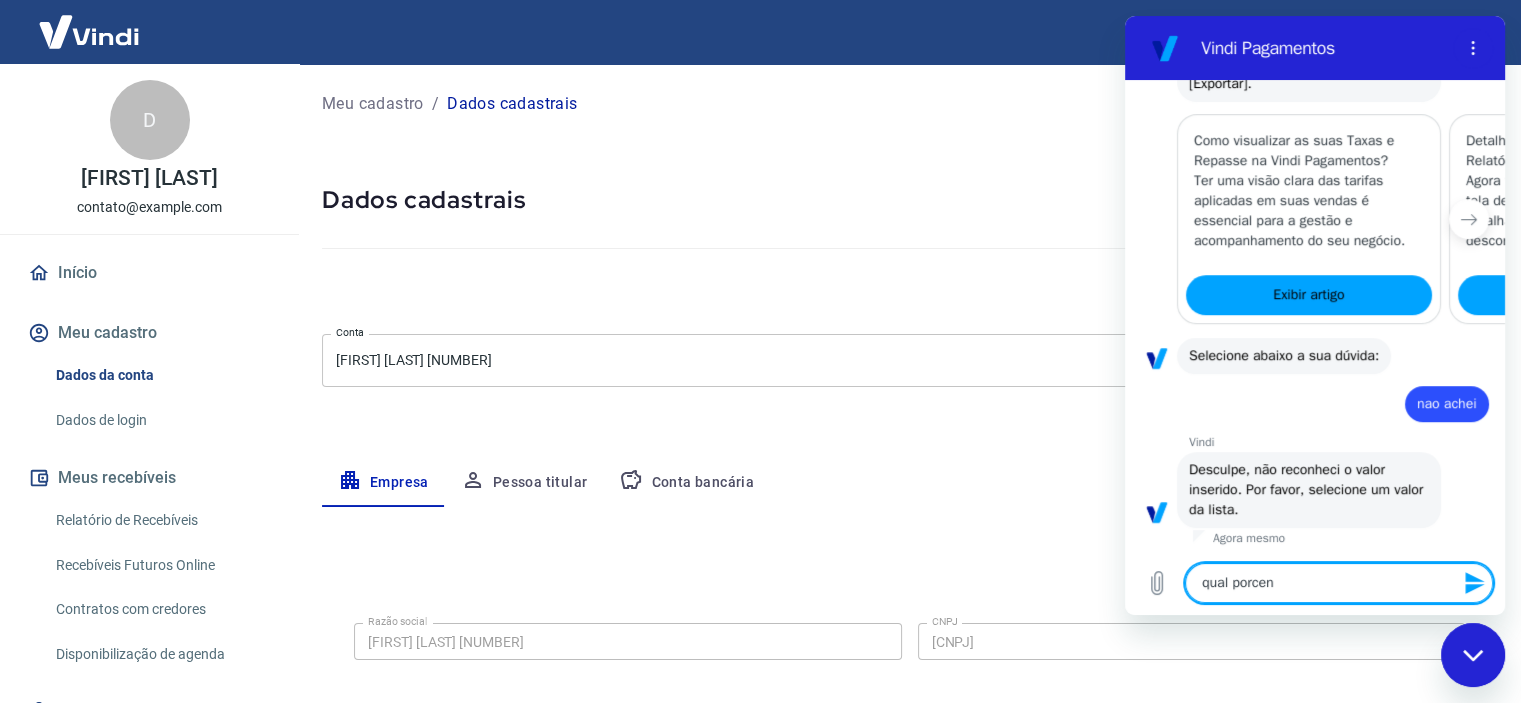 type on "qual porcent" 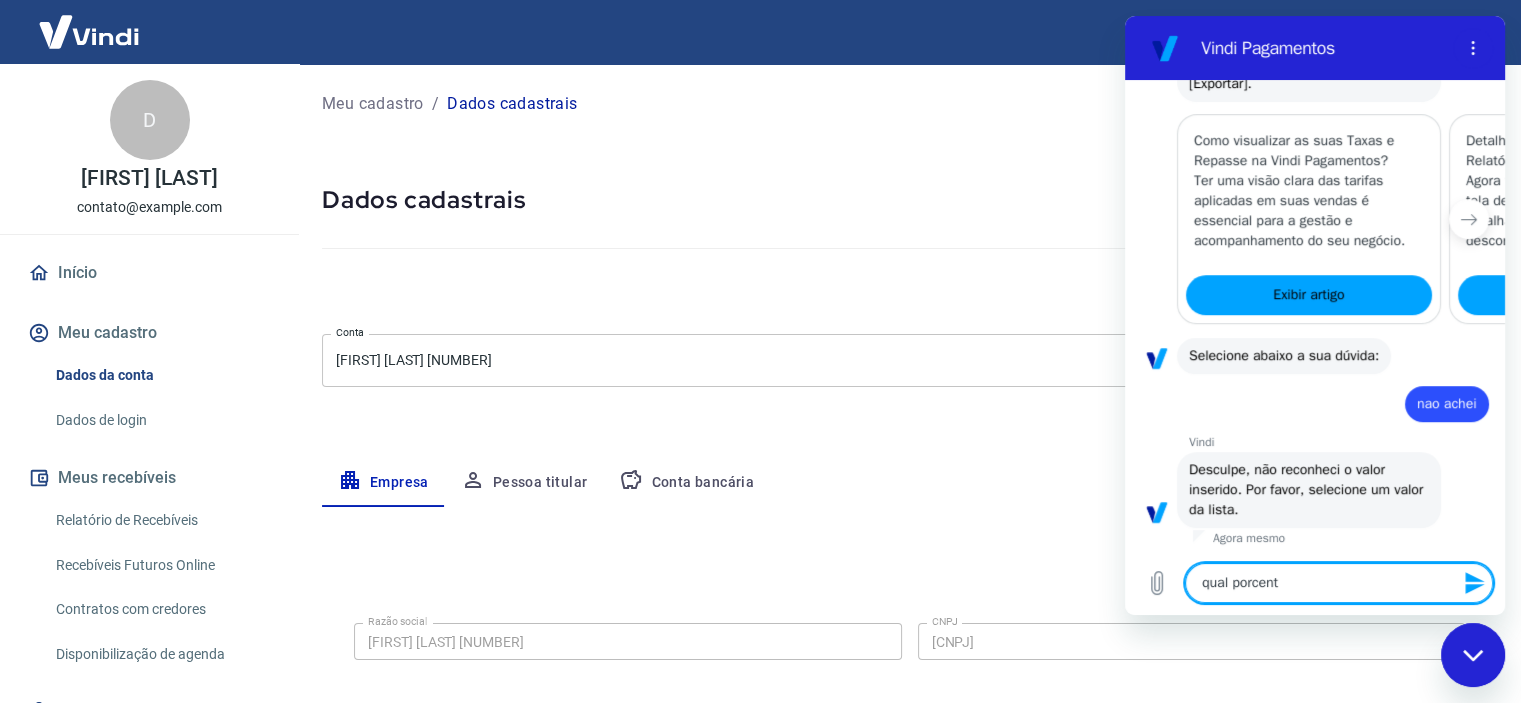 type on "qual porcenta" 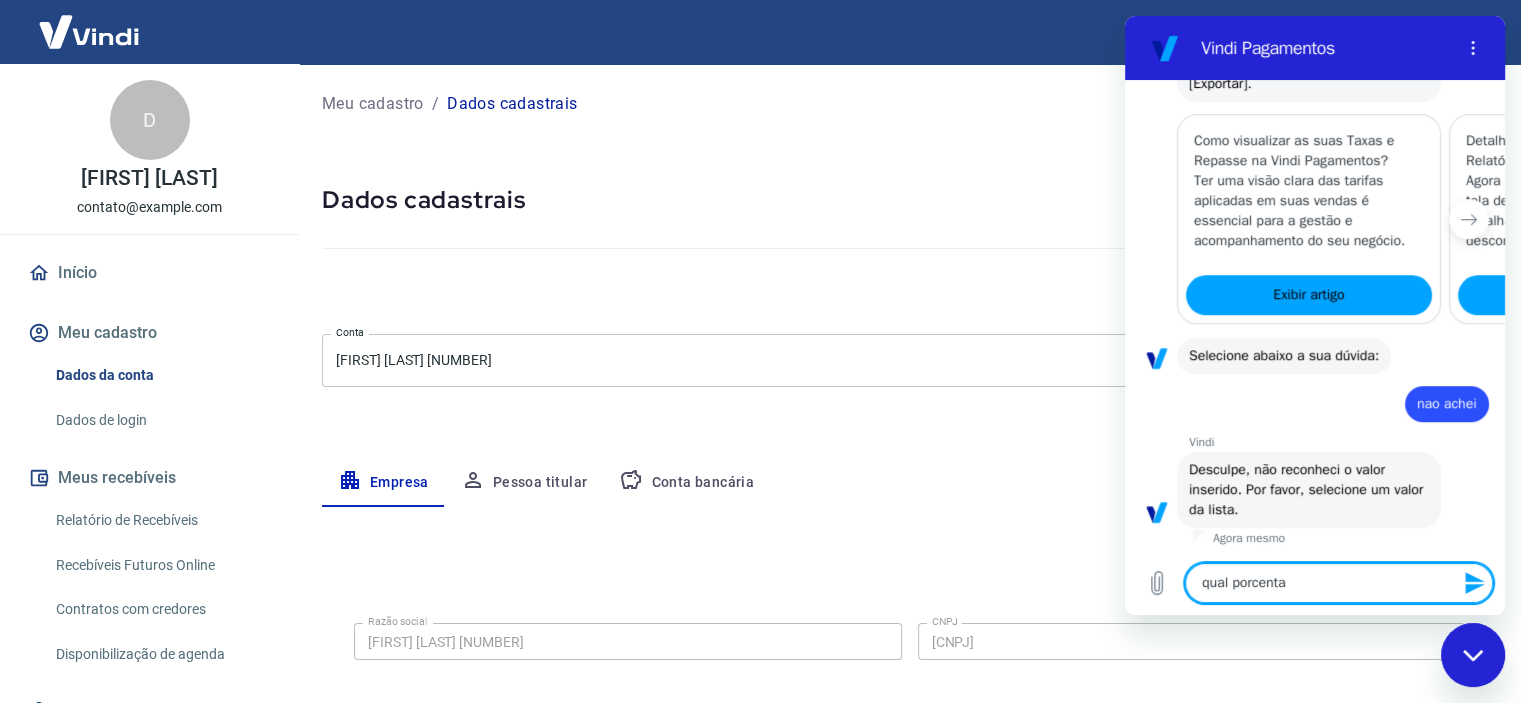 type on "qual porcentag" 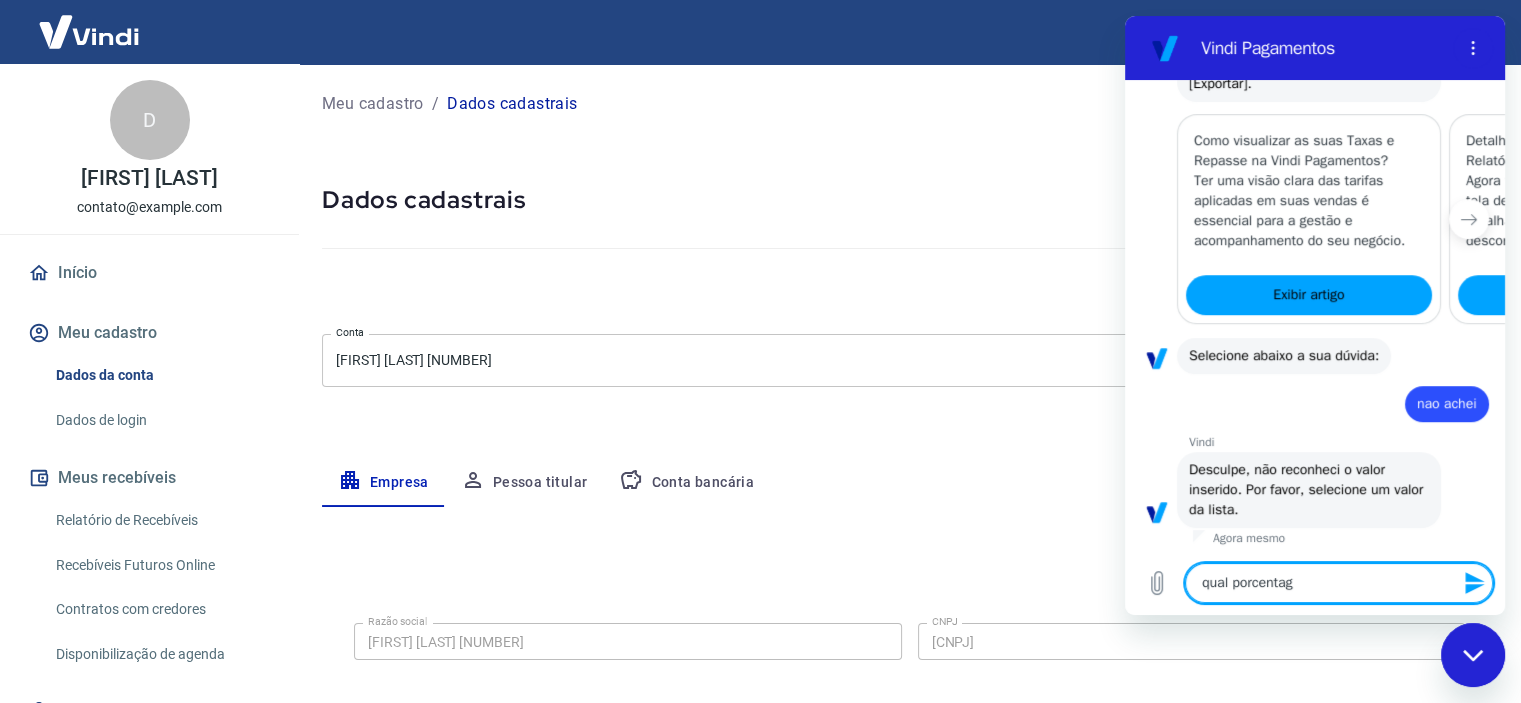 type on "qual porcentage" 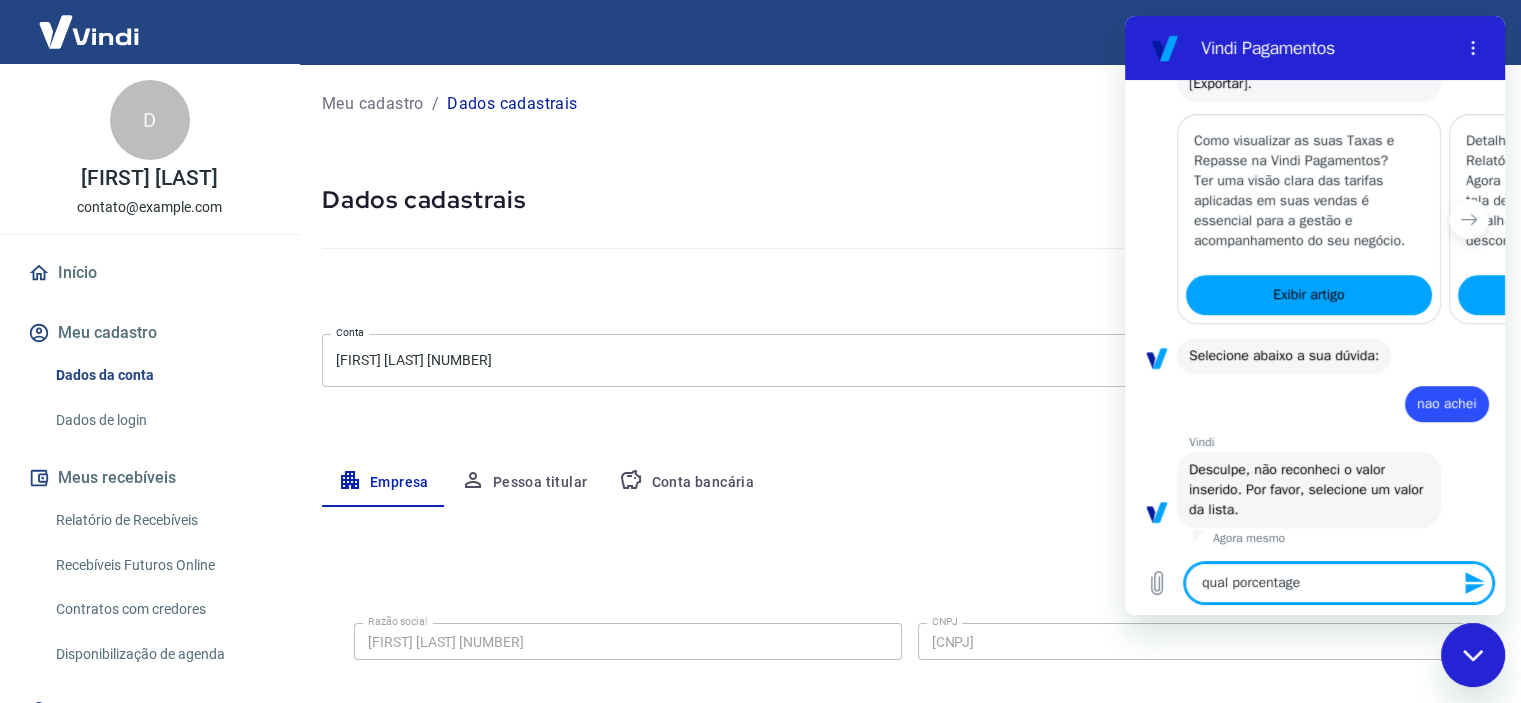 type on "qual porcentagem" 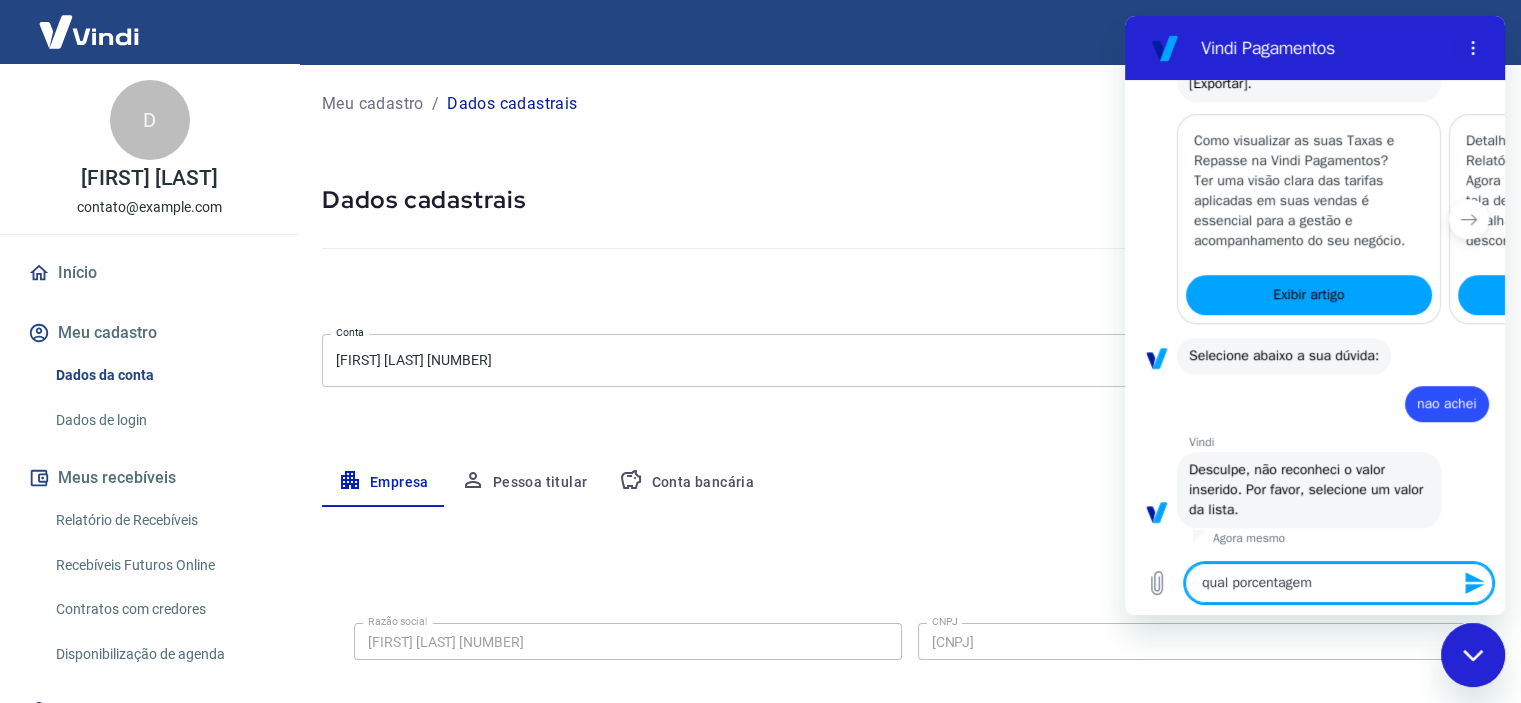 type on "qual porcentagem" 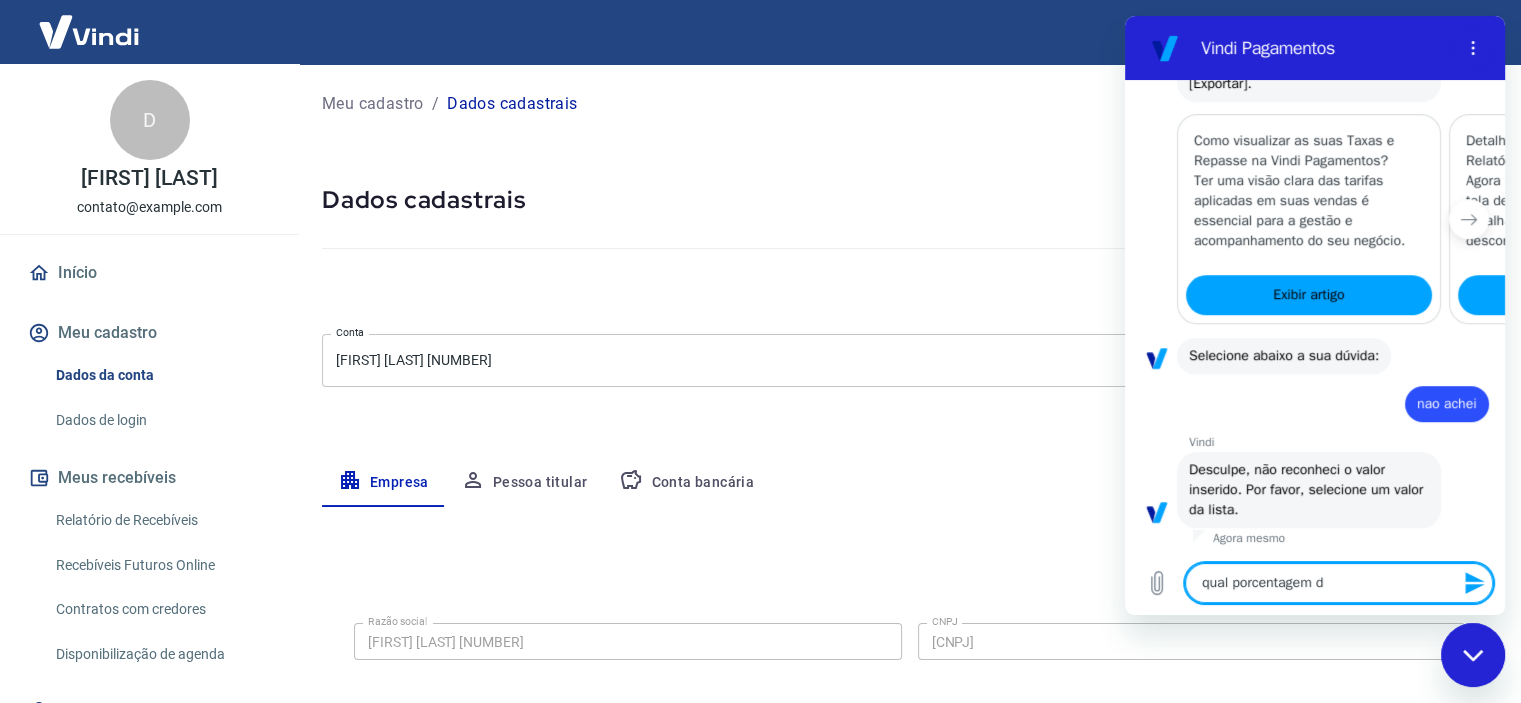 type on "qual porcentagem da" 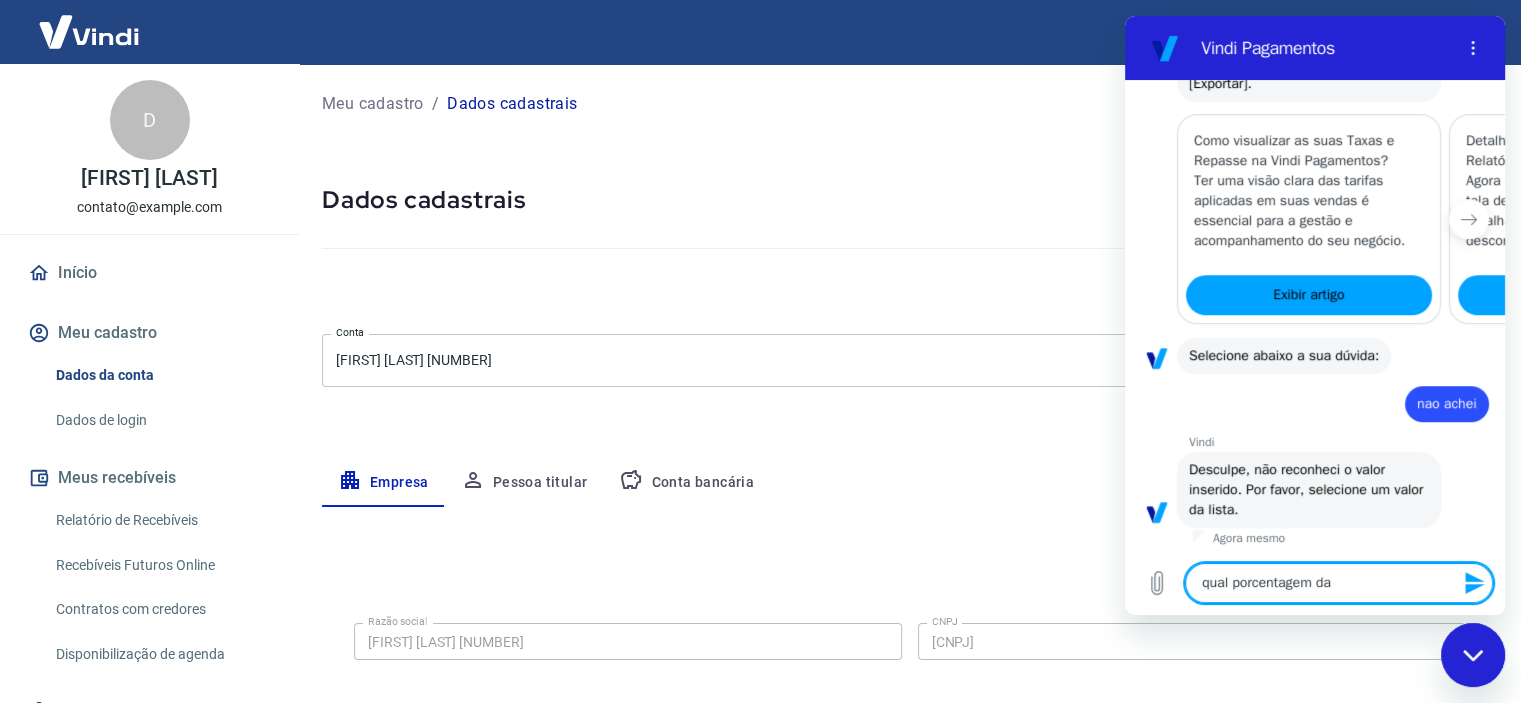 type on "qual porcentagem das" 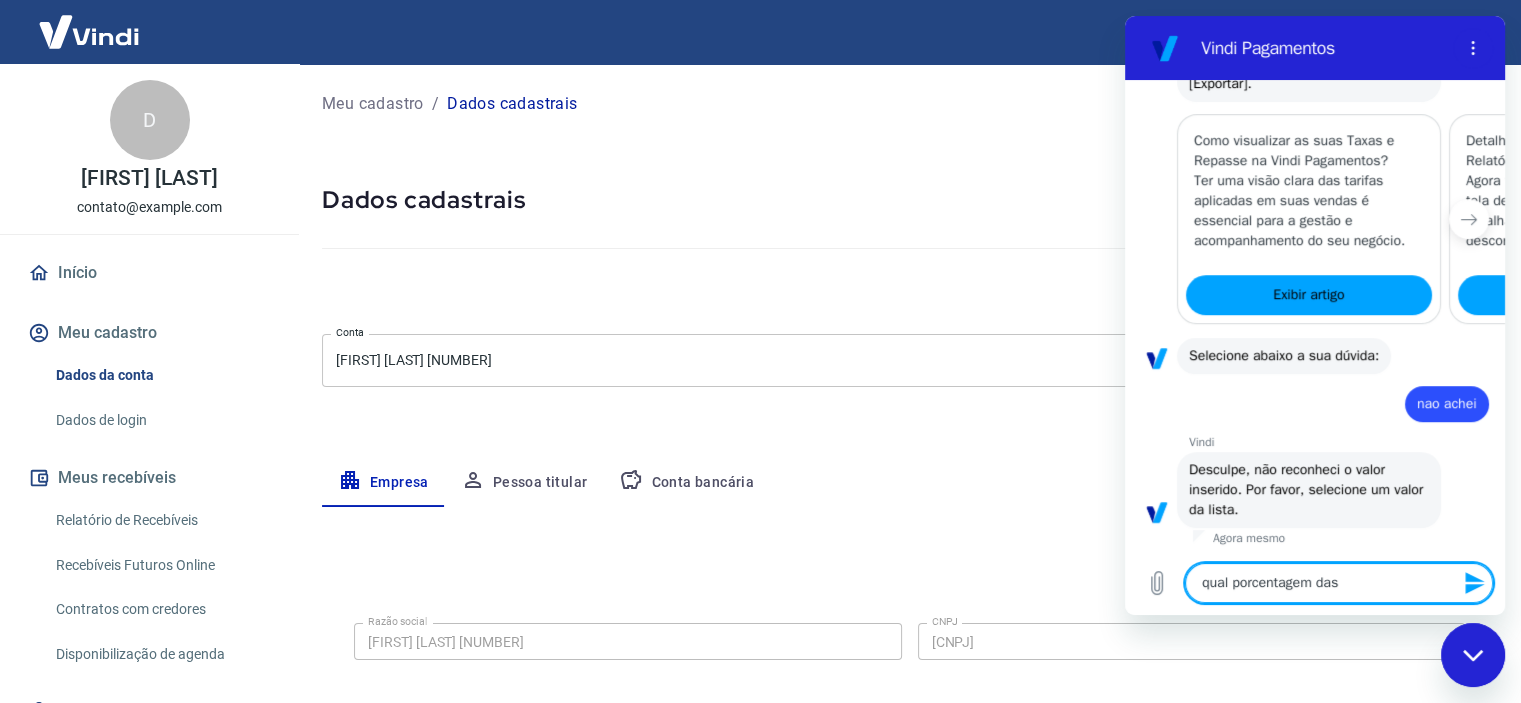type on "qual porcentagem das" 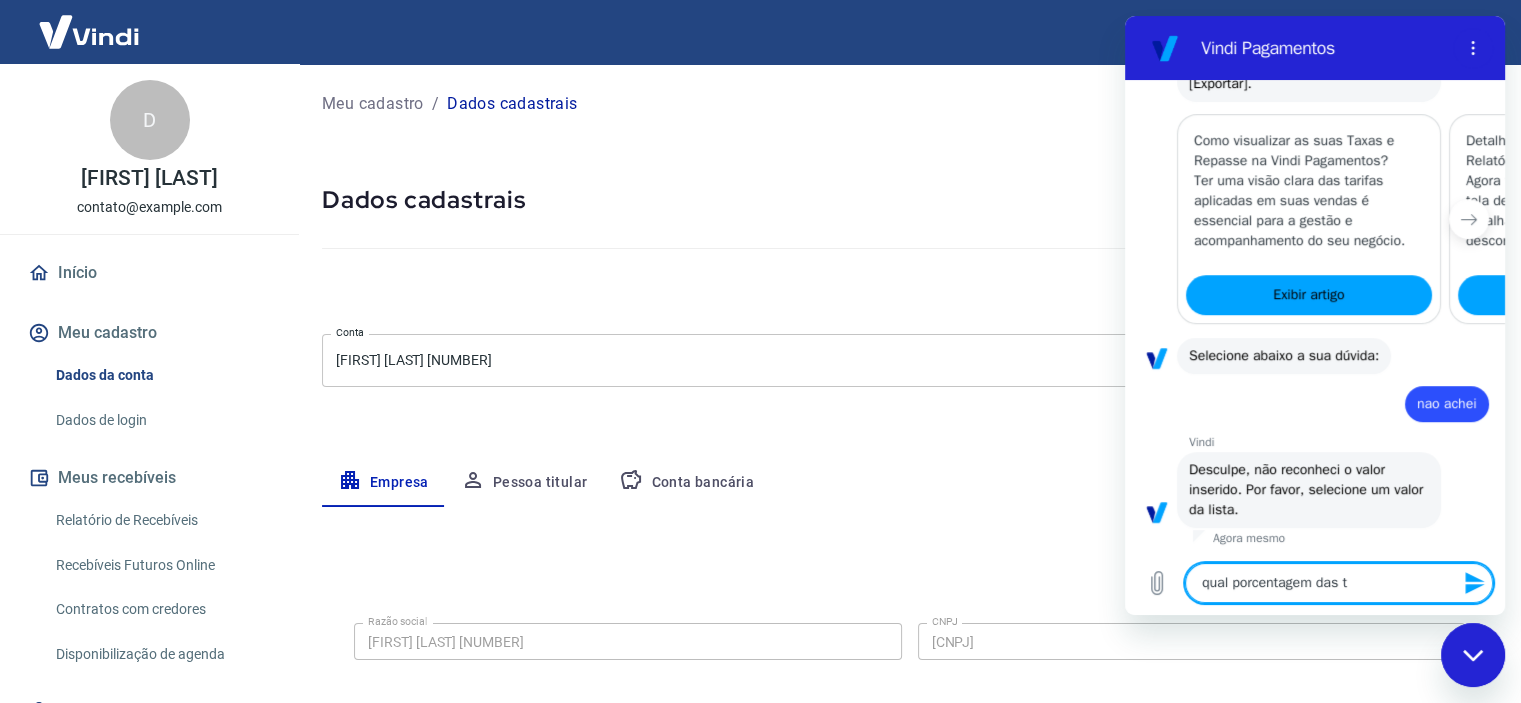 type on "qual porcentagem das ta" 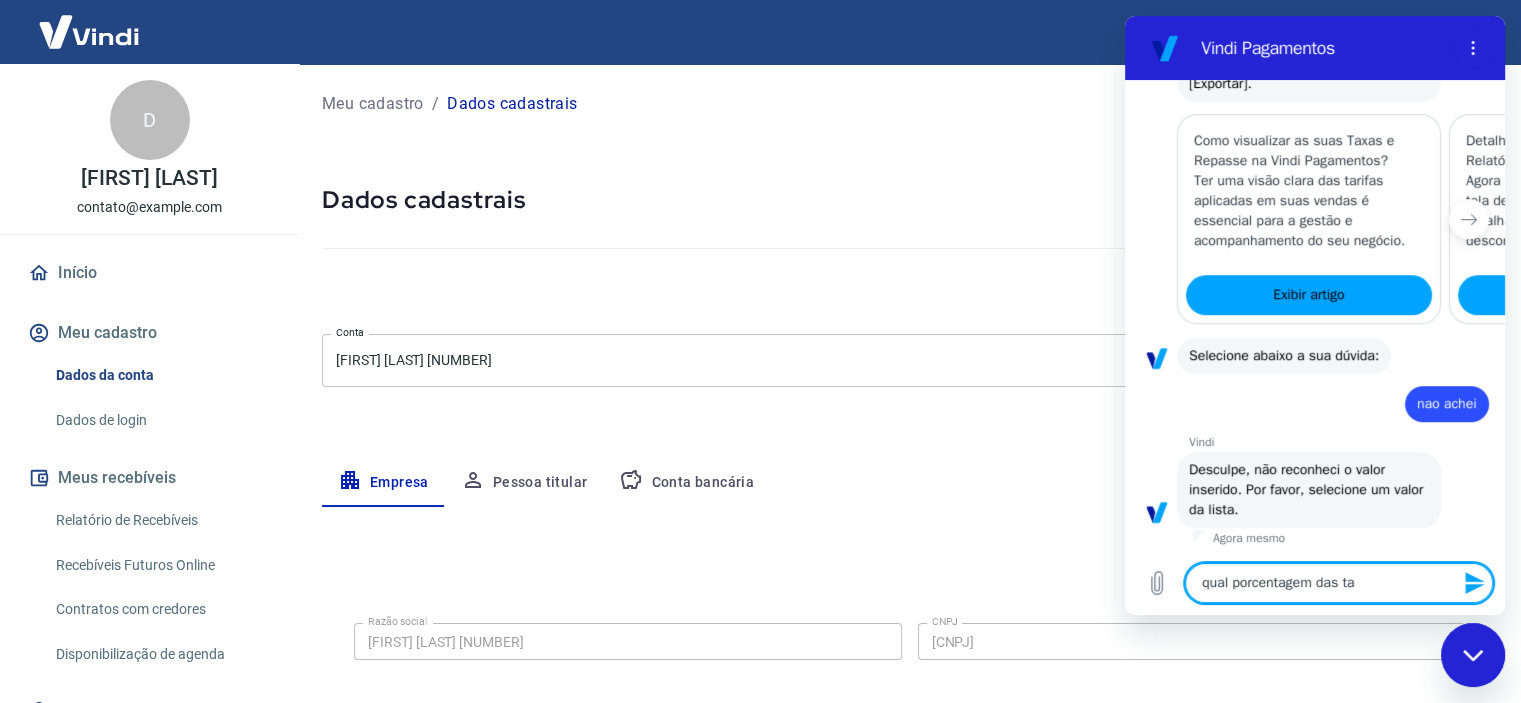 type on "qual porcentagem das tar" 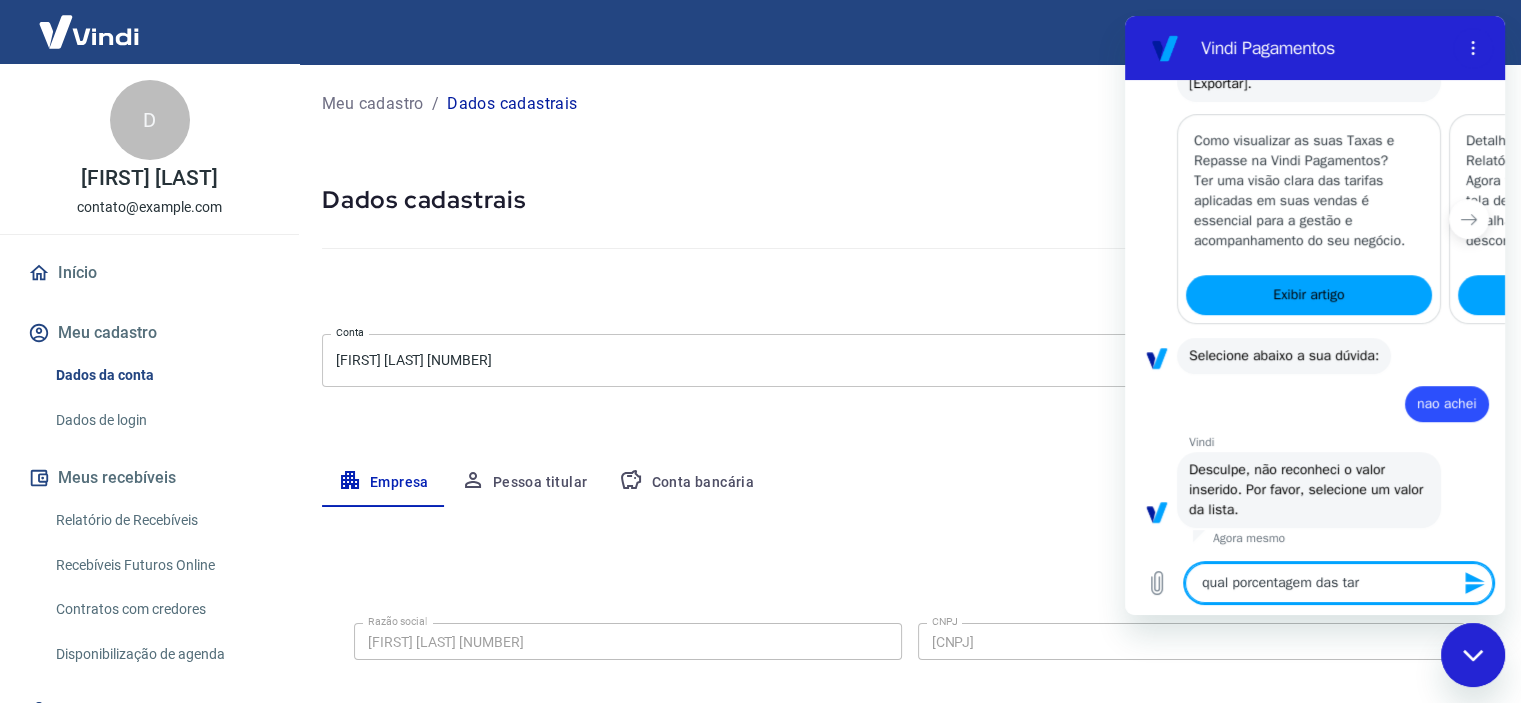 type on "qual porcentagem das tari" 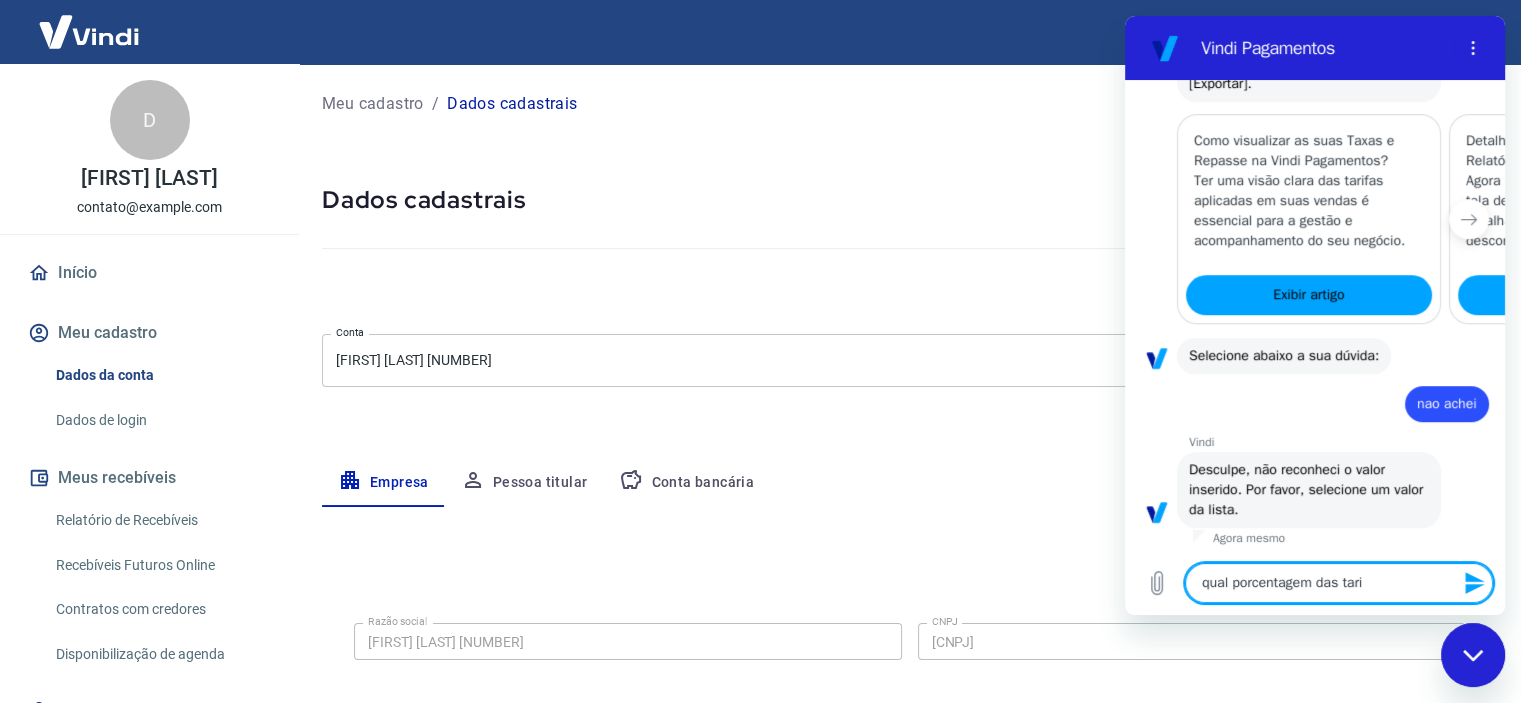type on "qual porcentagem das tarif" 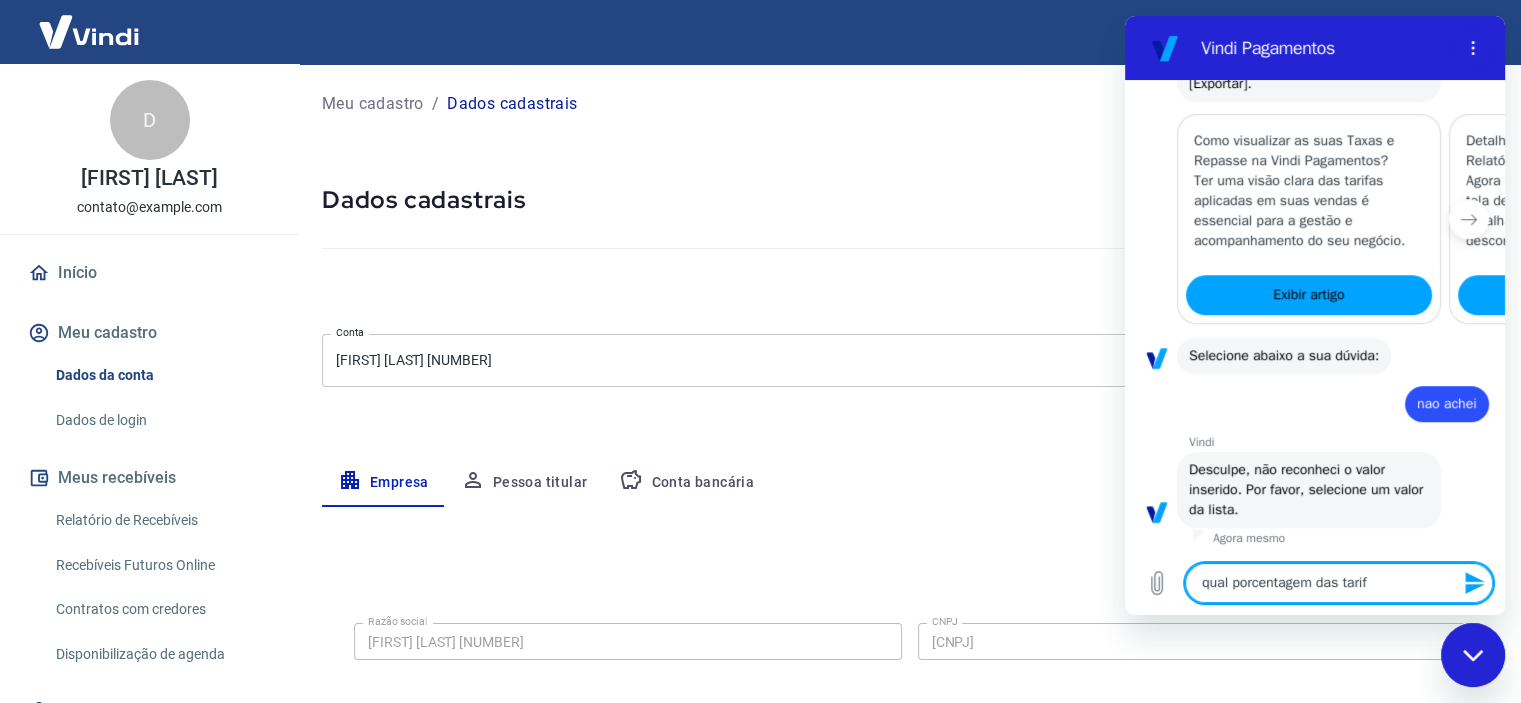 type on "qual porcentagem das tarifa" 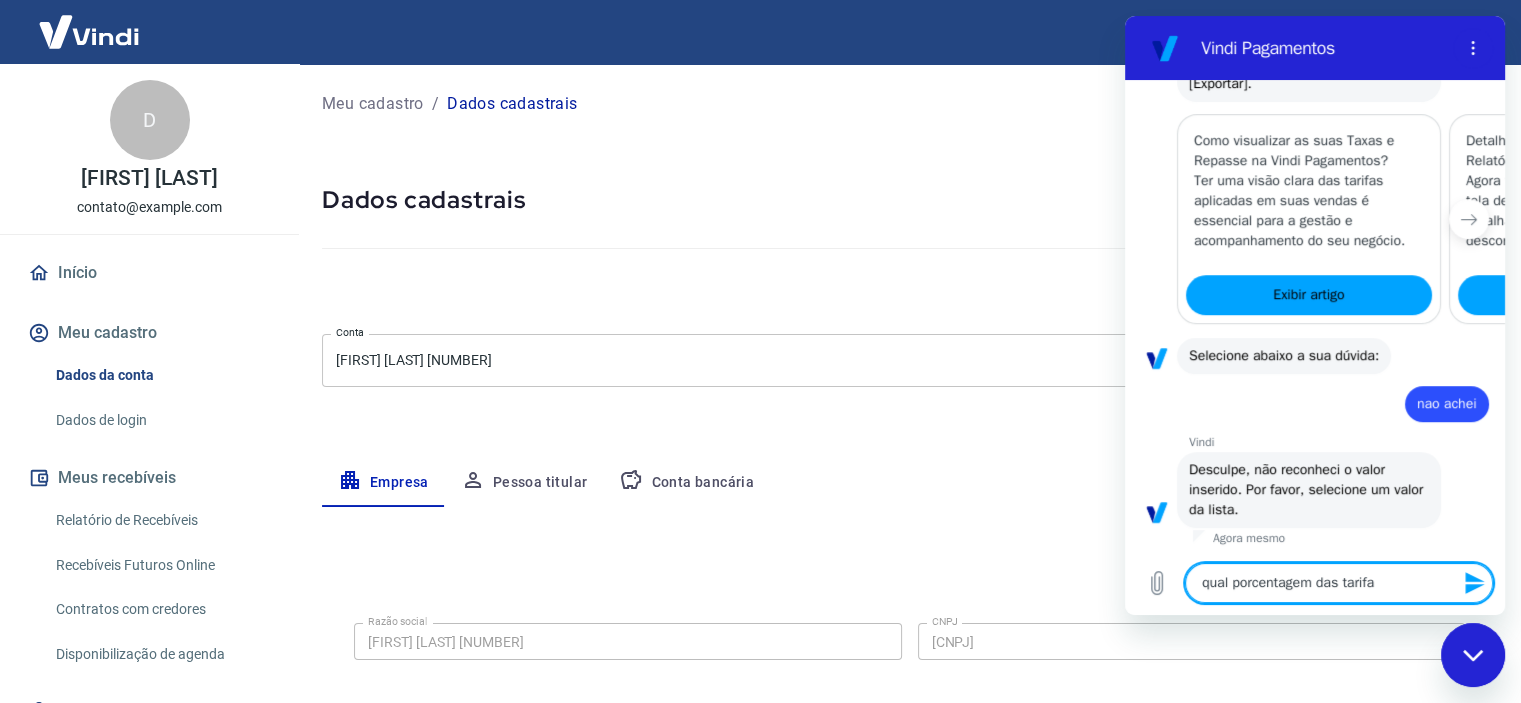 type on "x" 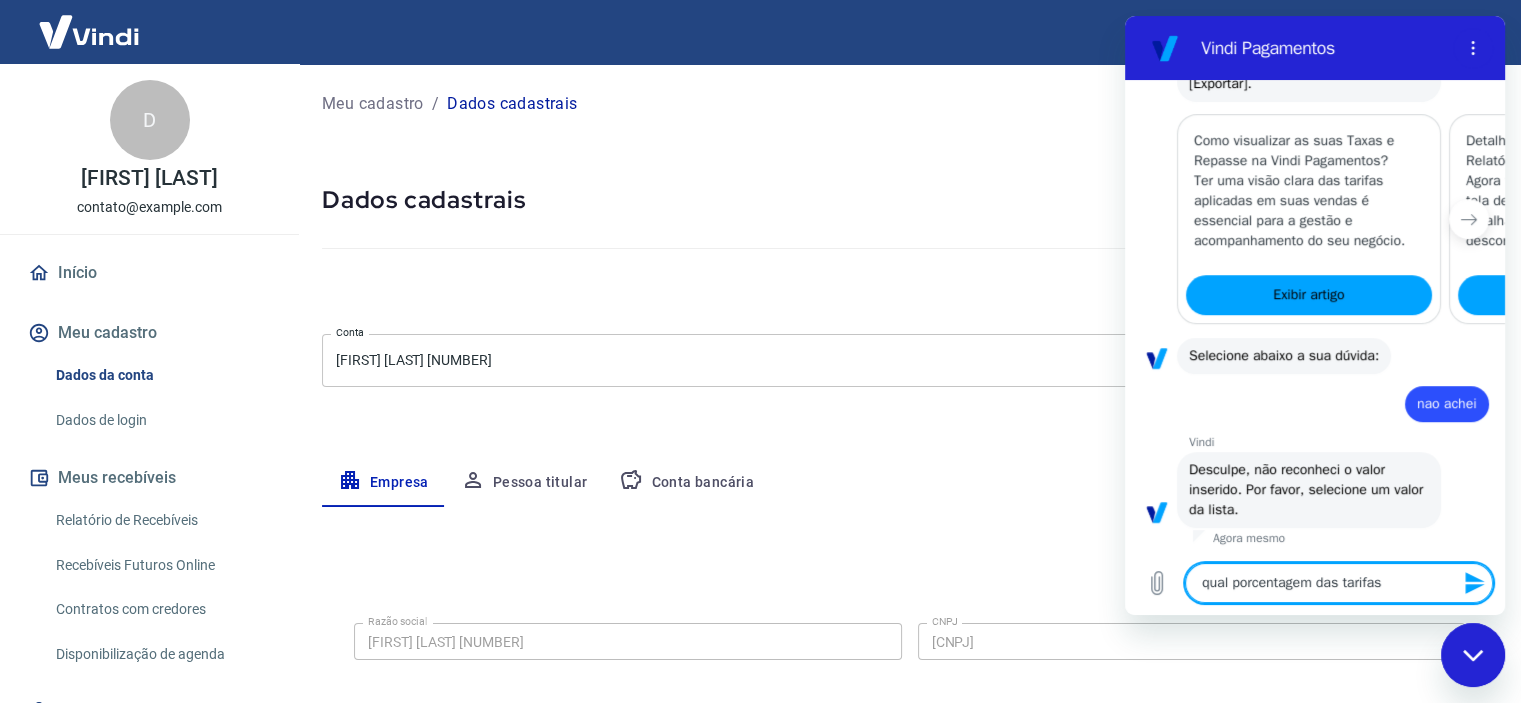 type on "qual porcentagem das tarifas" 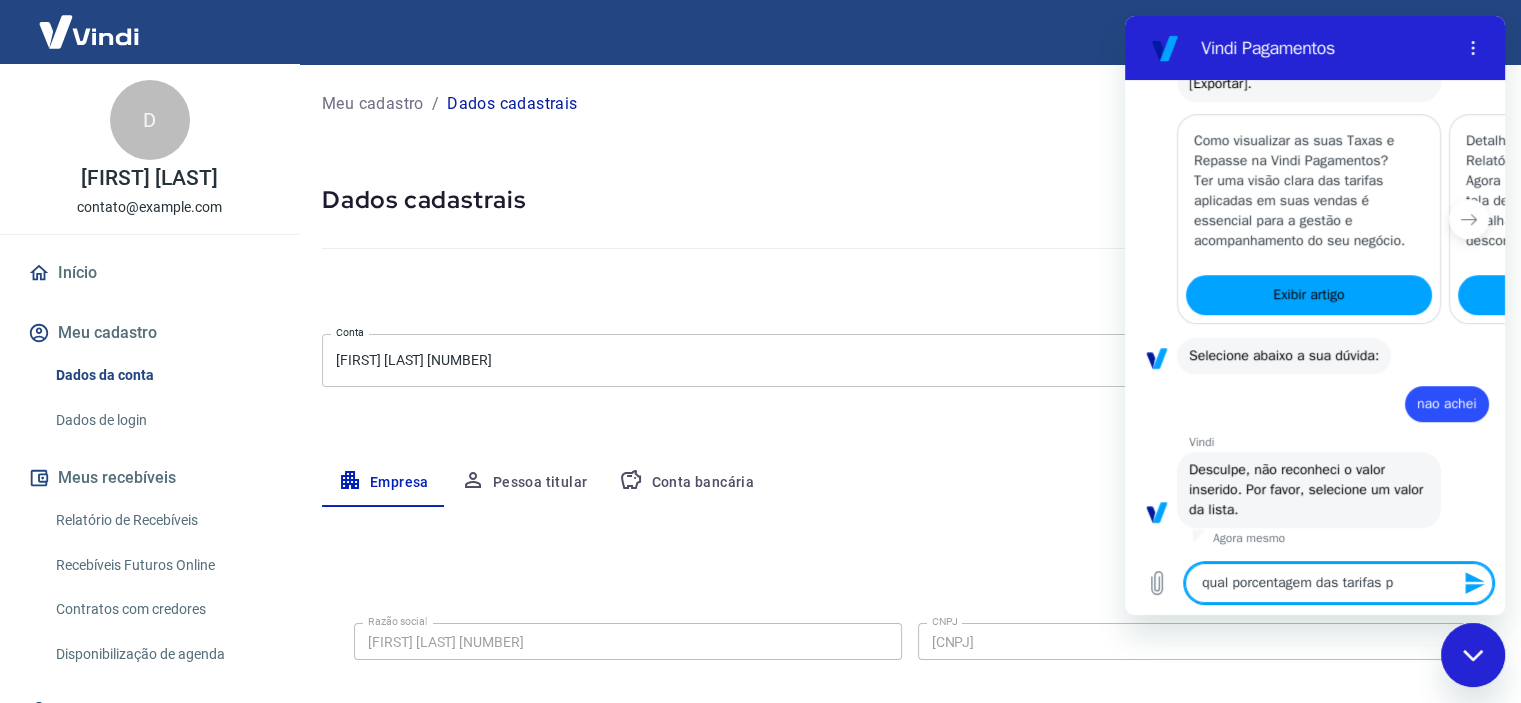 type on "qual porcentagem das tarifas pa" 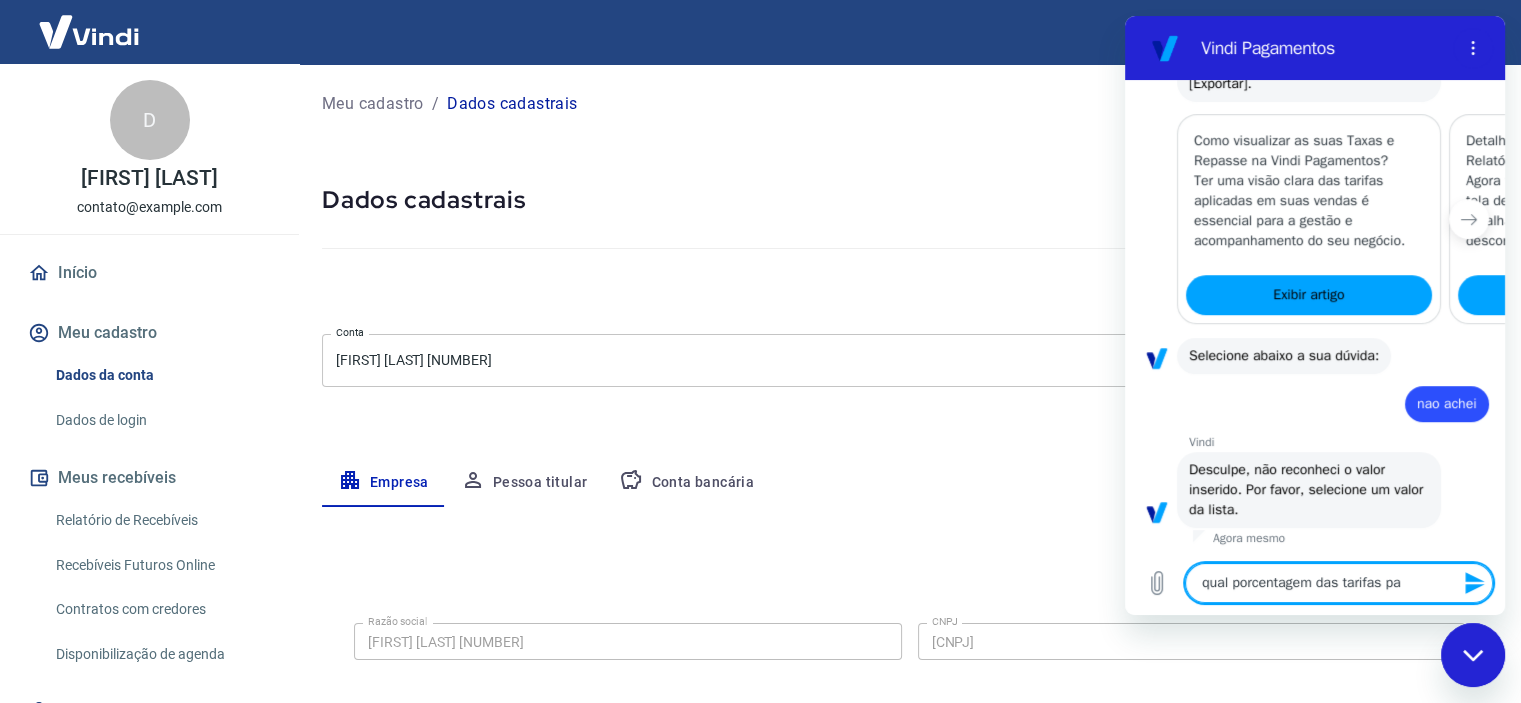 type on "qual porcentagem das tarifas par" 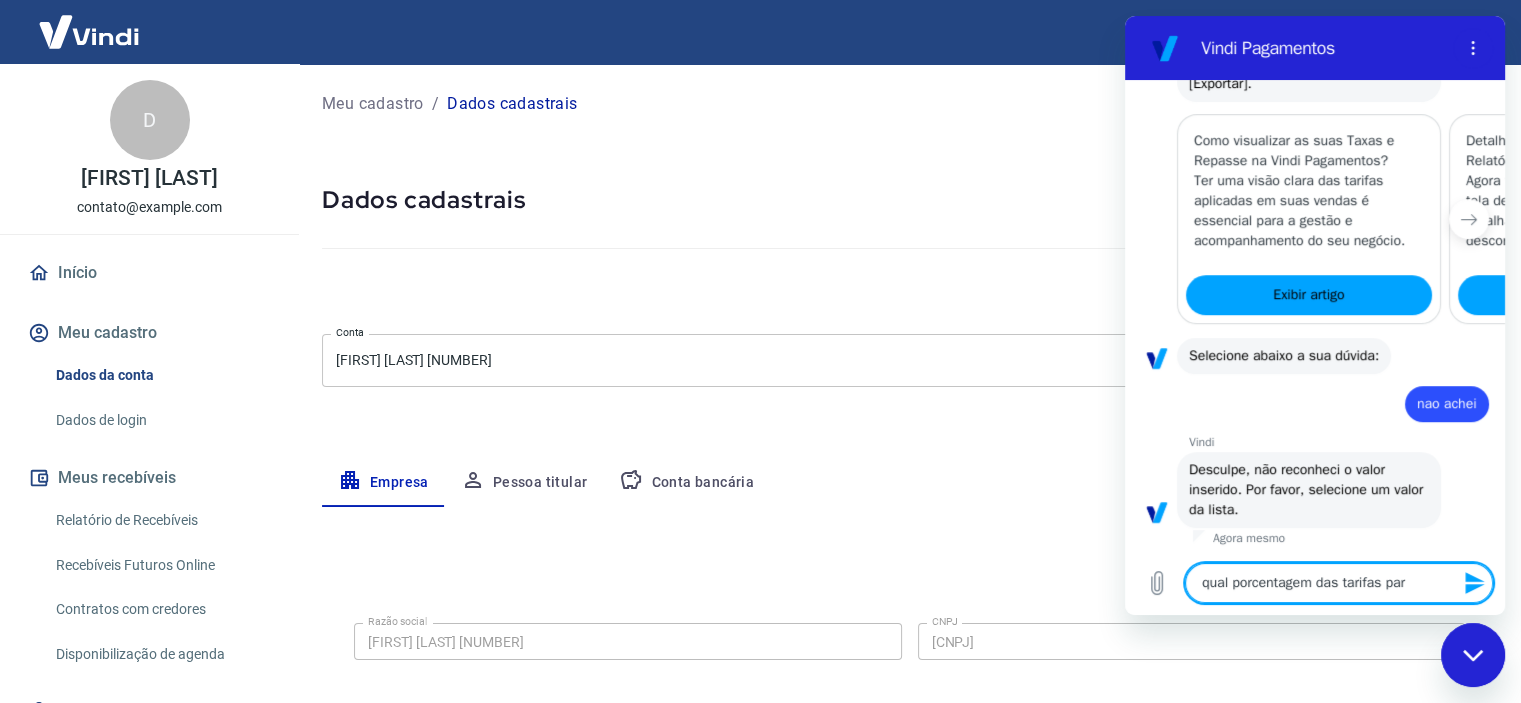 type on "qual porcentagem das tarifas parc" 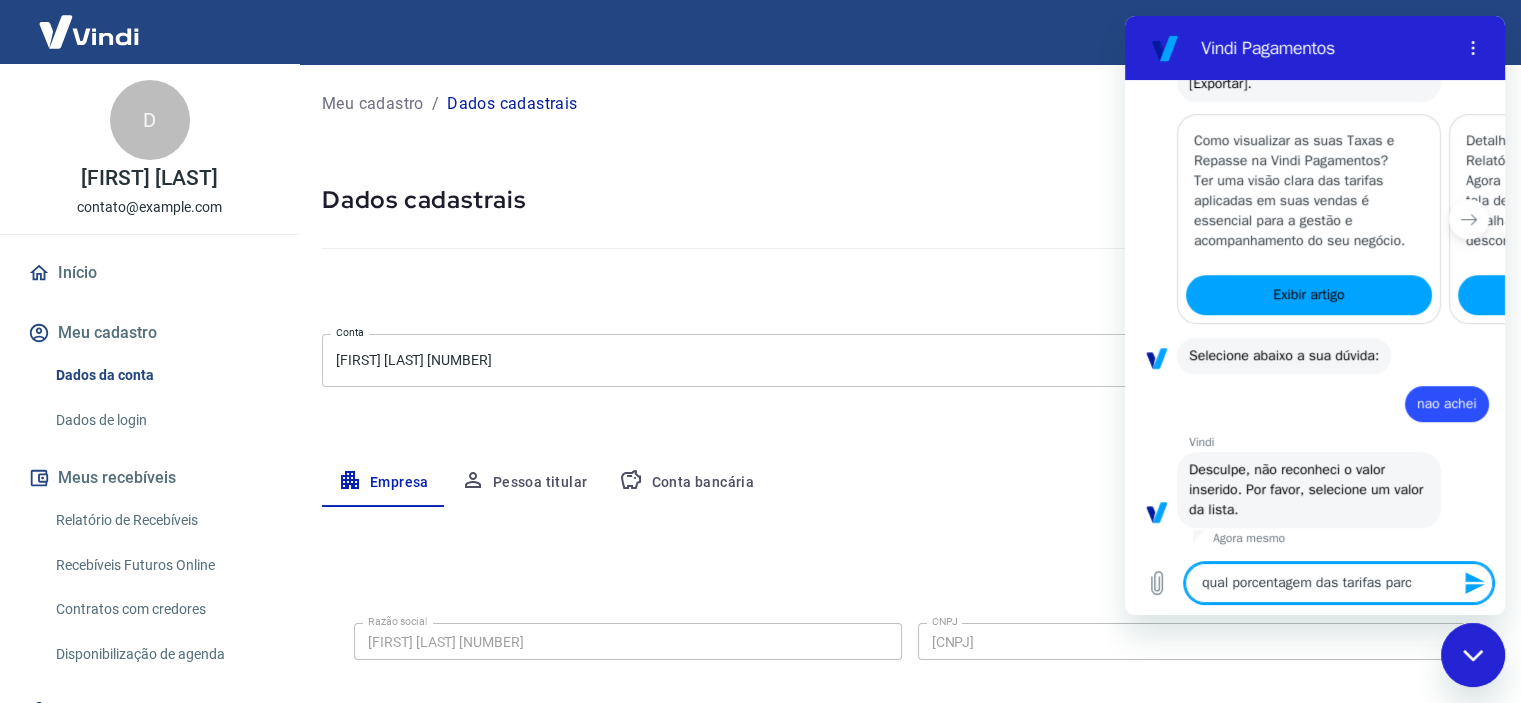 type on "qual porcentagem das tarifas parce" 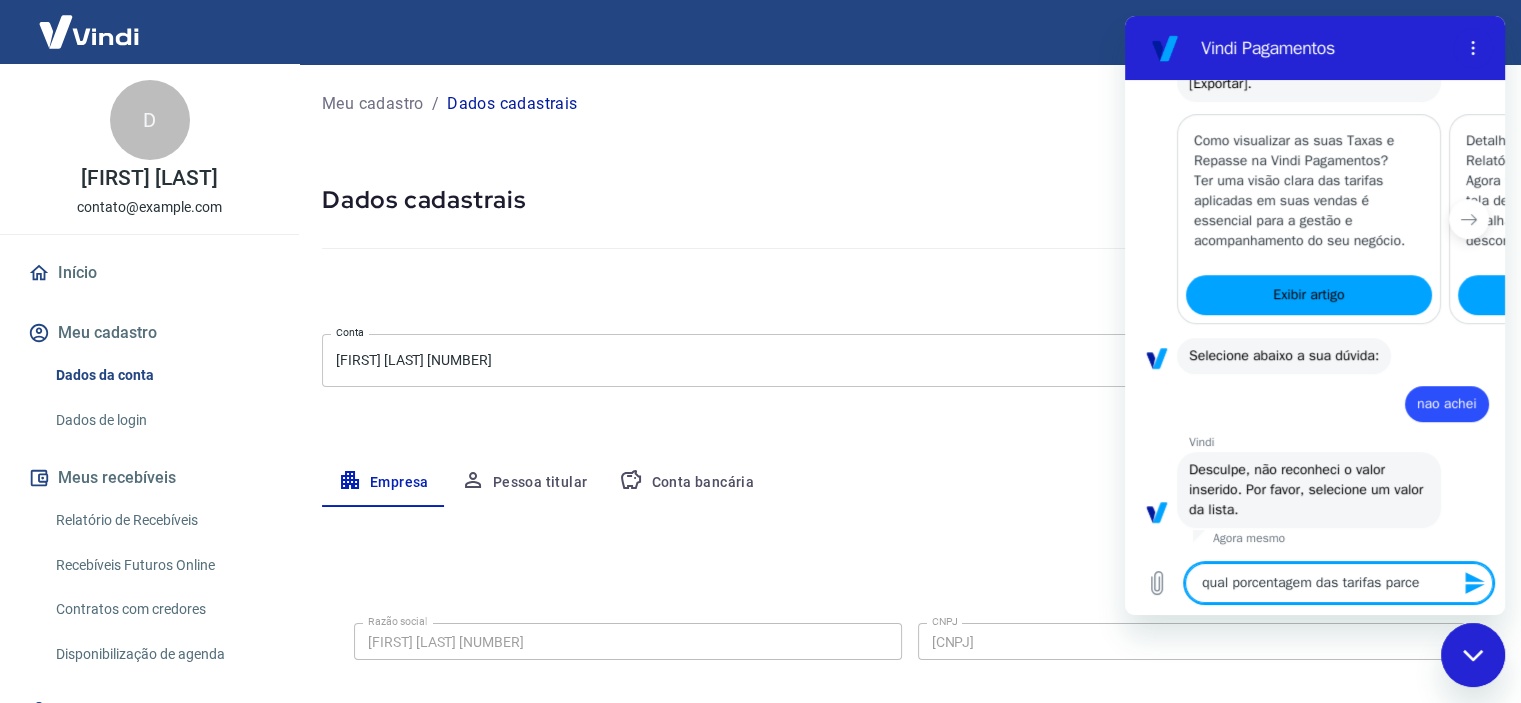 type on "qual porcentagem das tarifas parcel" 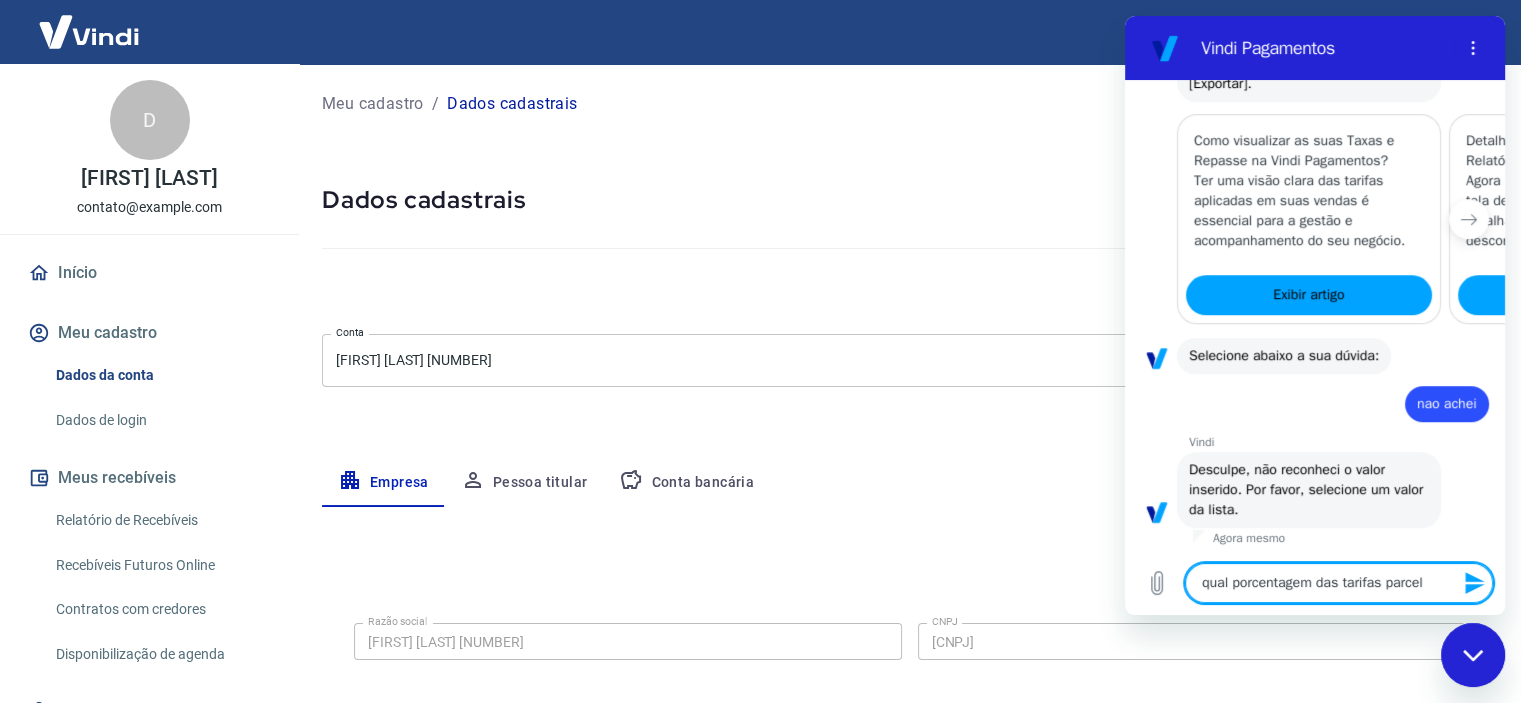 type on "x" 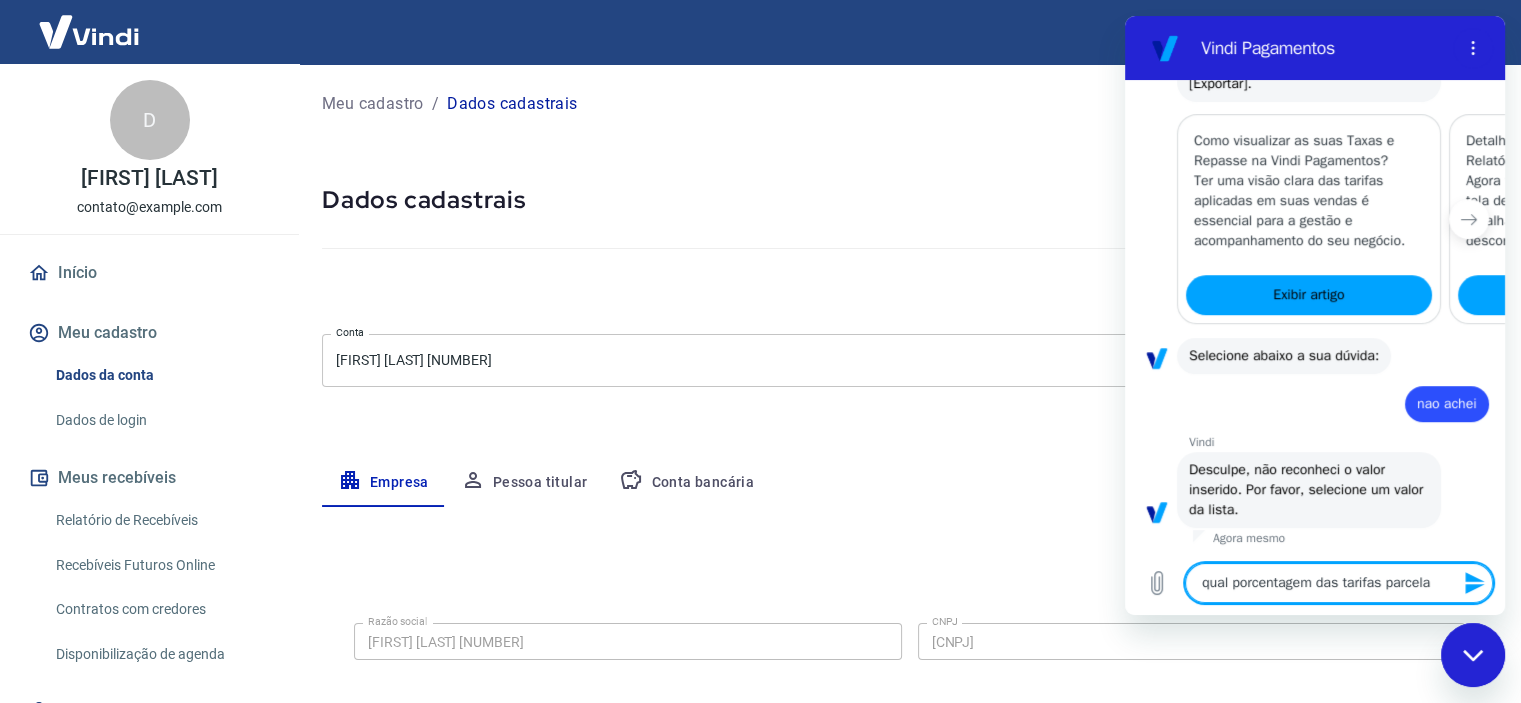 type on "qual porcentagem das tarifas parcelas" 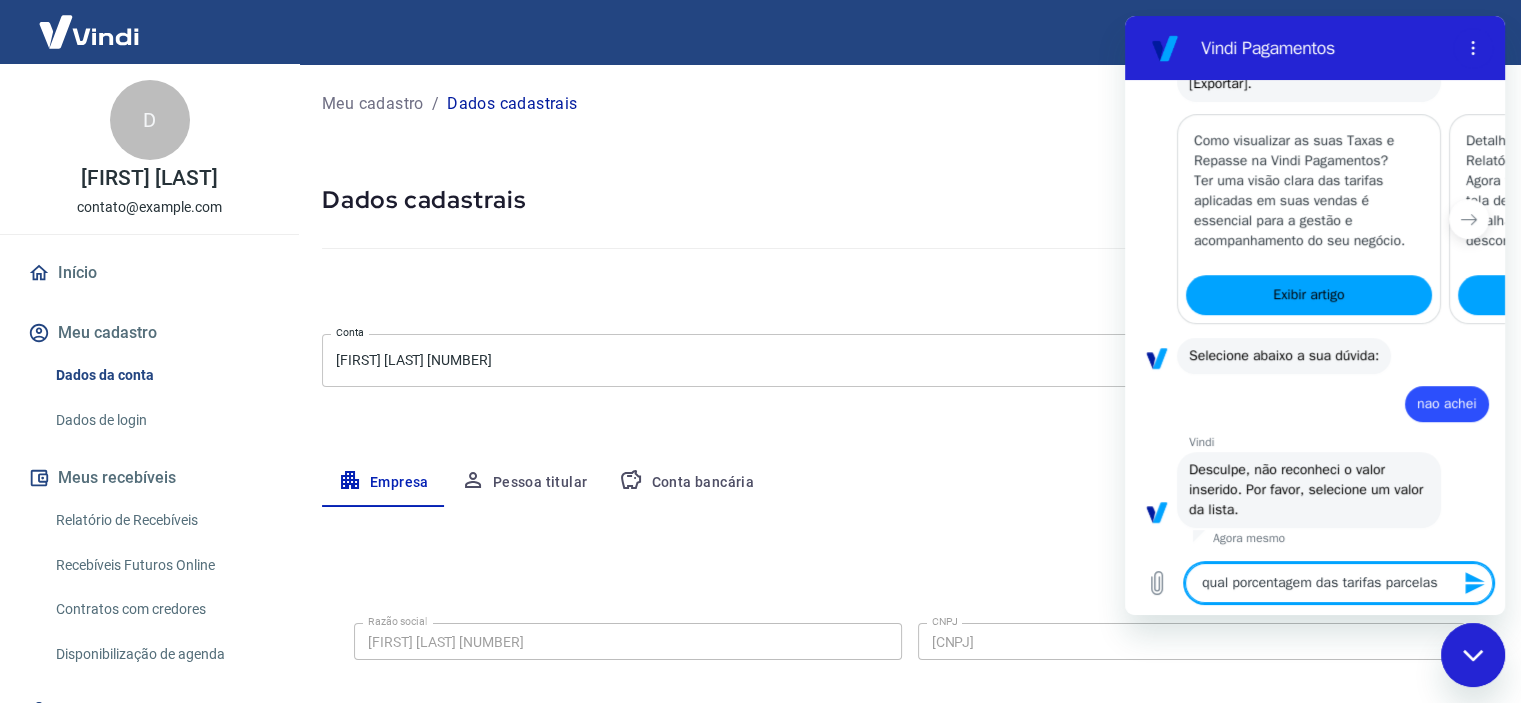 type on "qual porcentagem das tarifas parcela" 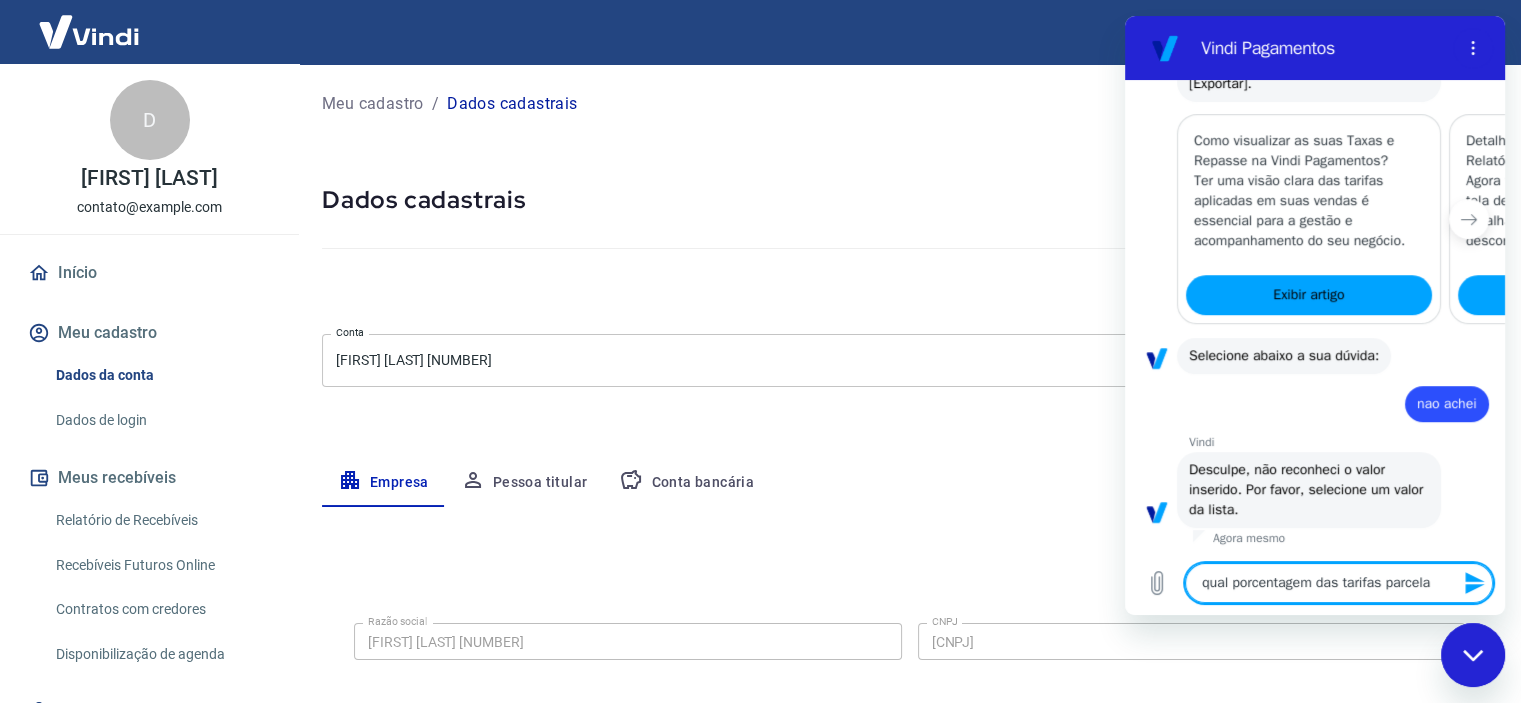 type on "qual porcentagem das tarifas parcelam" 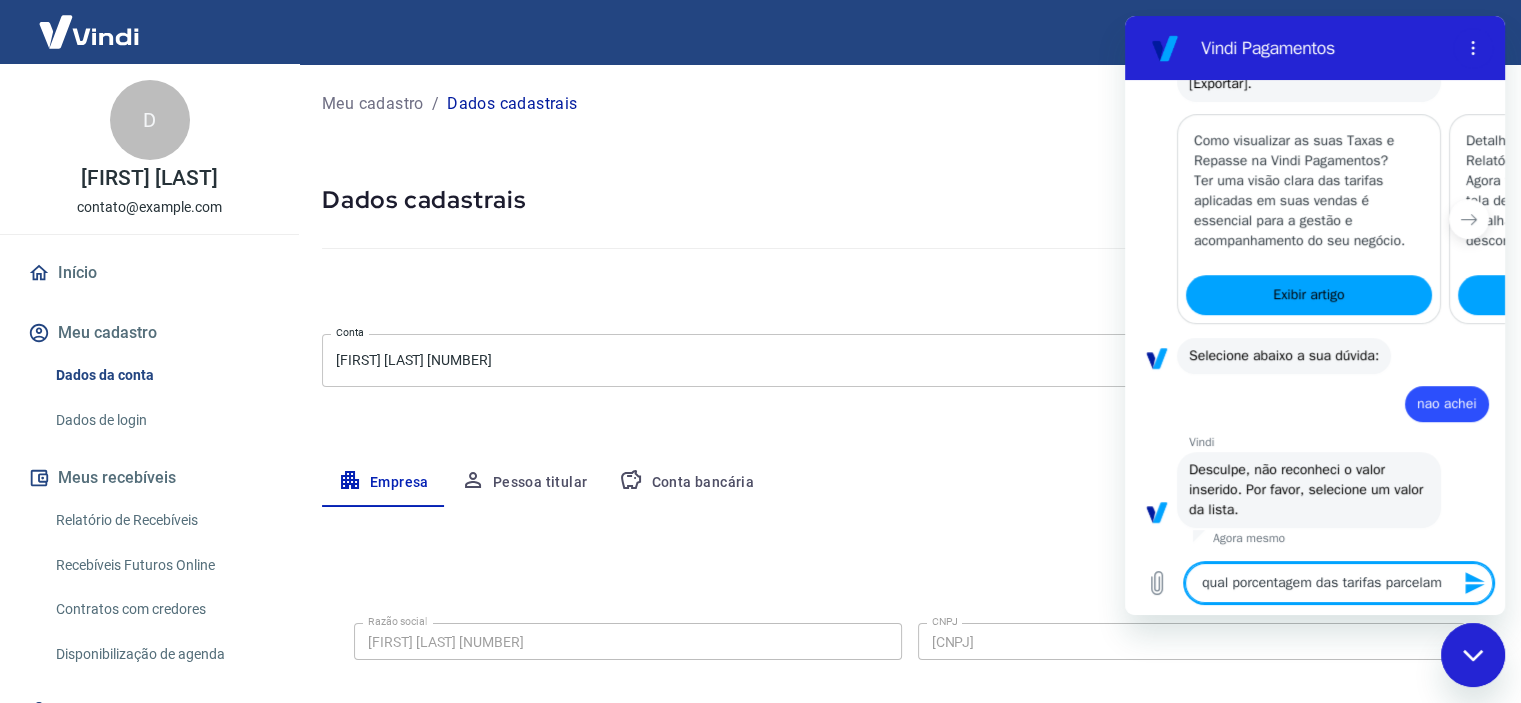type on "qual porcentagem das tarifas parcelame" 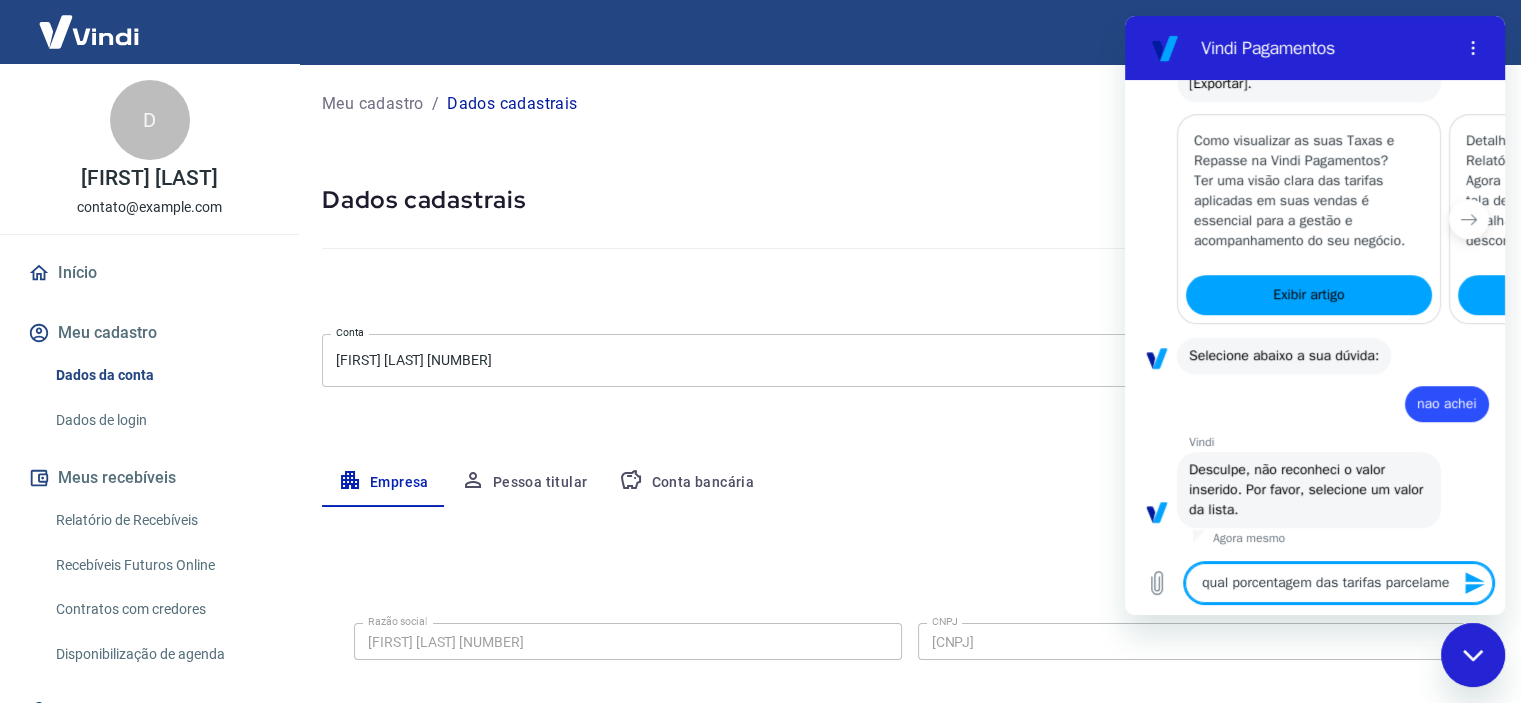 type on "x" 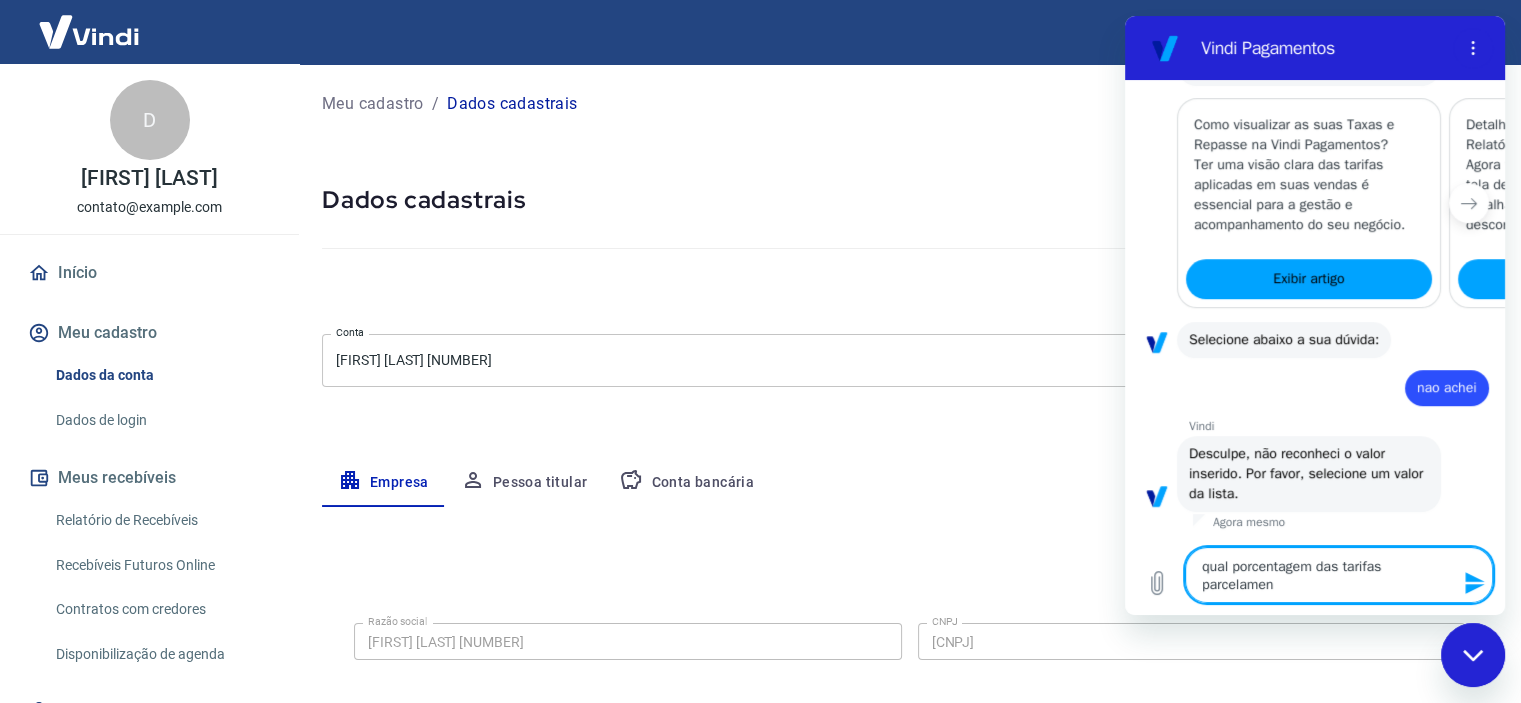 type on "qual porcentagem das tarifas parcelament" 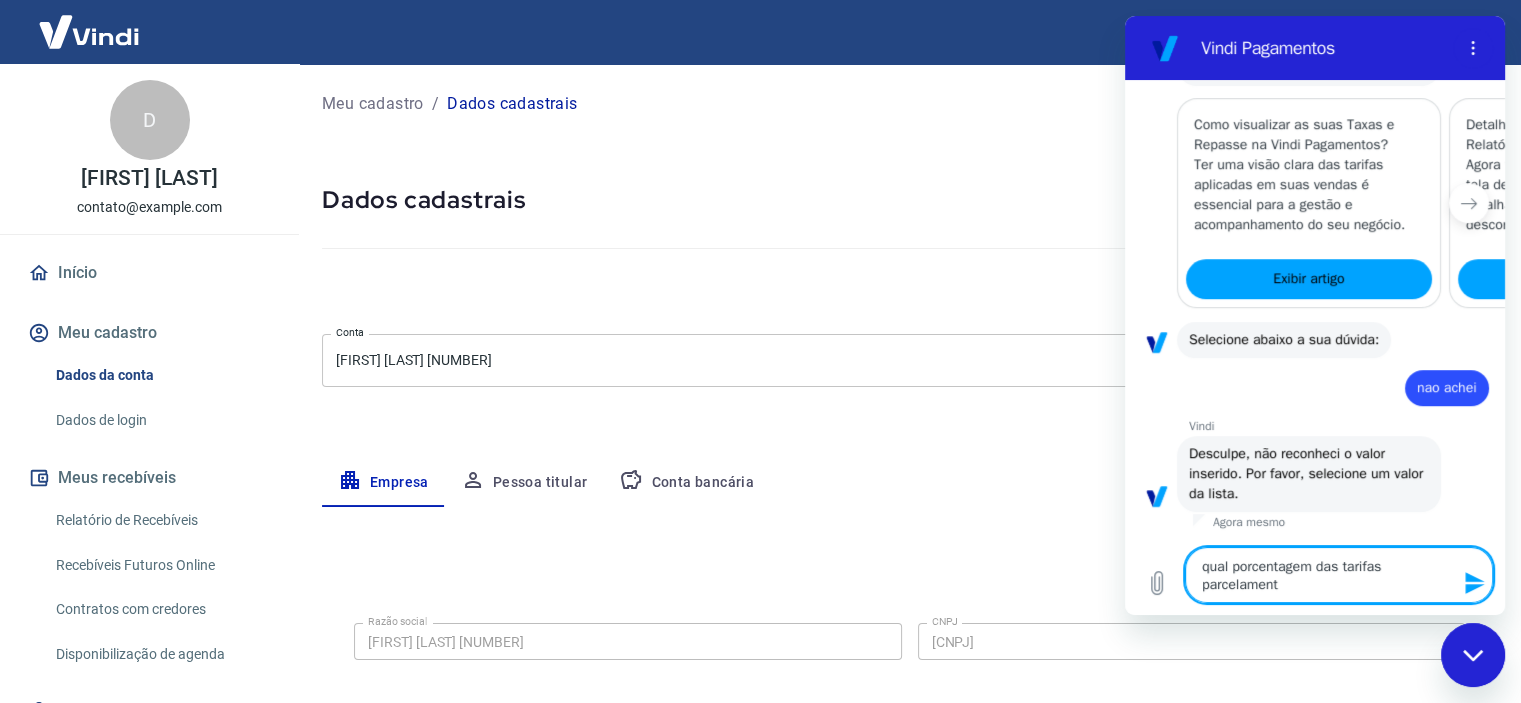 type on "qual porcentagem das tarifas parcelamento" 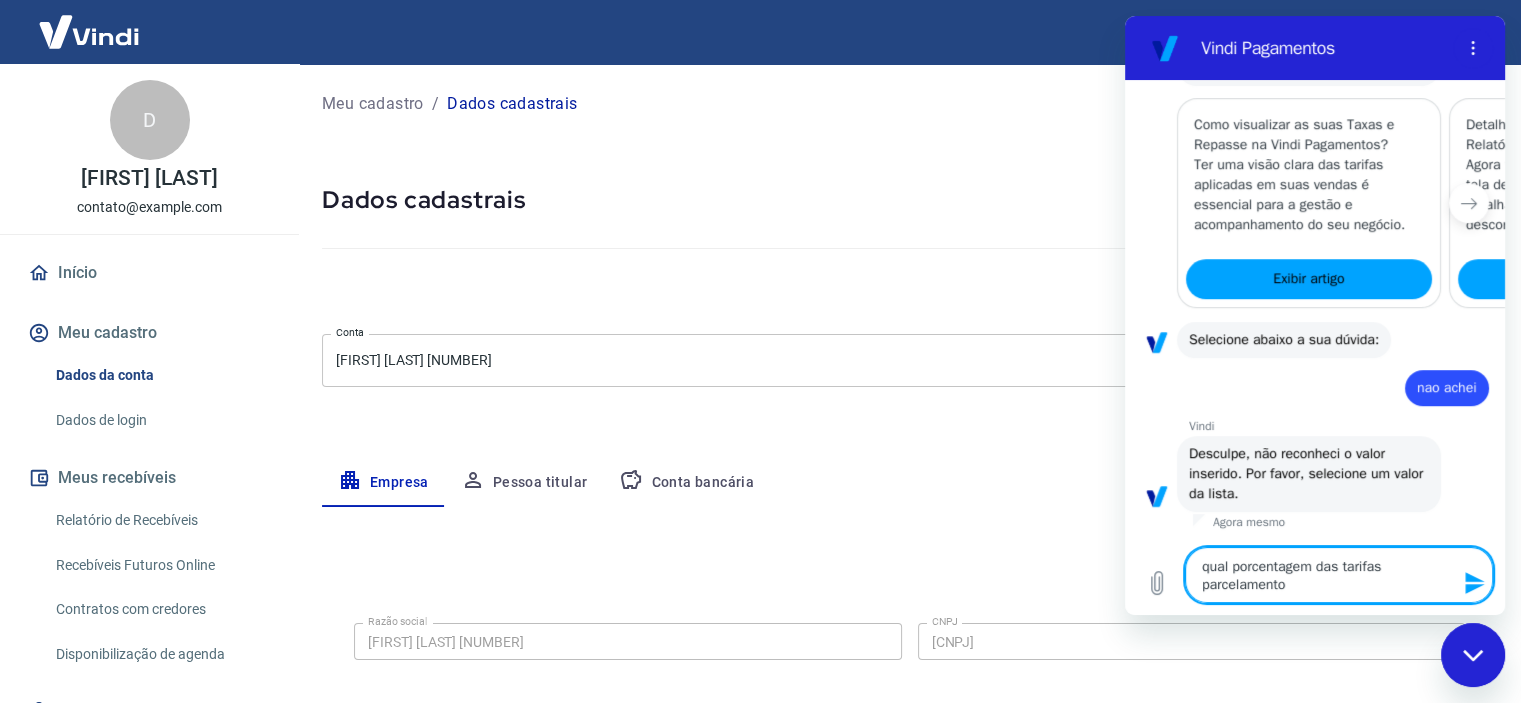type 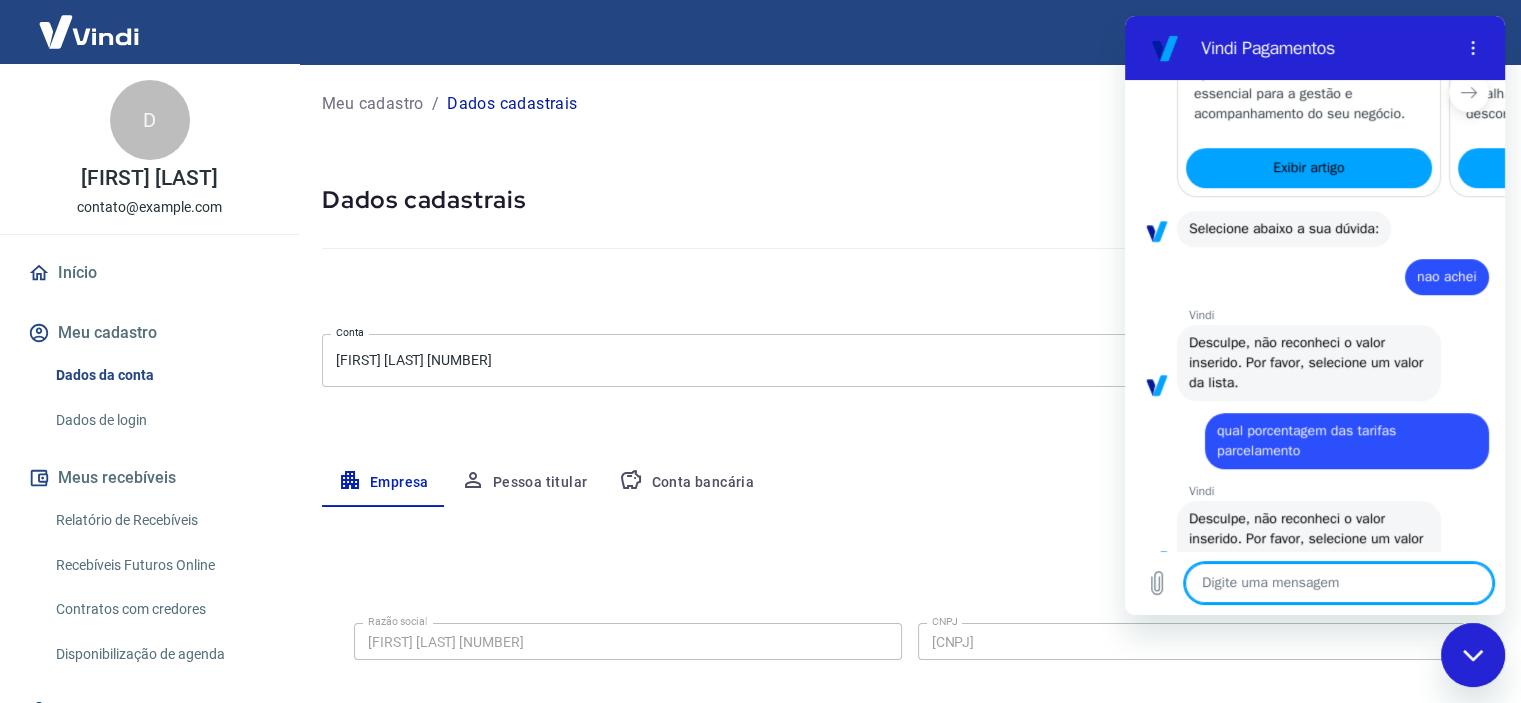 type on "x" 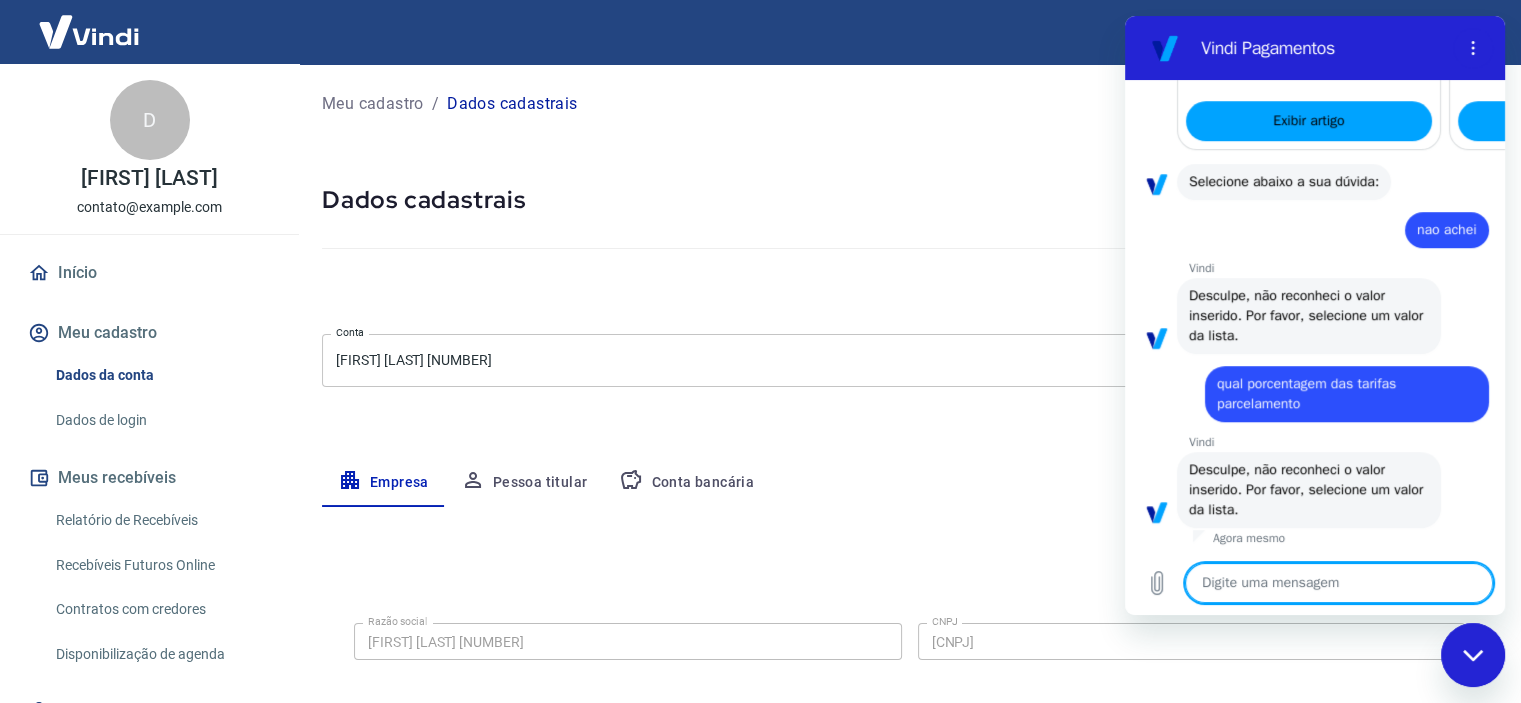 scroll, scrollTop: 1225, scrollLeft: 0, axis: vertical 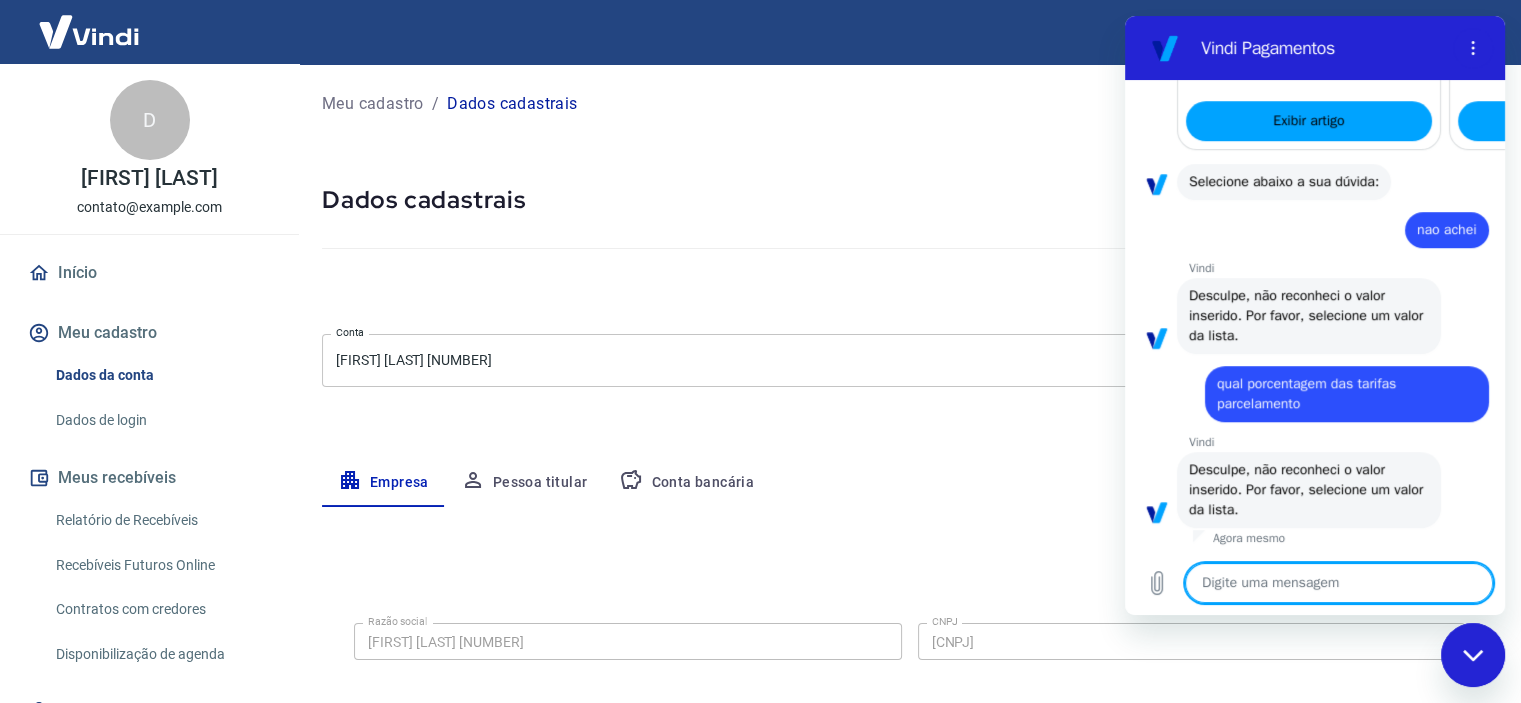 type on "f" 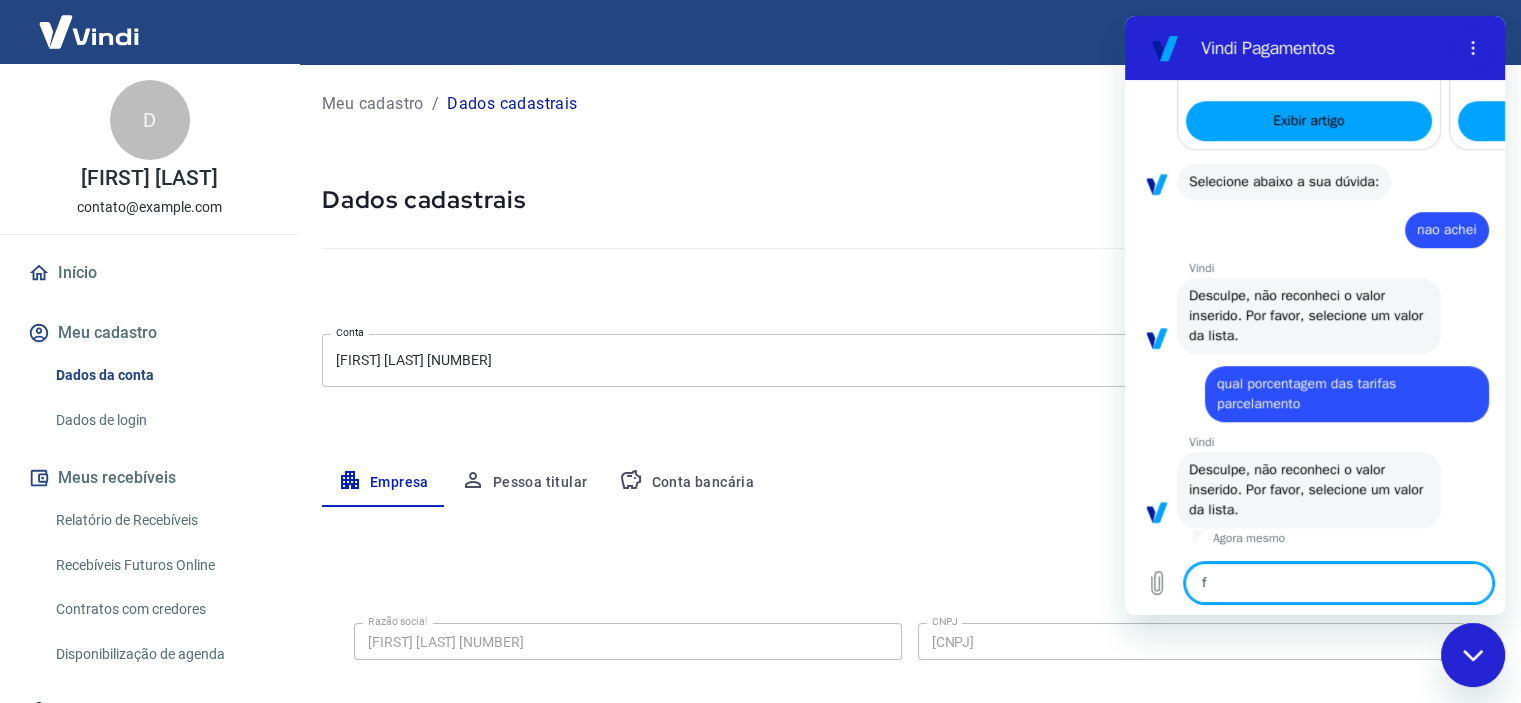 type on "fa" 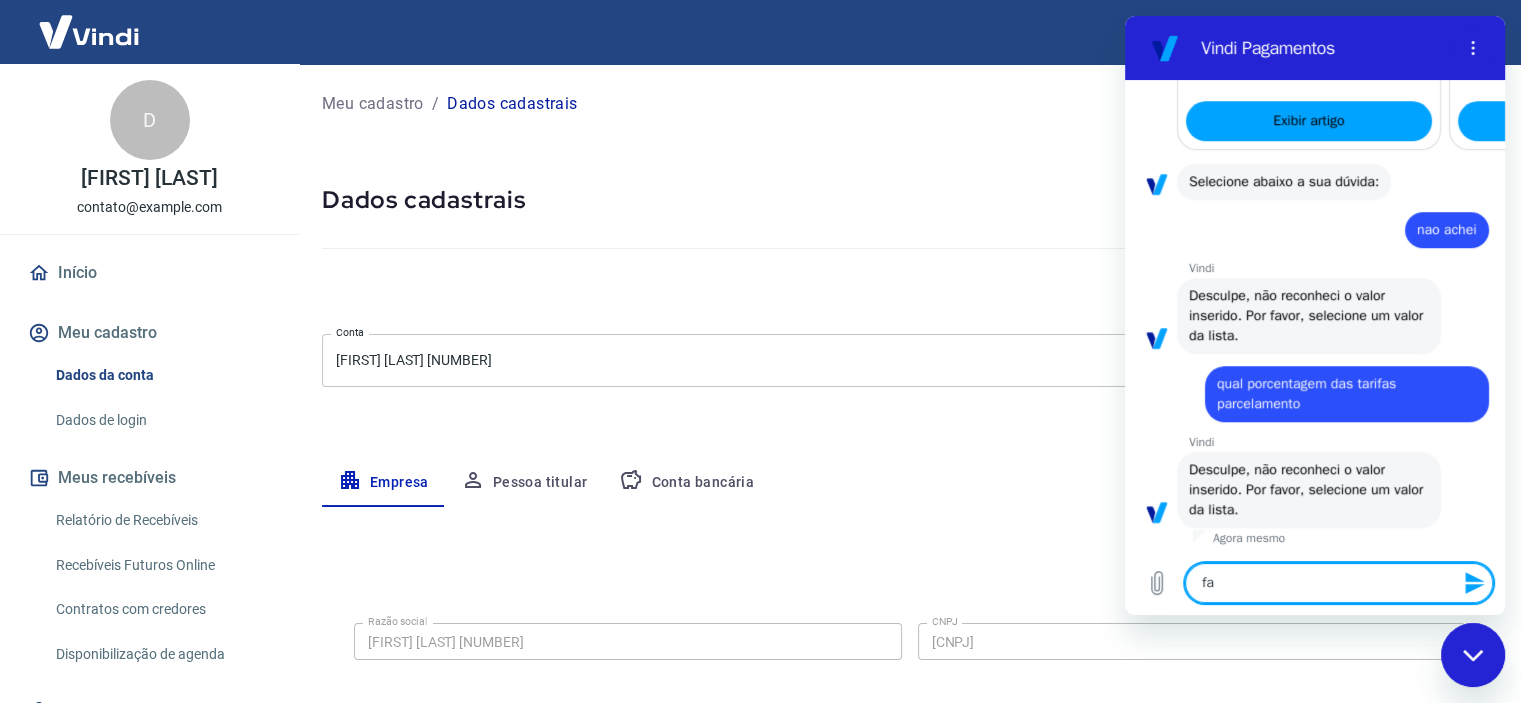 type on "fal" 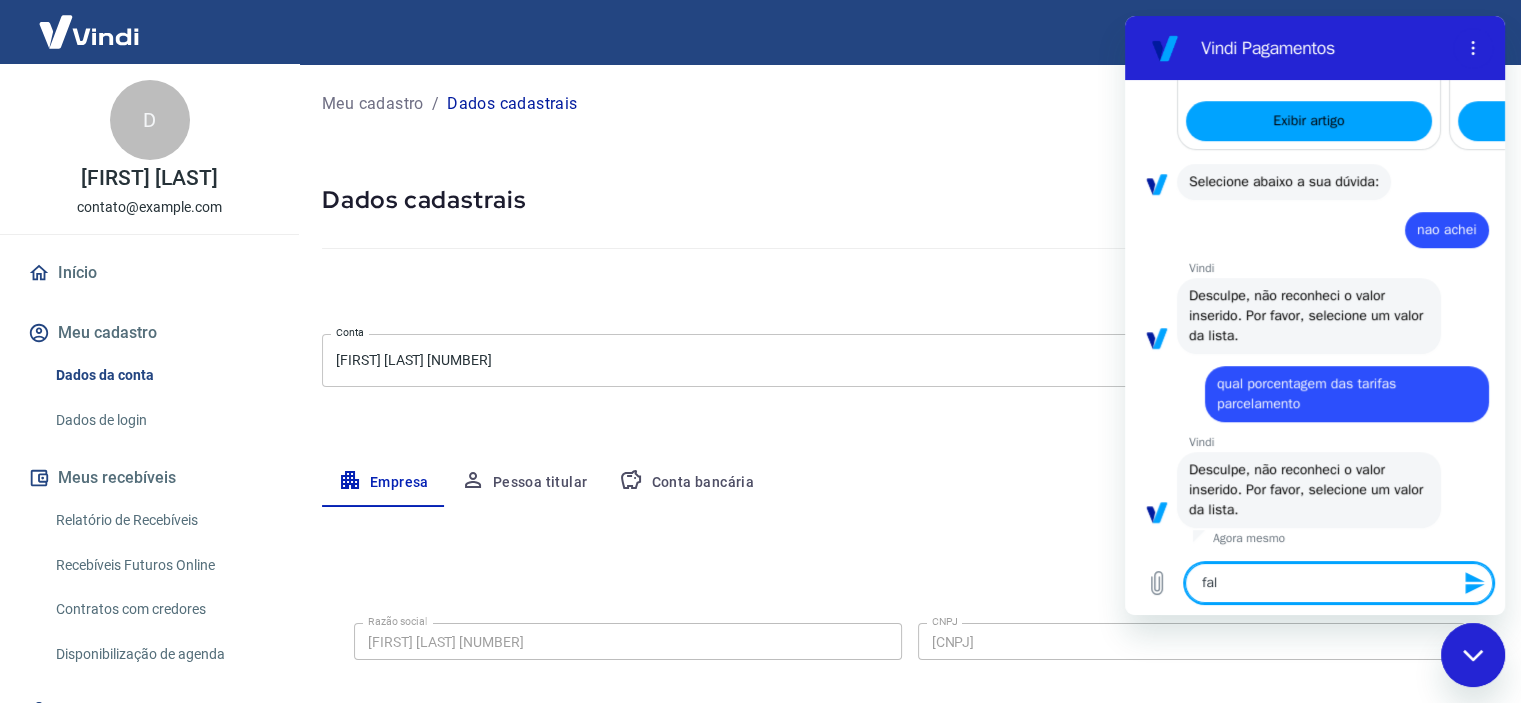type on "fala" 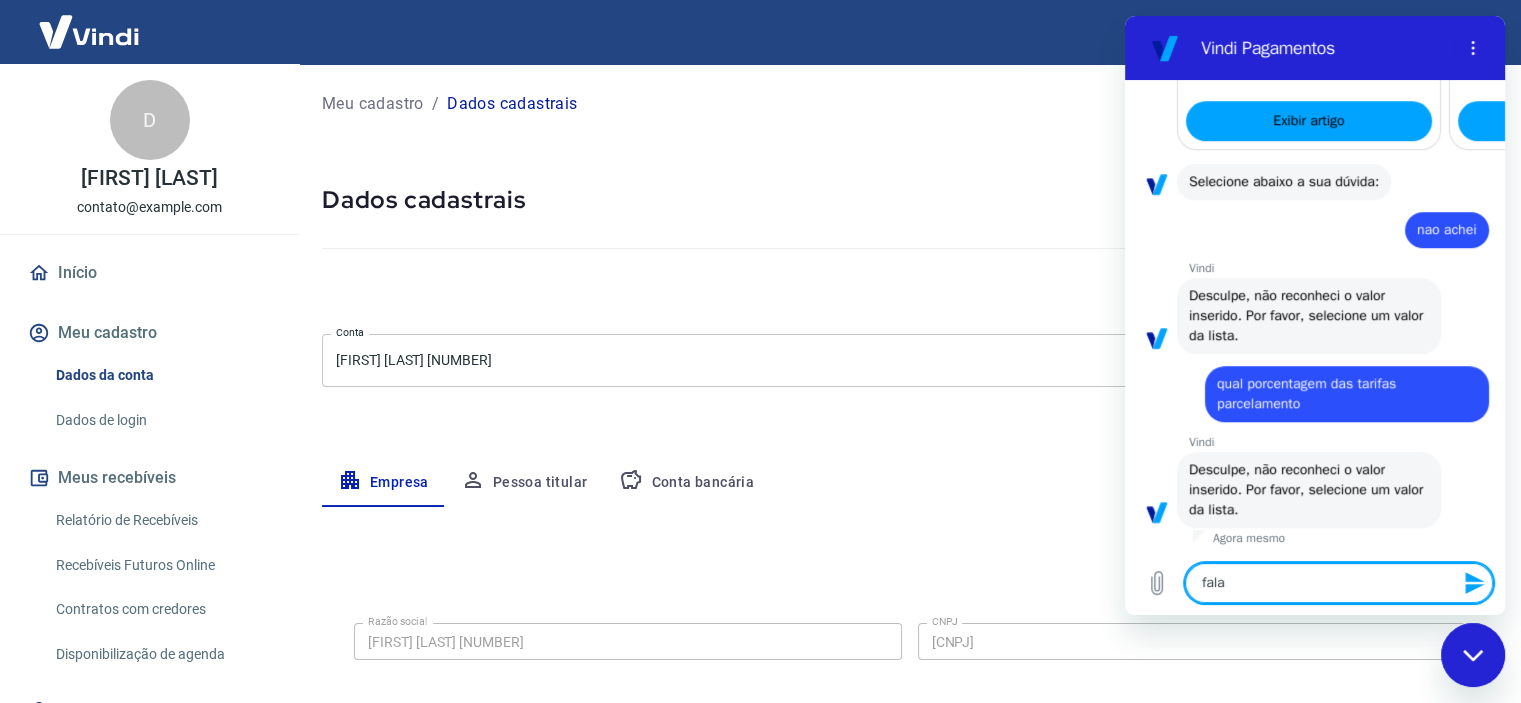 type on "falar" 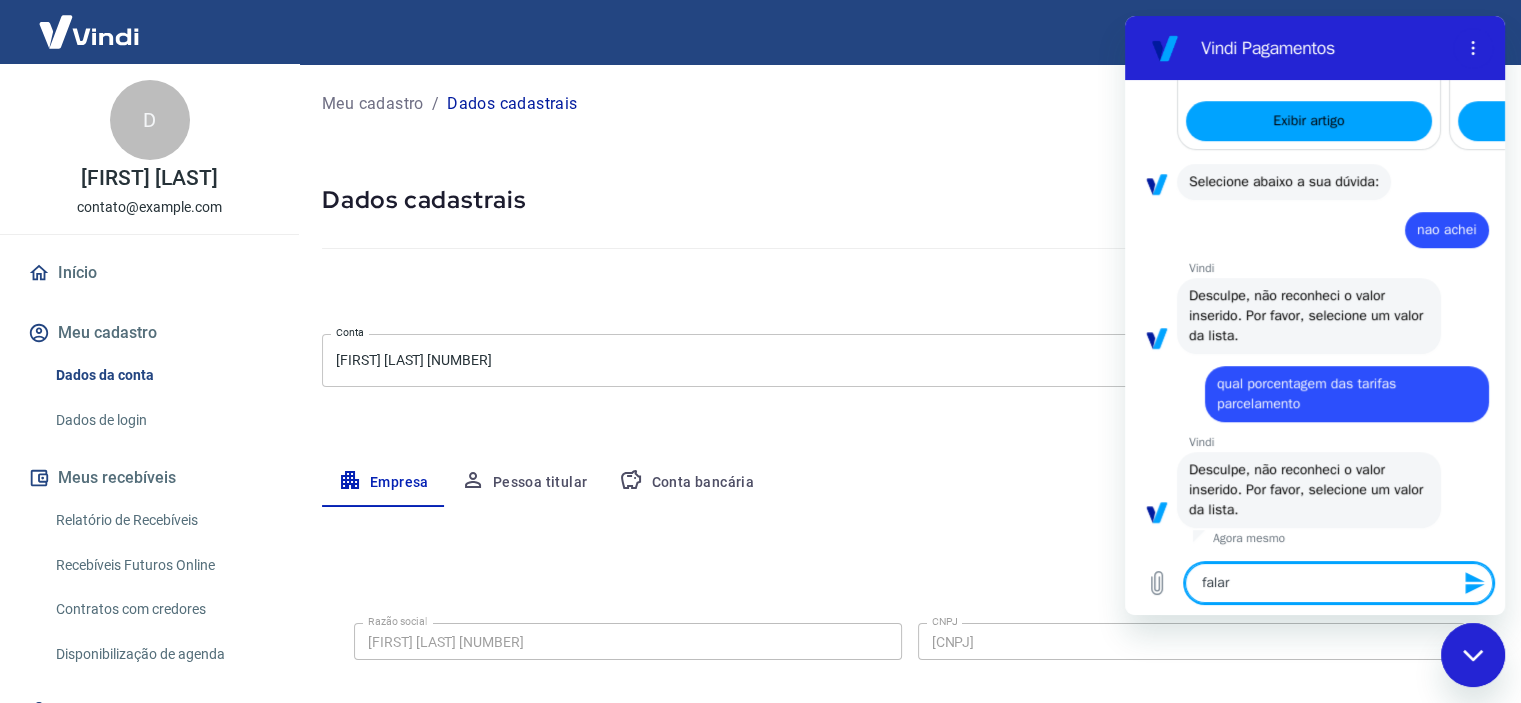 type on "falar" 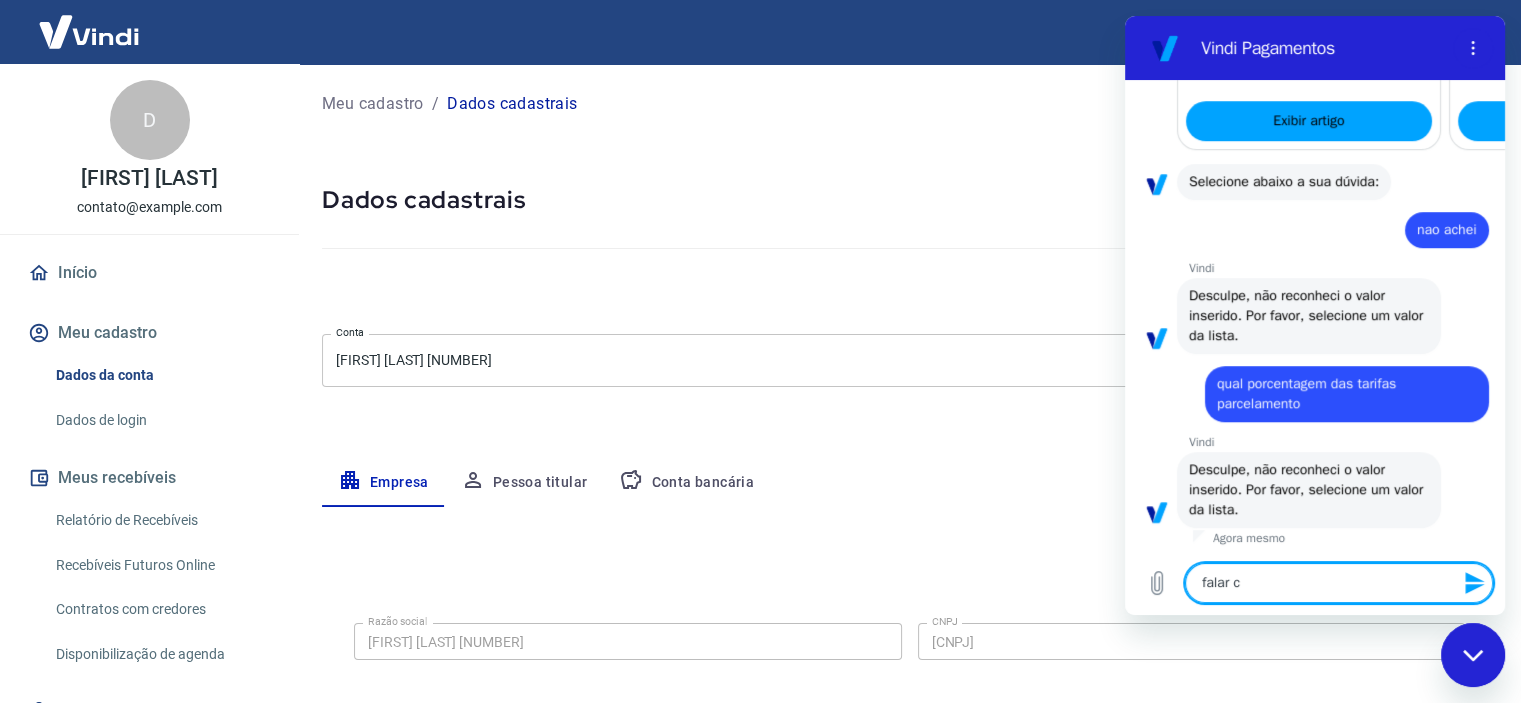 type on "falar co" 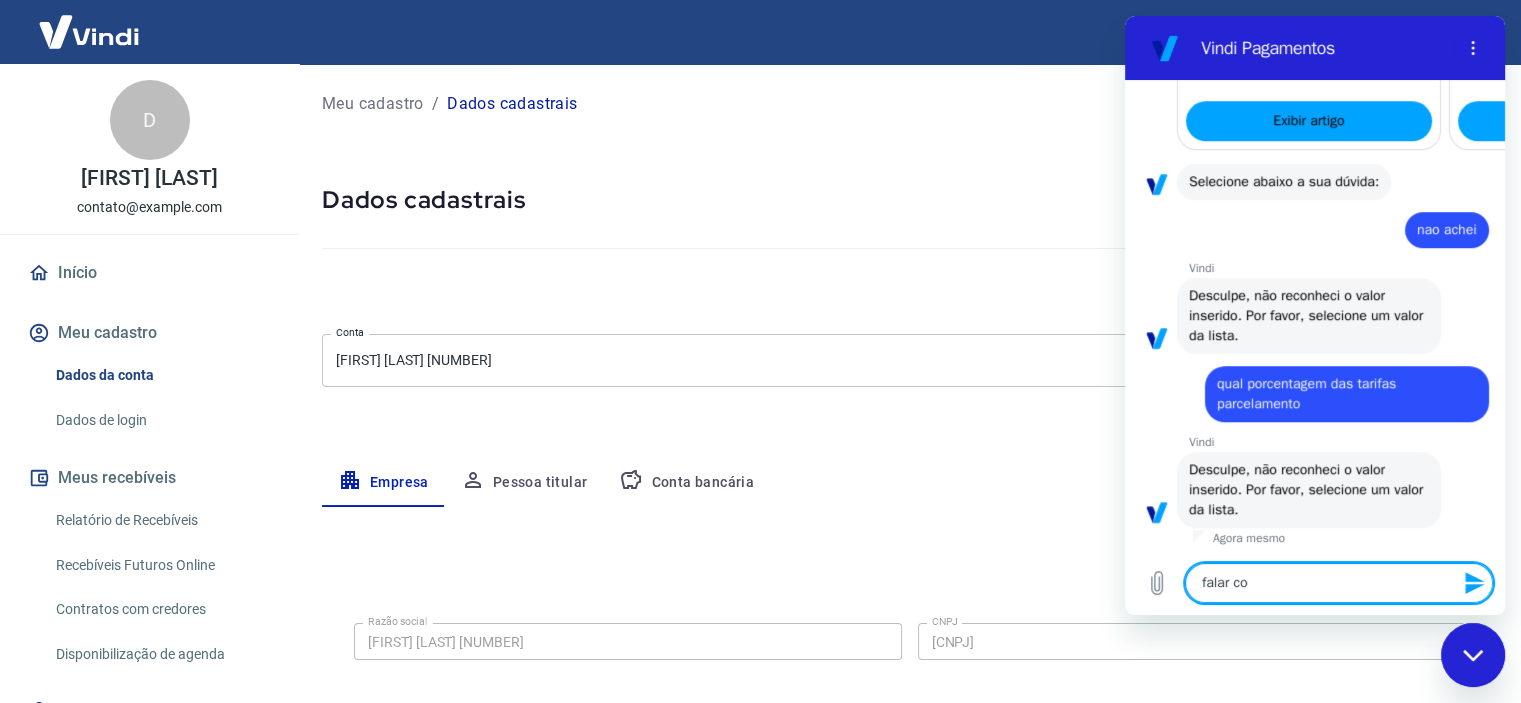 type on "falar com" 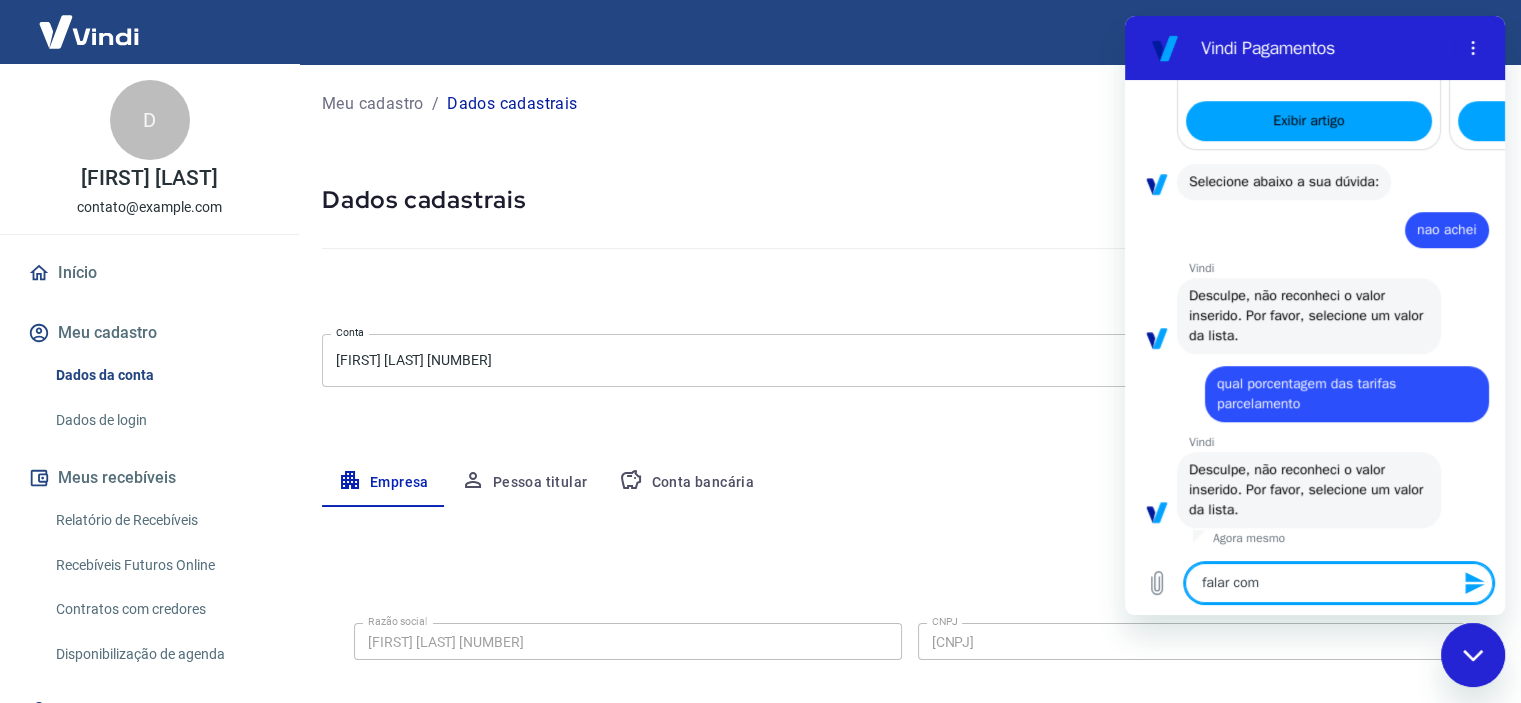 type on "falar com" 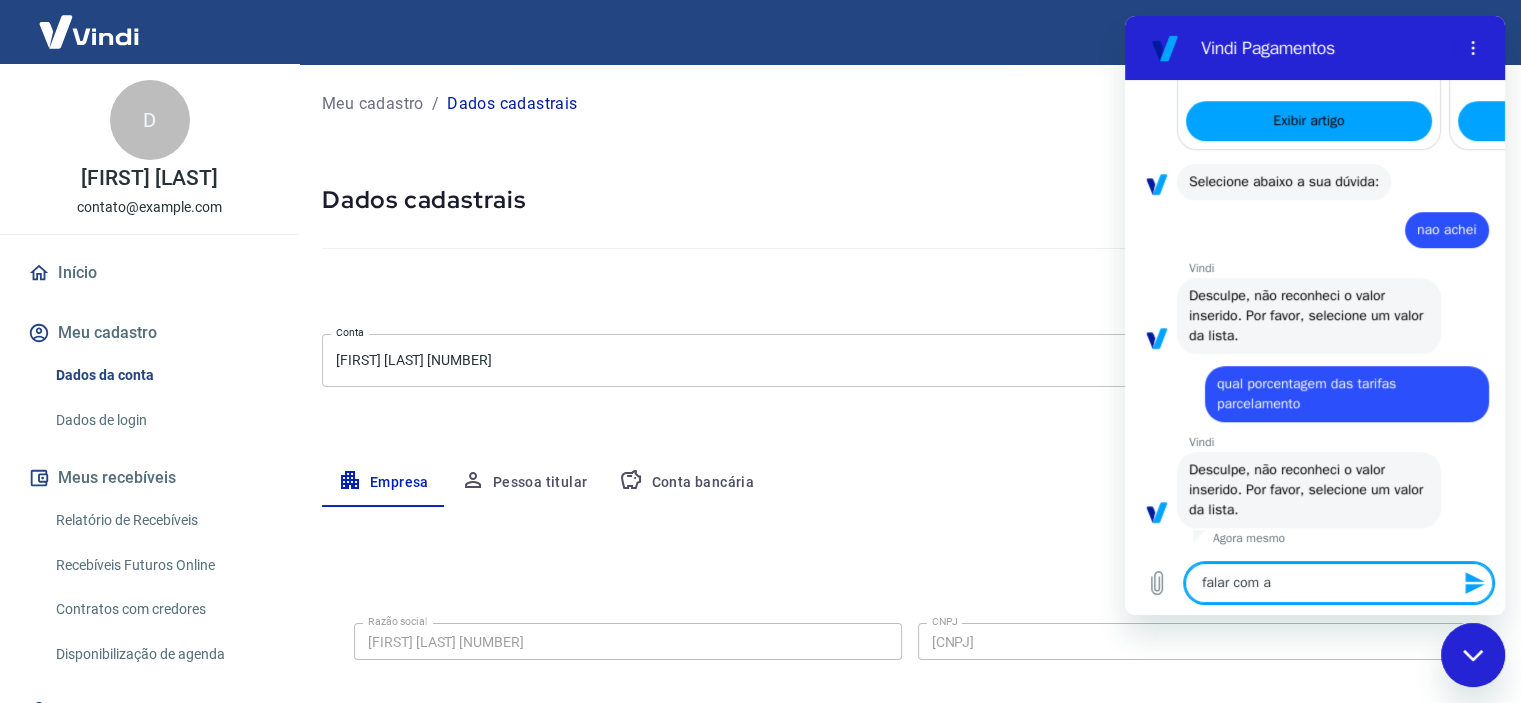 type on "x" 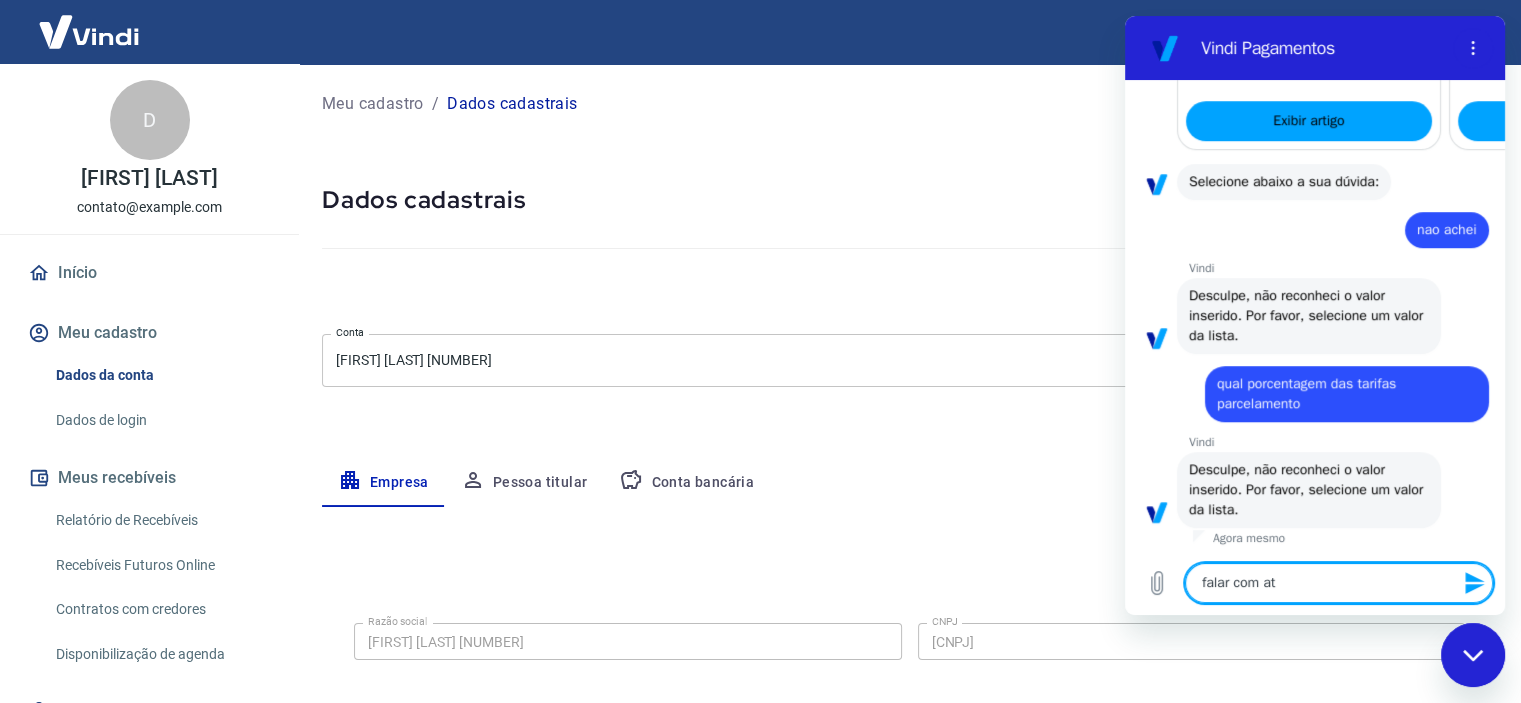 type on "x" 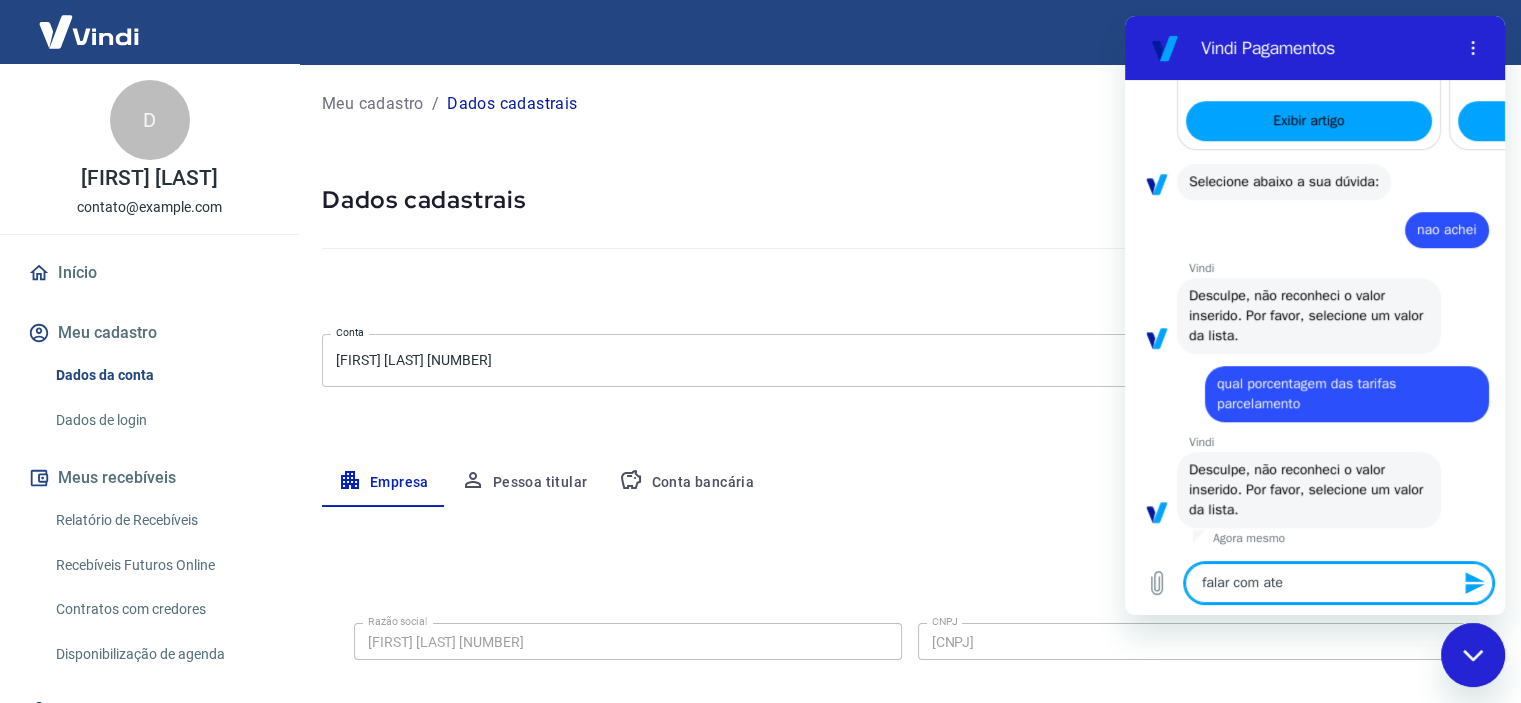 type on "falar com aten" 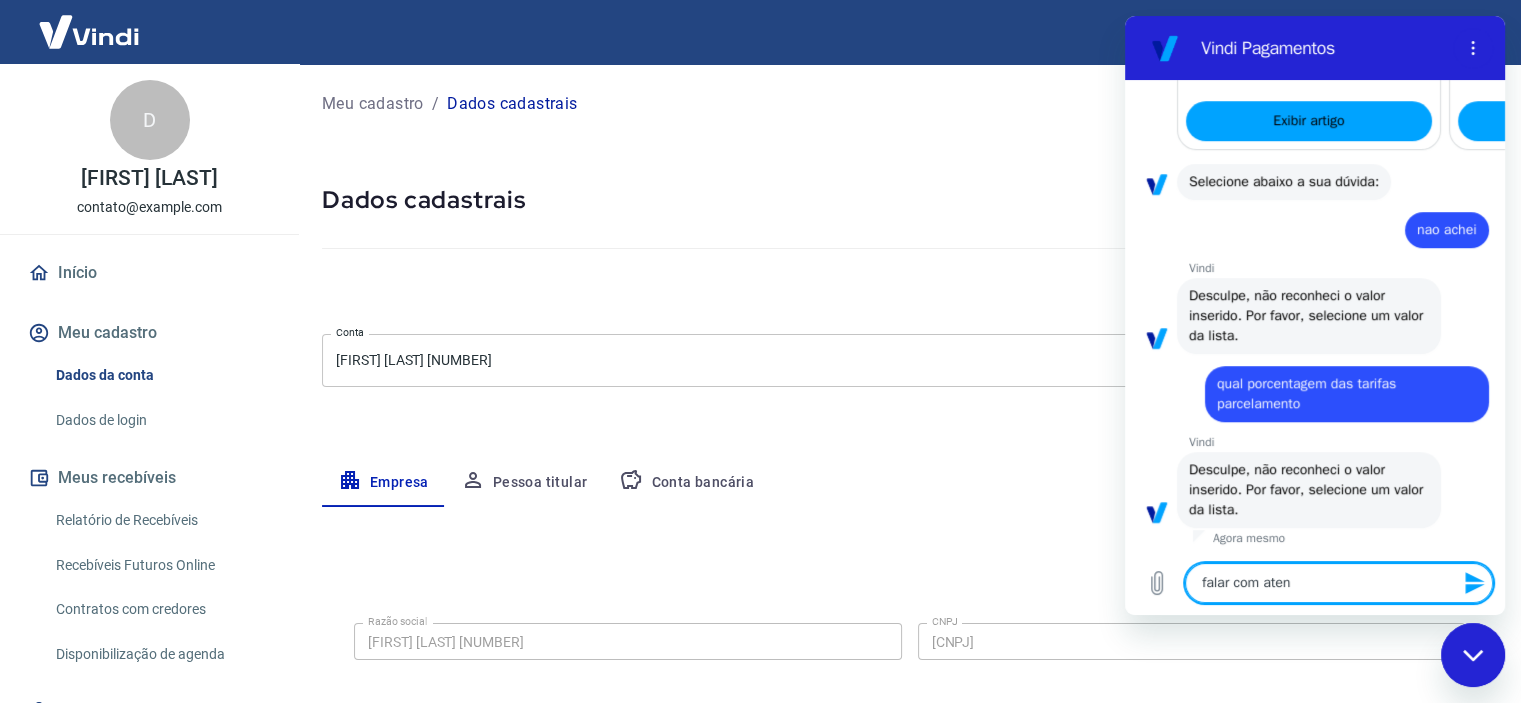 type on "falar com atend" 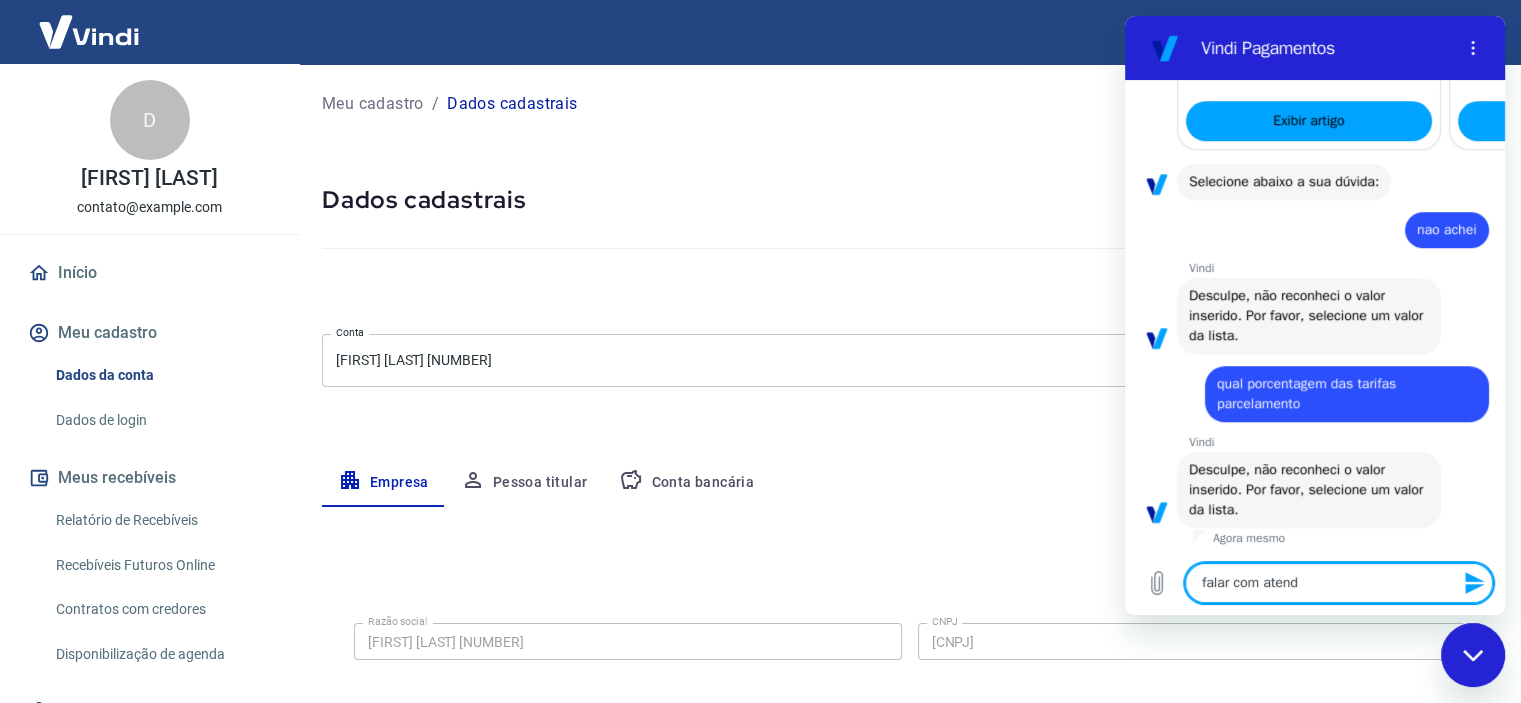 type on "x" 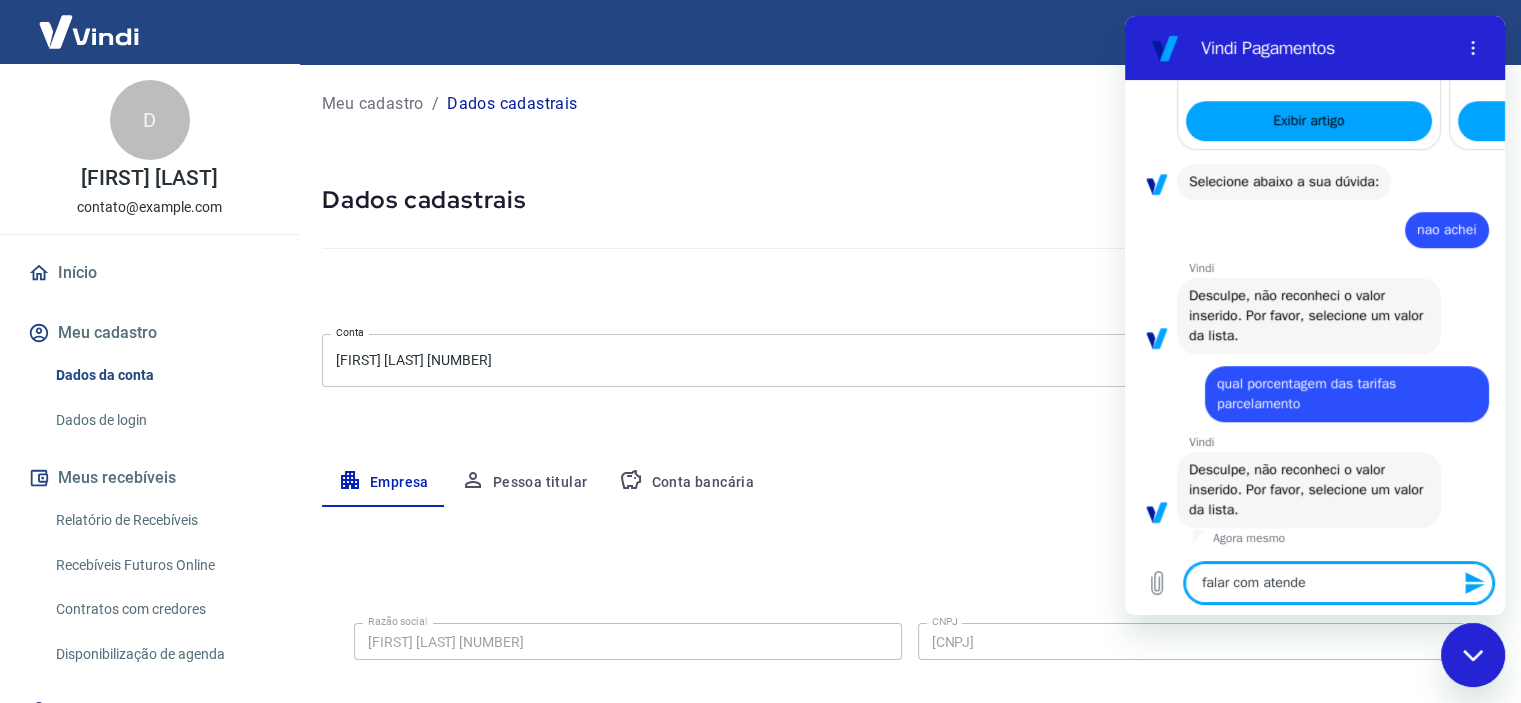 type on "falar com atenden" 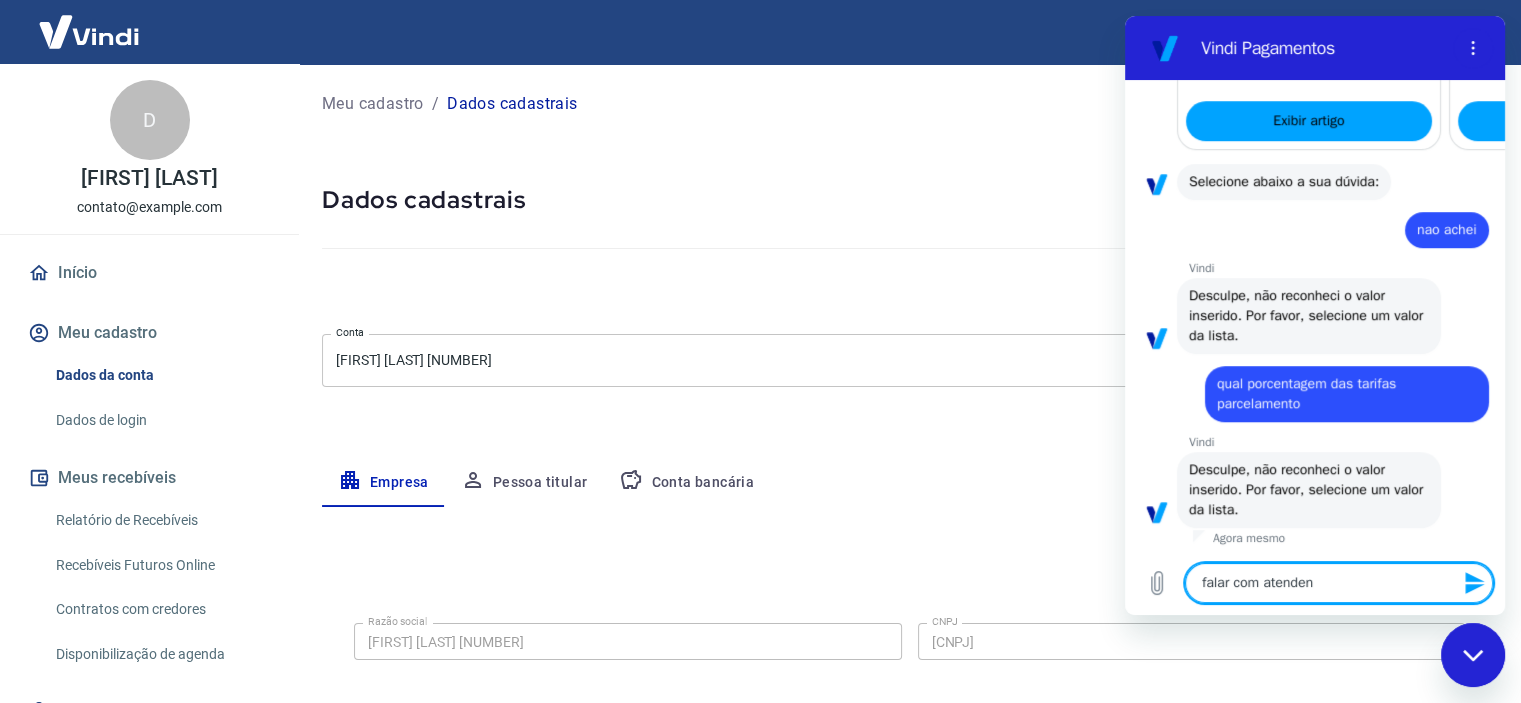 type on "falar com atendent" 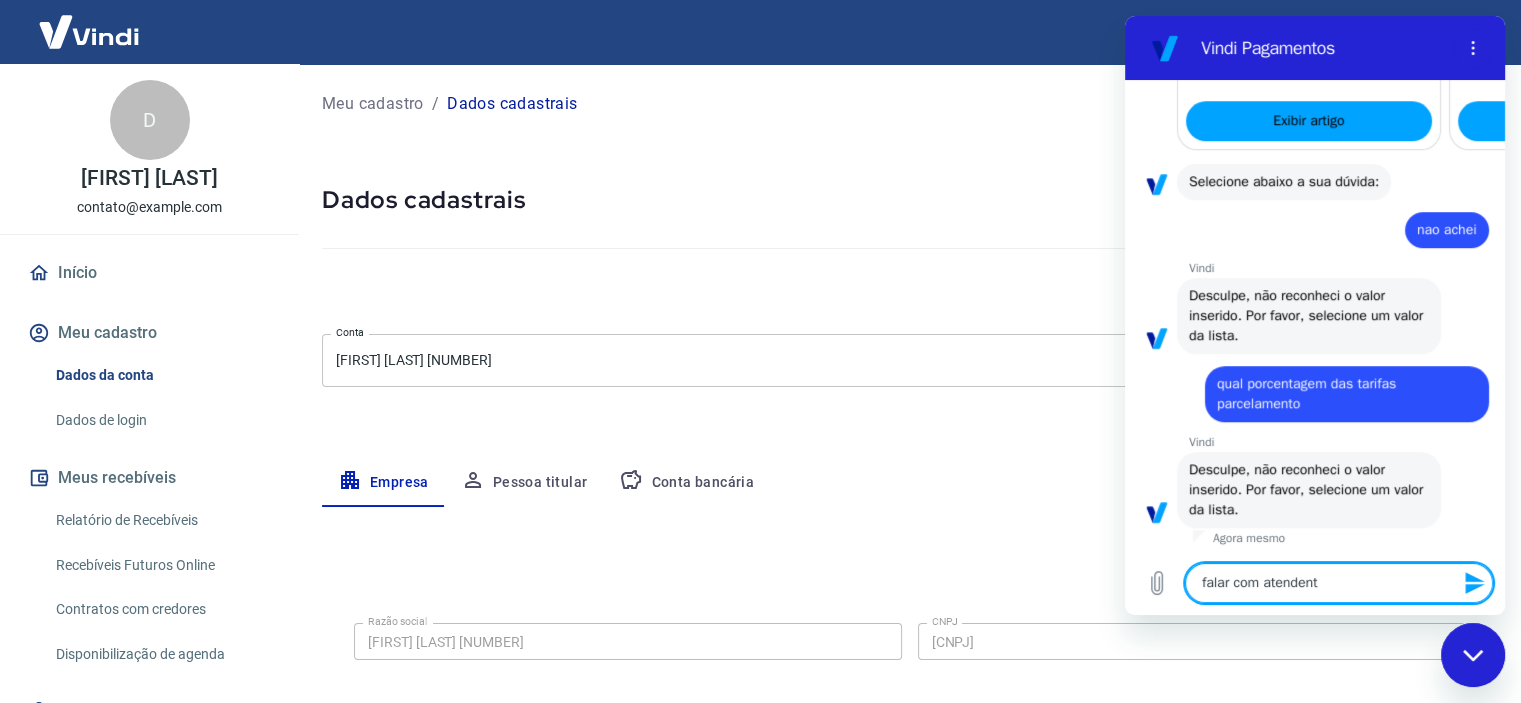 type on "falar com atendente" 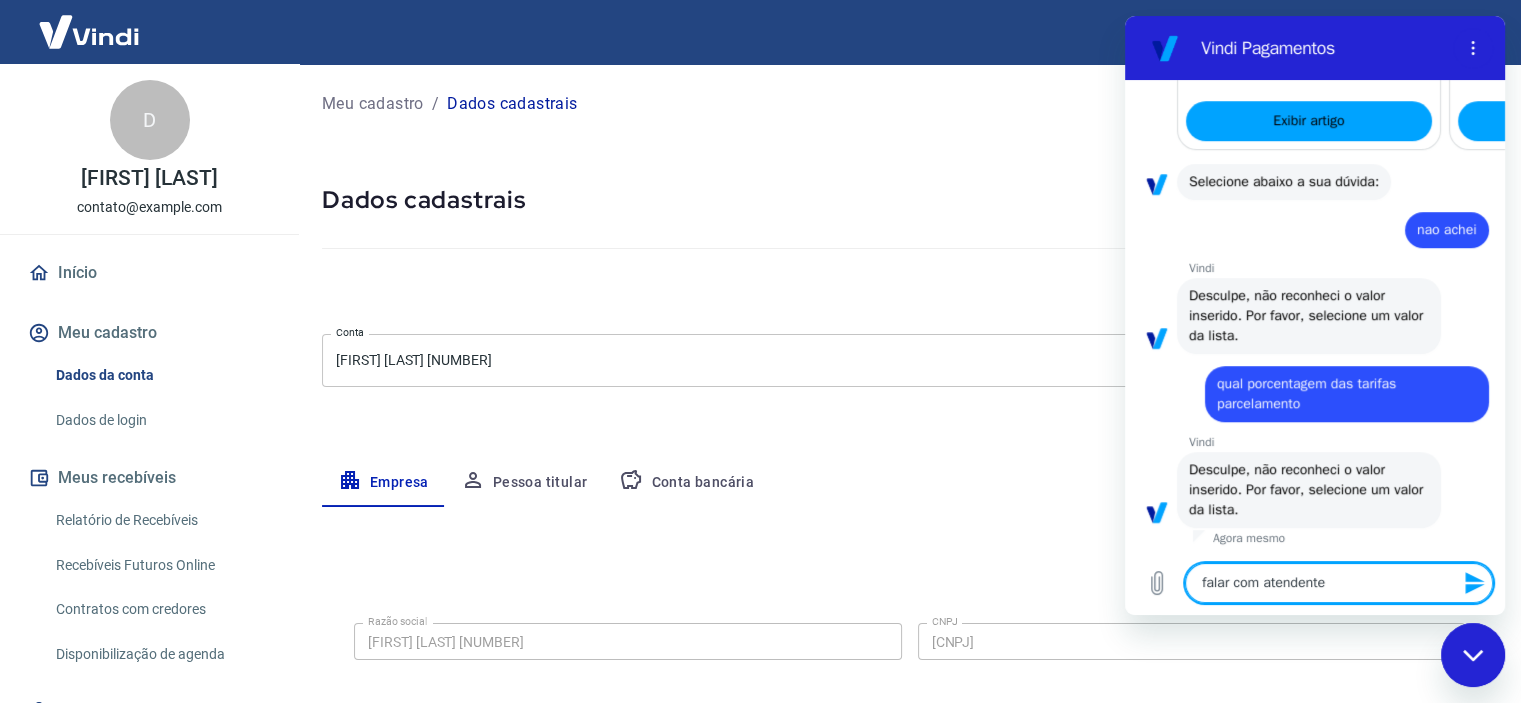 type 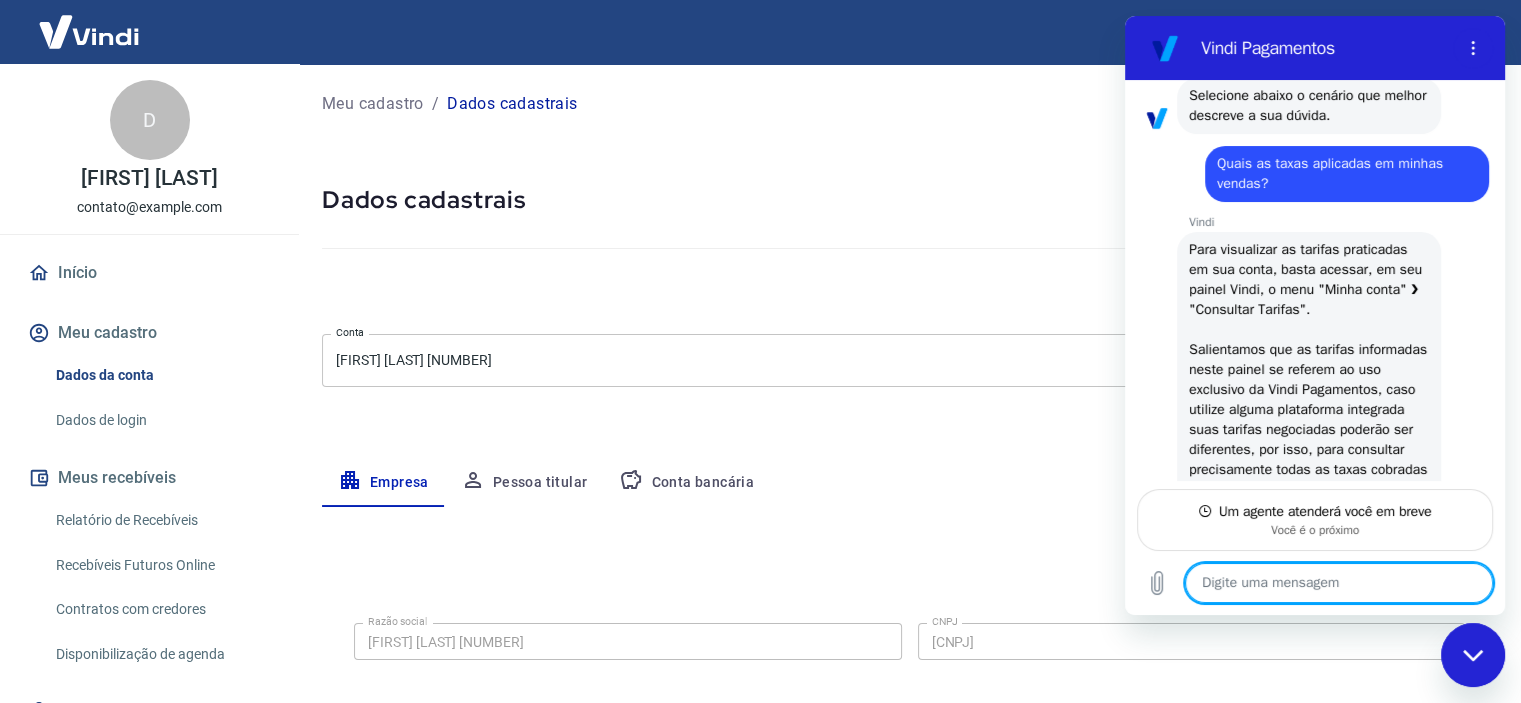 scroll, scrollTop: 247, scrollLeft: 0, axis: vertical 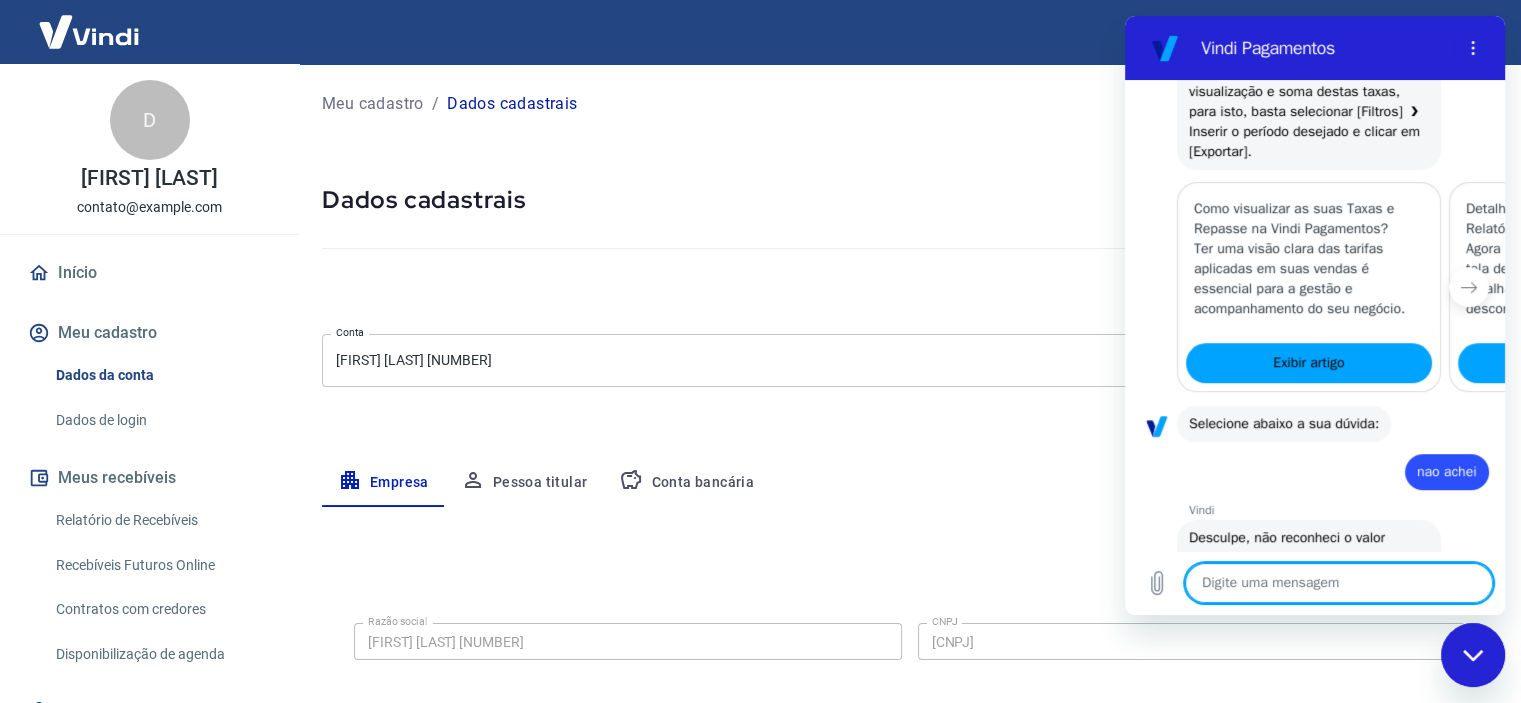 type on "x" 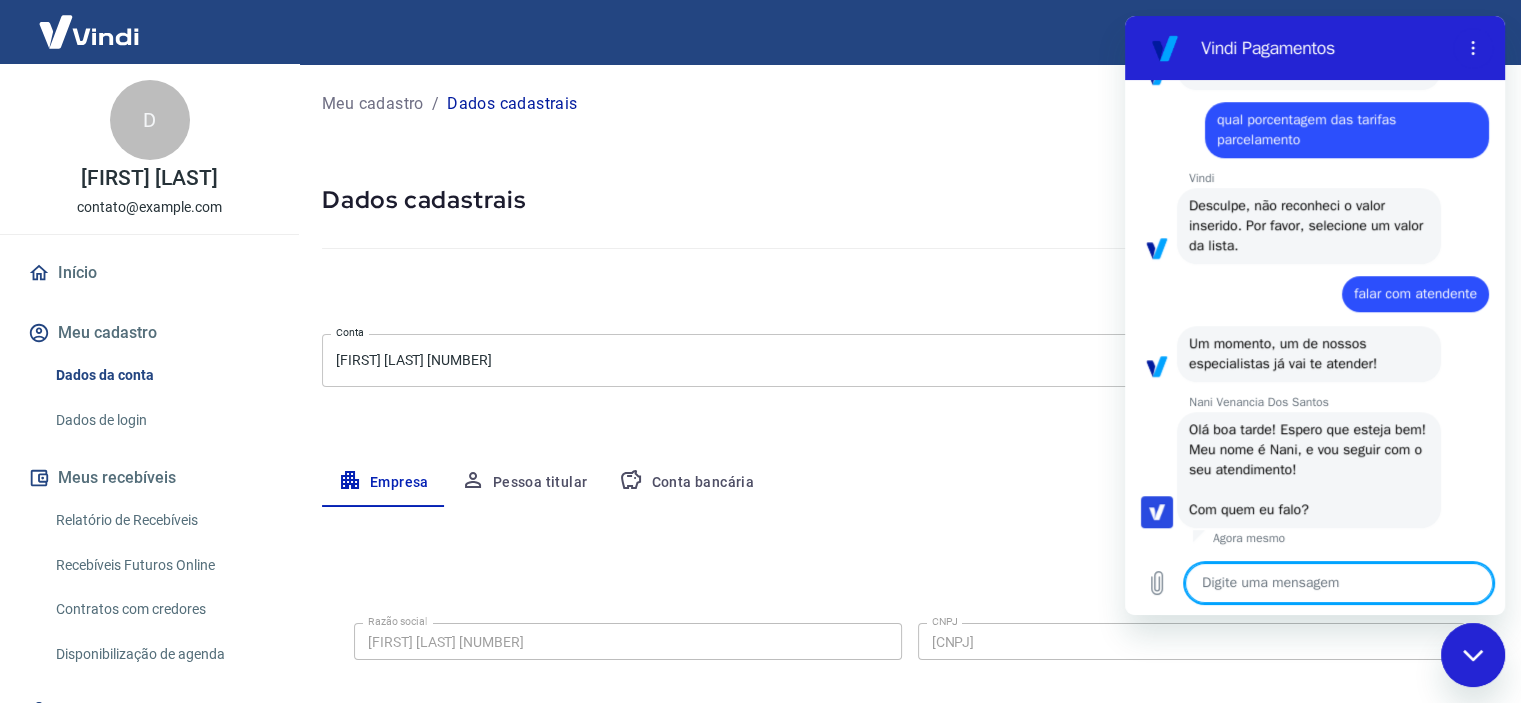 click at bounding box center (1339, 583) 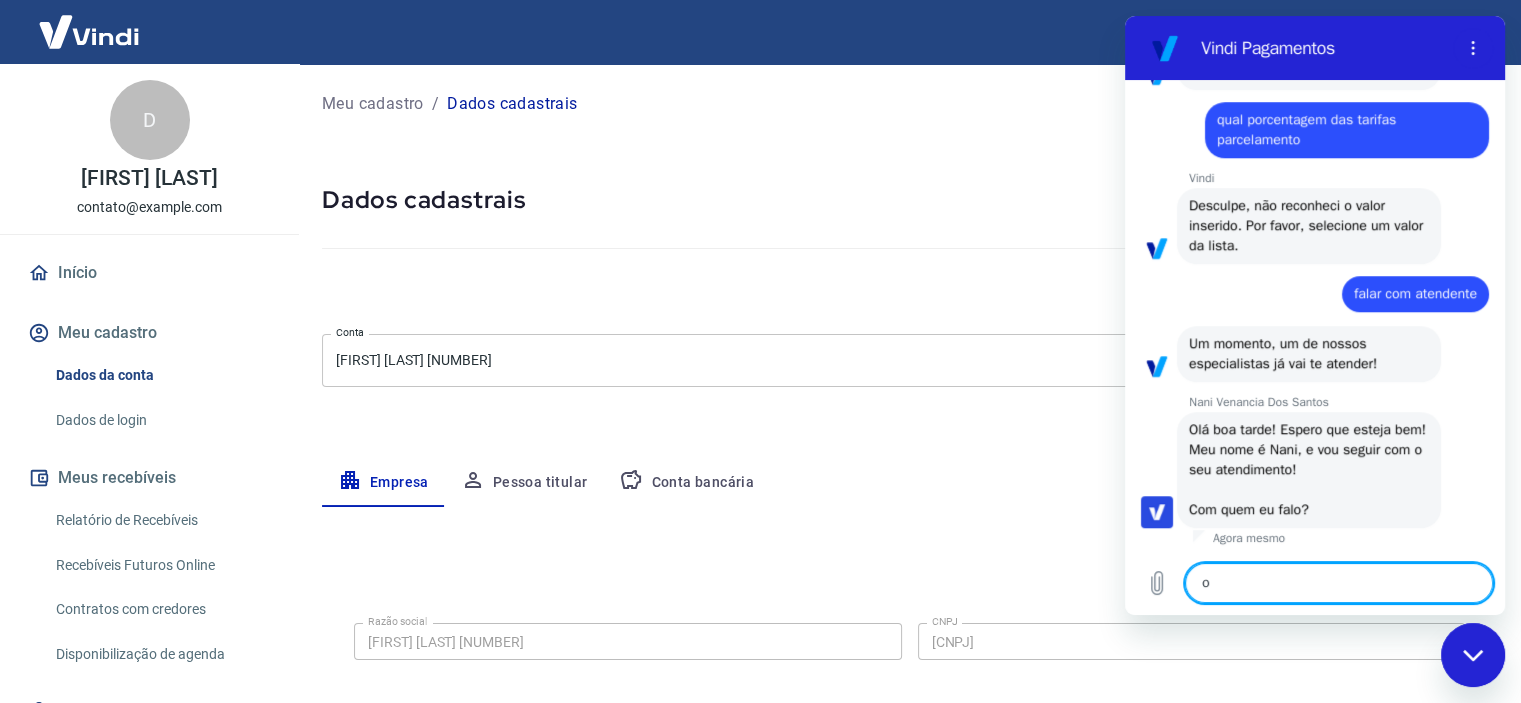 type on "oi" 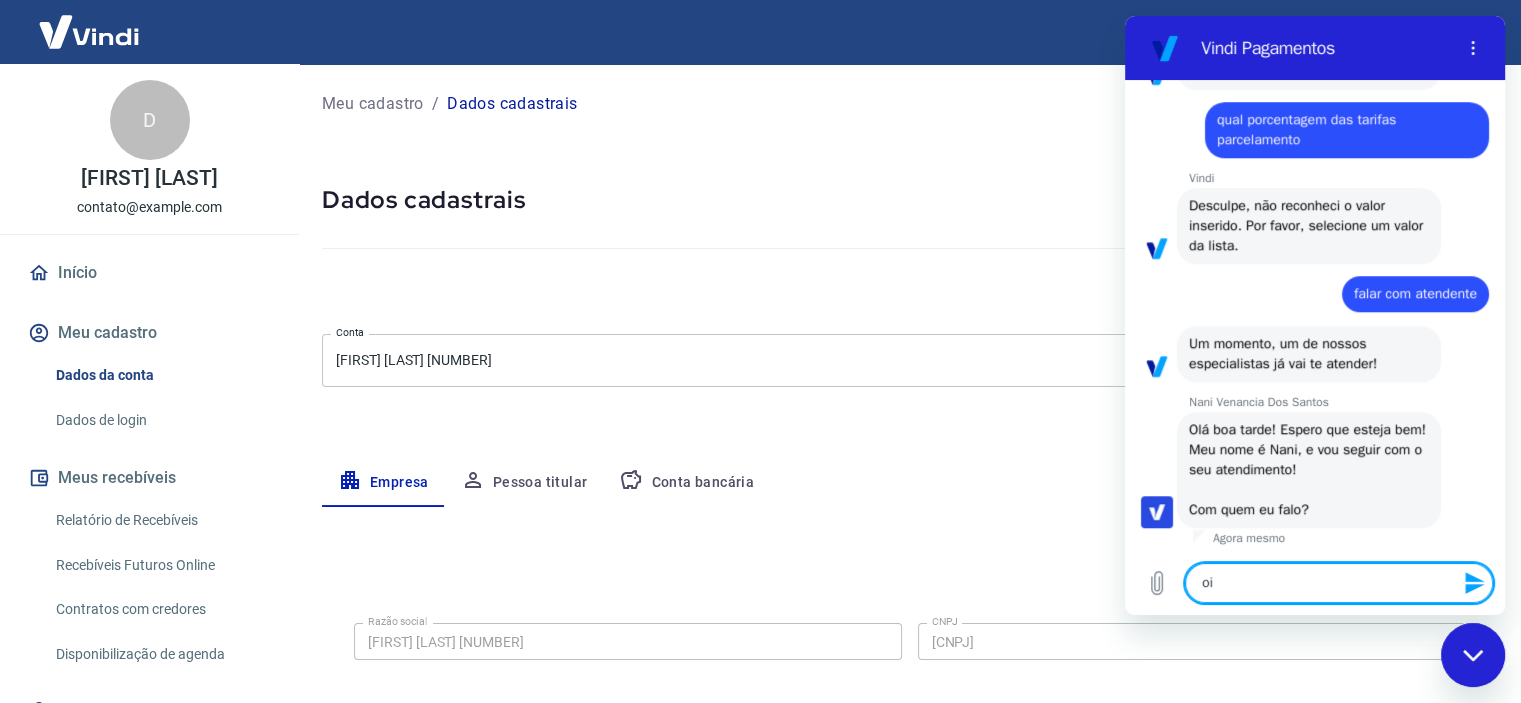 type on "oi" 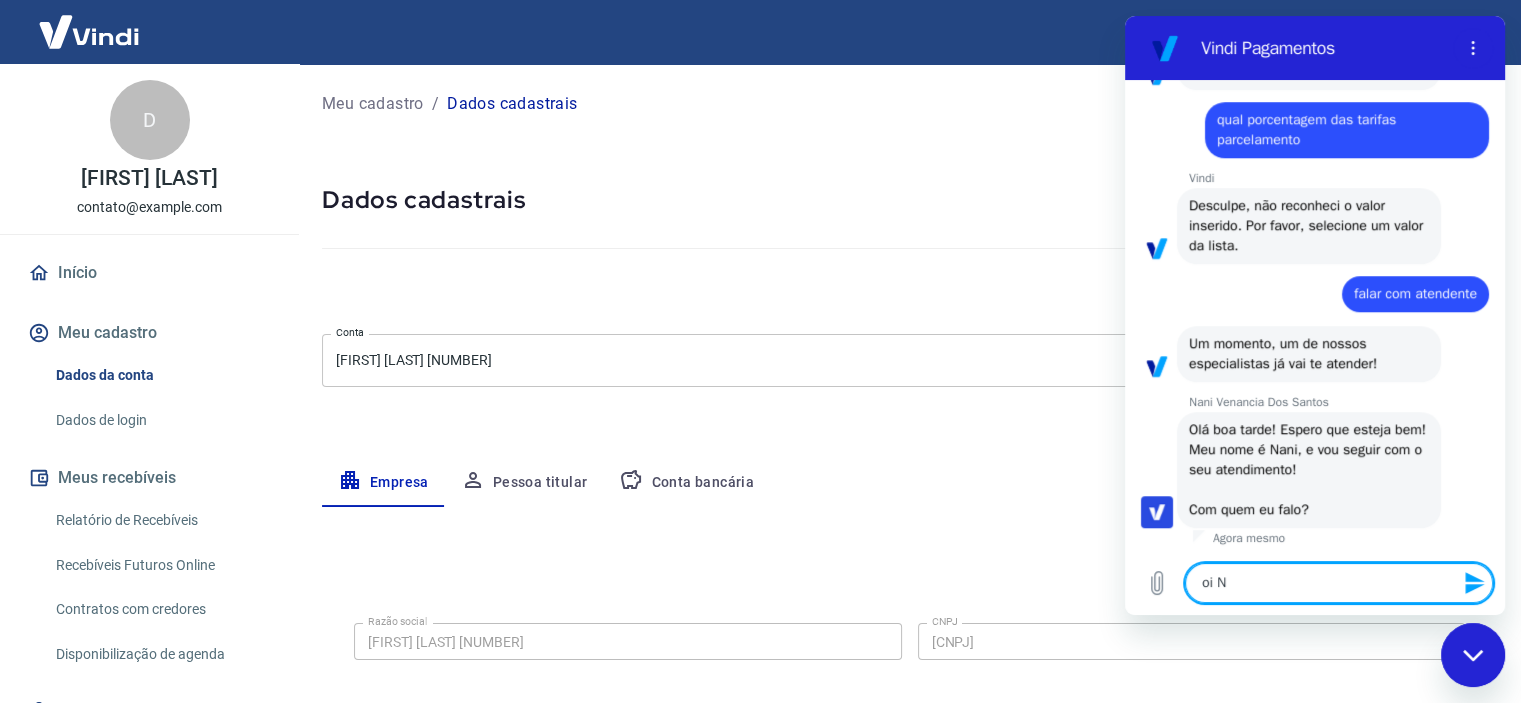 type on "x" 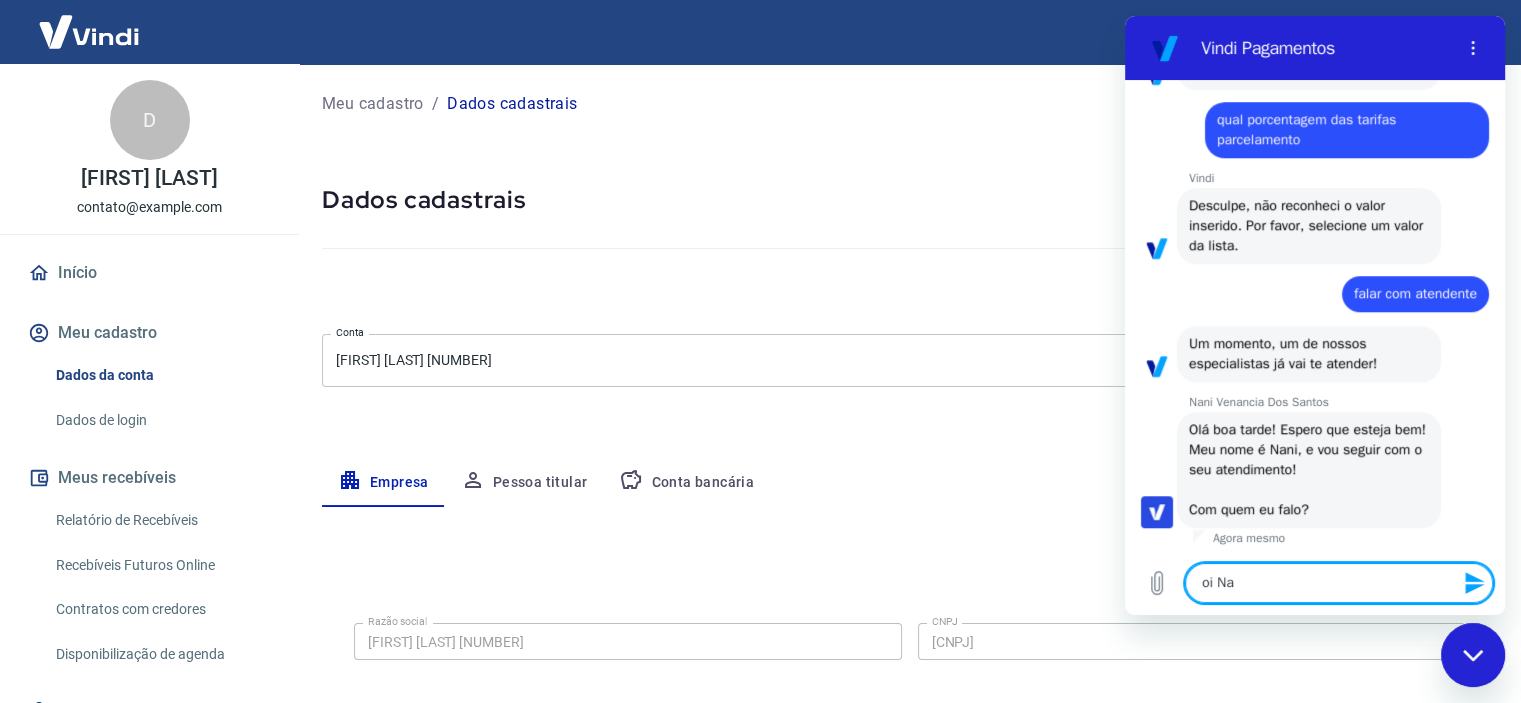 type on "oi [NAME]" 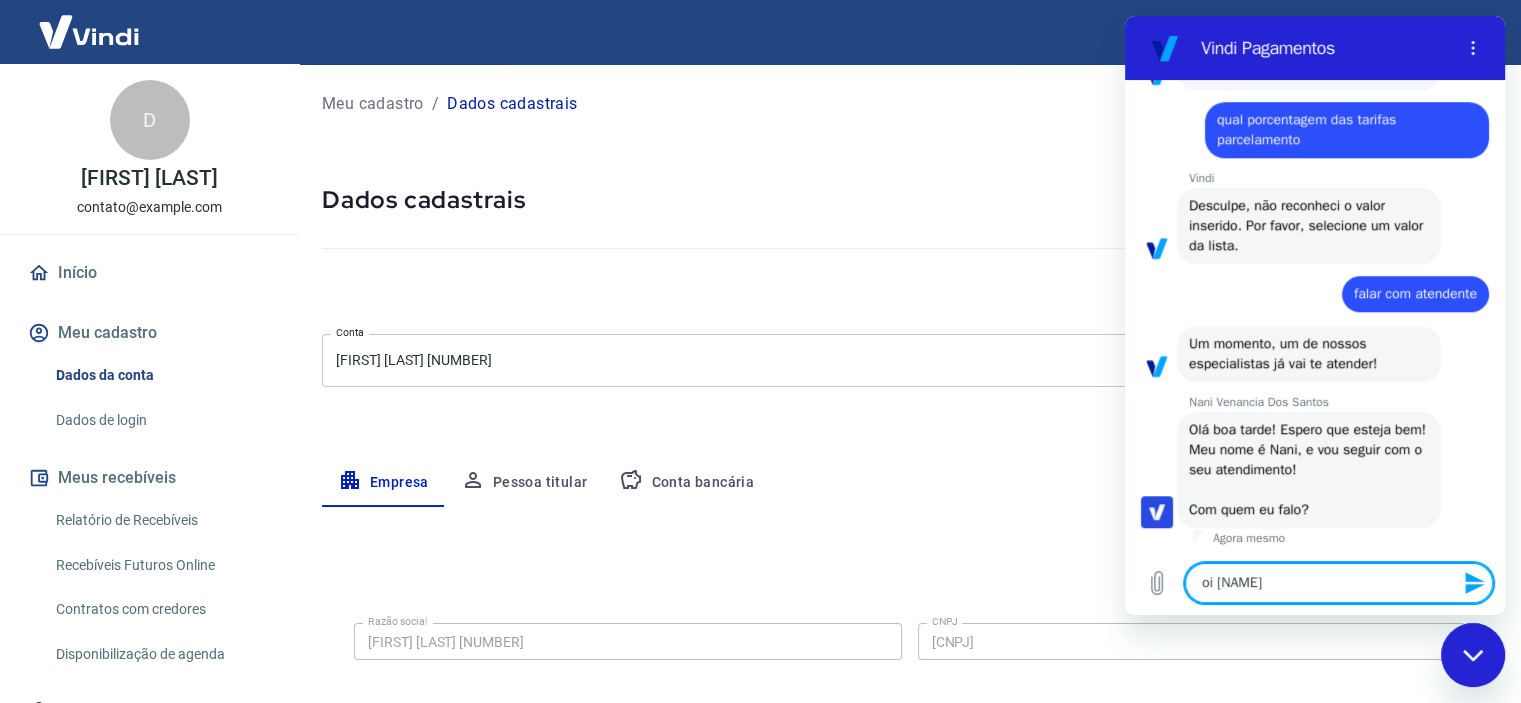 type 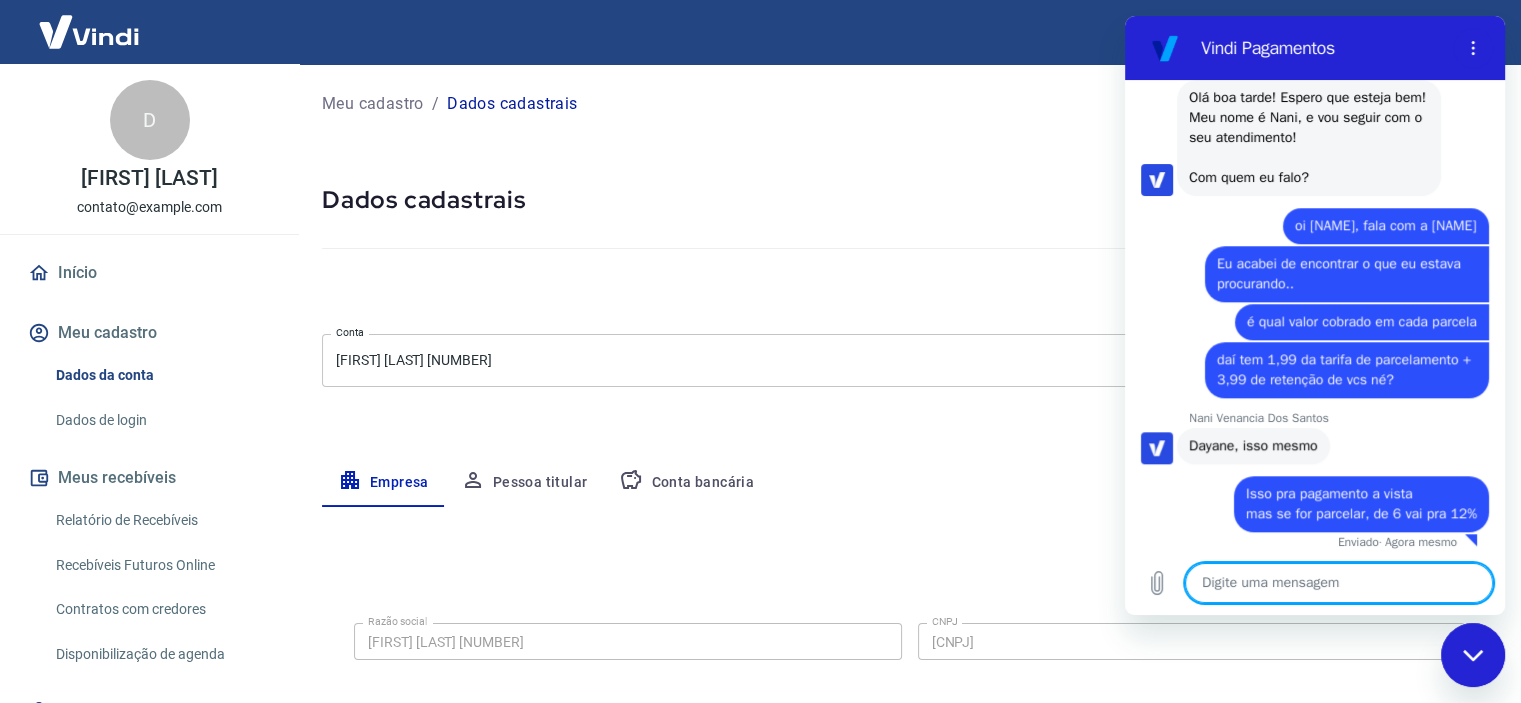 scroll, scrollTop: 1845, scrollLeft: 0, axis: vertical 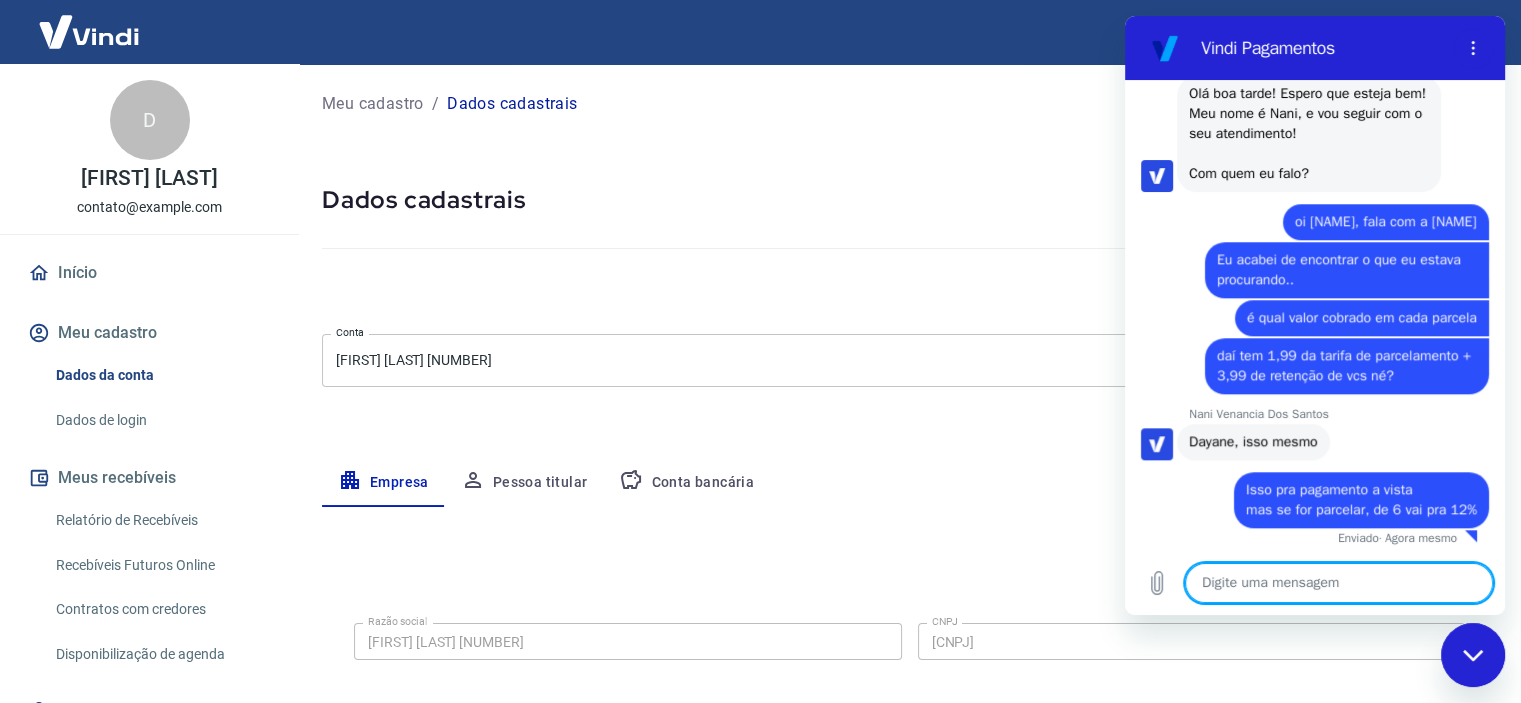 click at bounding box center [1339, 583] 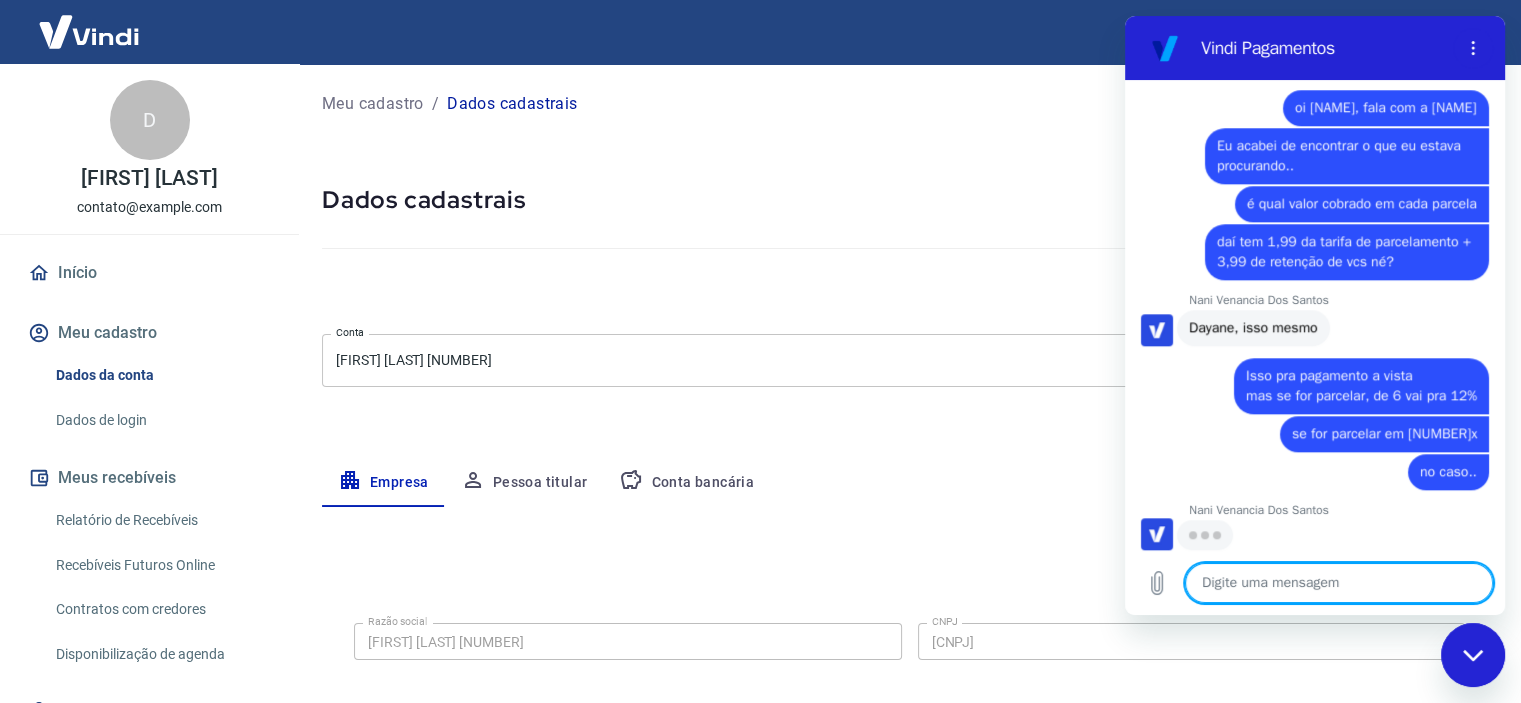 scroll, scrollTop: 1959, scrollLeft: 0, axis: vertical 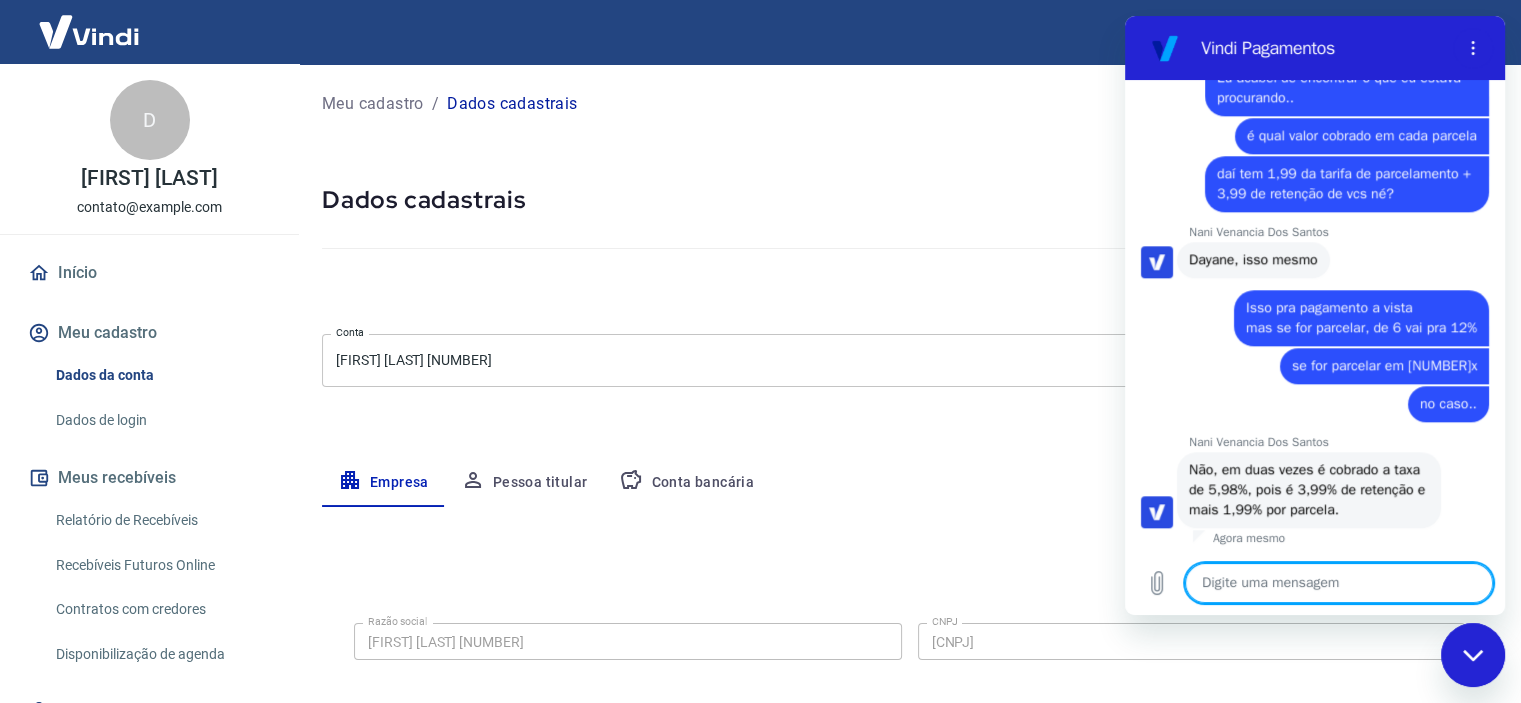 click at bounding box center (1339, 583) 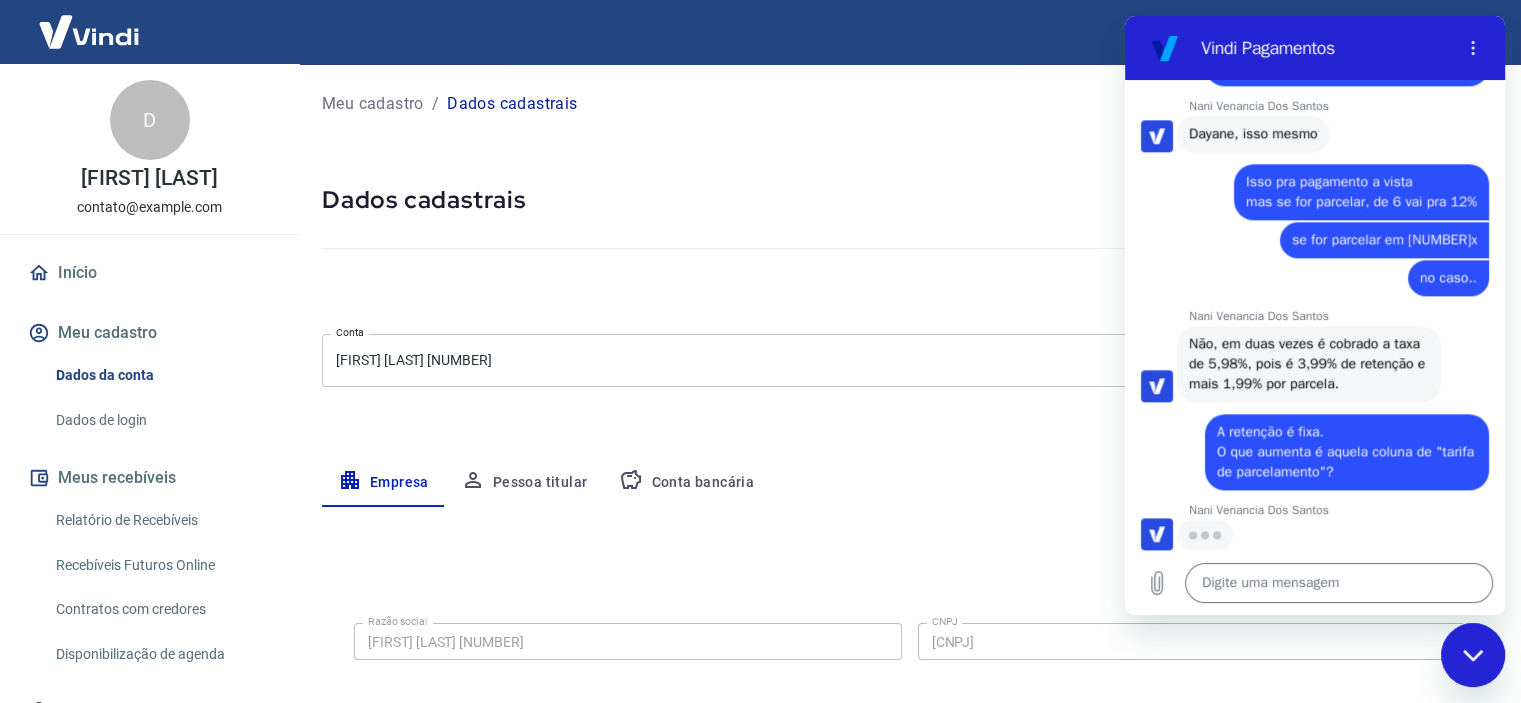 scroll, scrollTop: 2153, scrollLeft: 0, axis: vertical 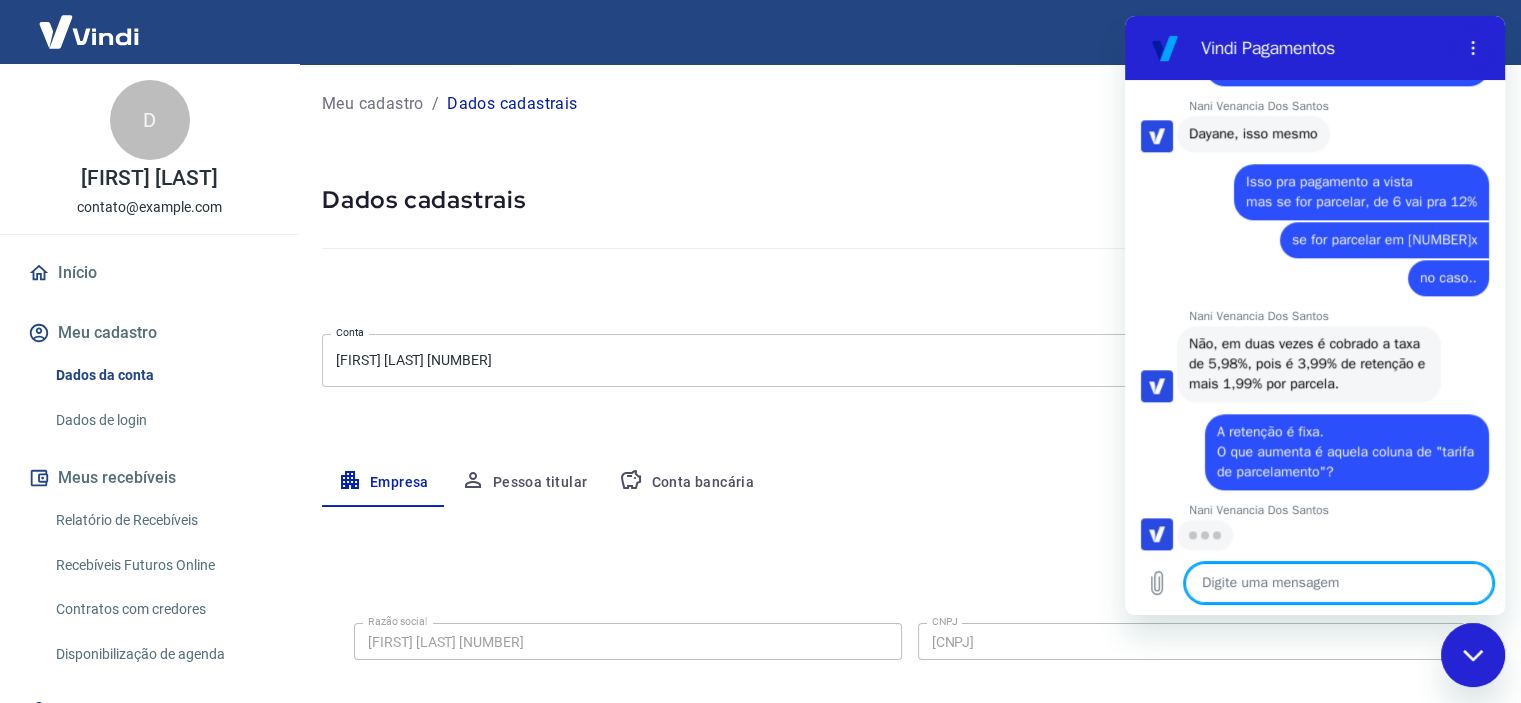 click at bounding box center (1339, 583) 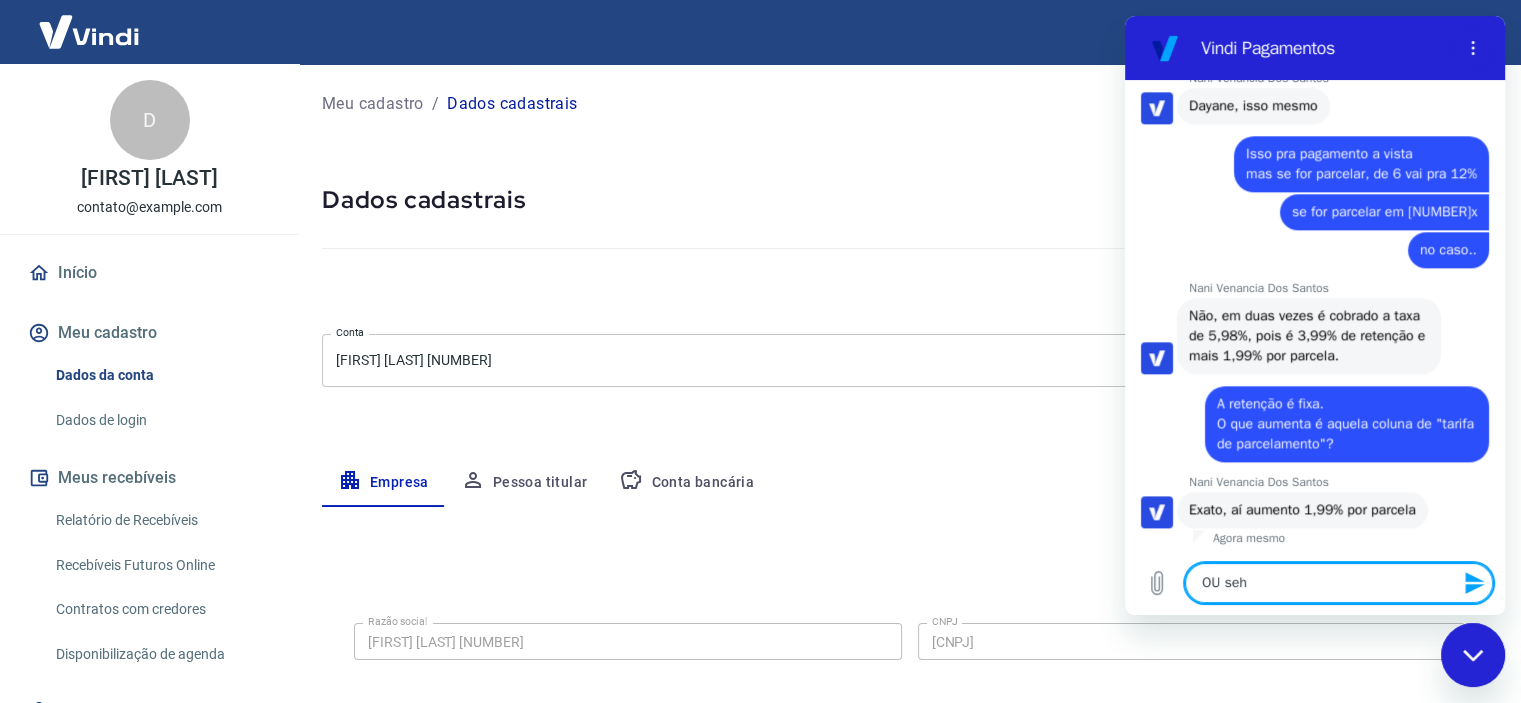 scroll, scrollTop: 2181, scrollLeft: 0, axis: vertical 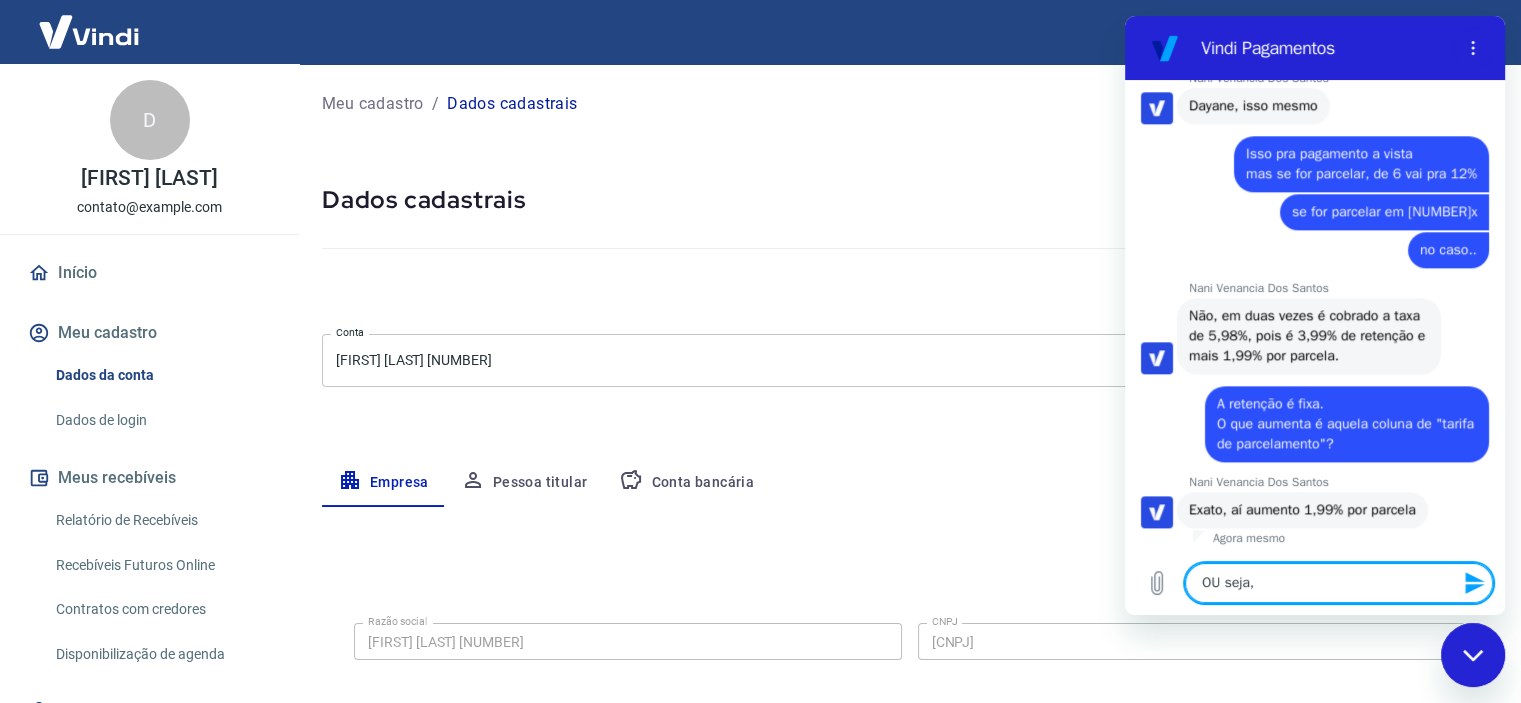click on "OU seja," at bounding box center [1339, 583] 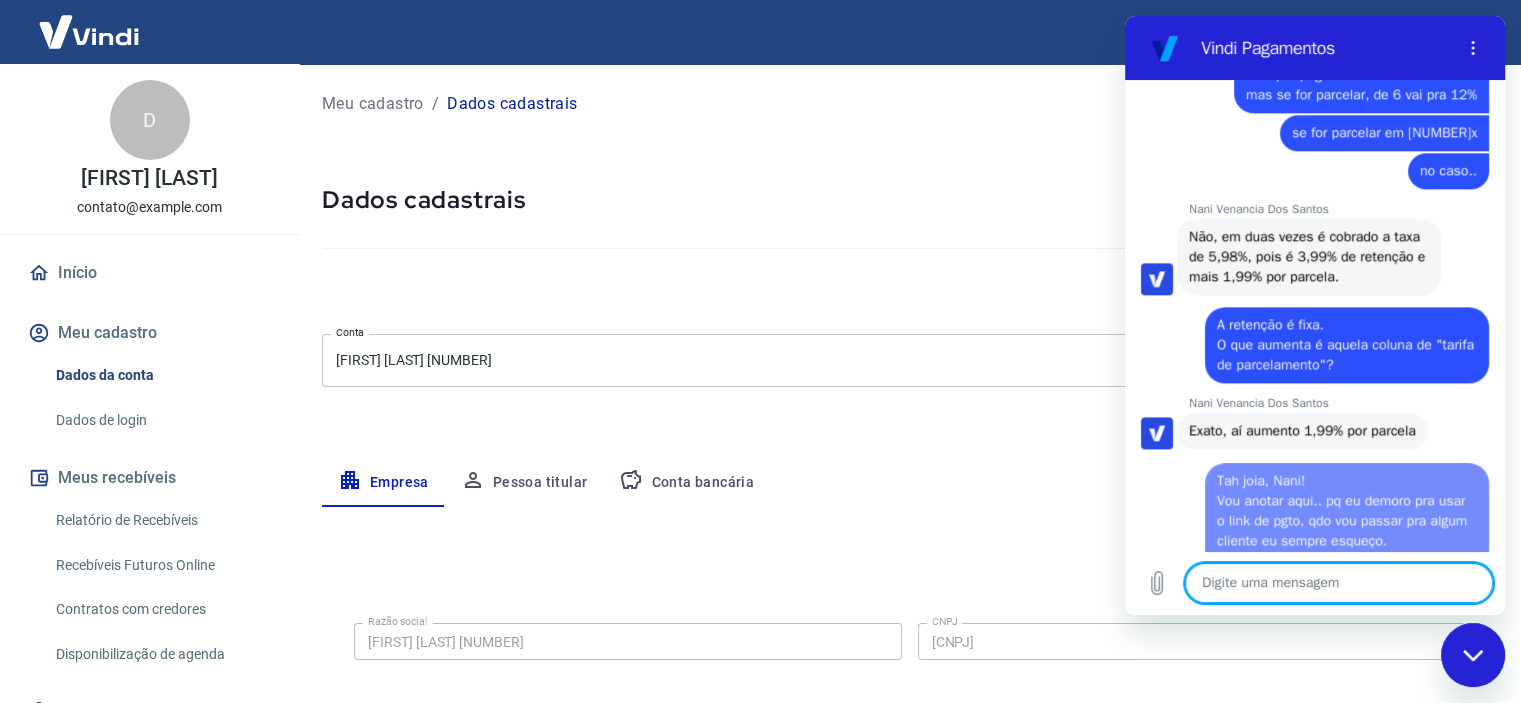 scroll, scrollTop: 0, scrollLeft: 0, axis: both 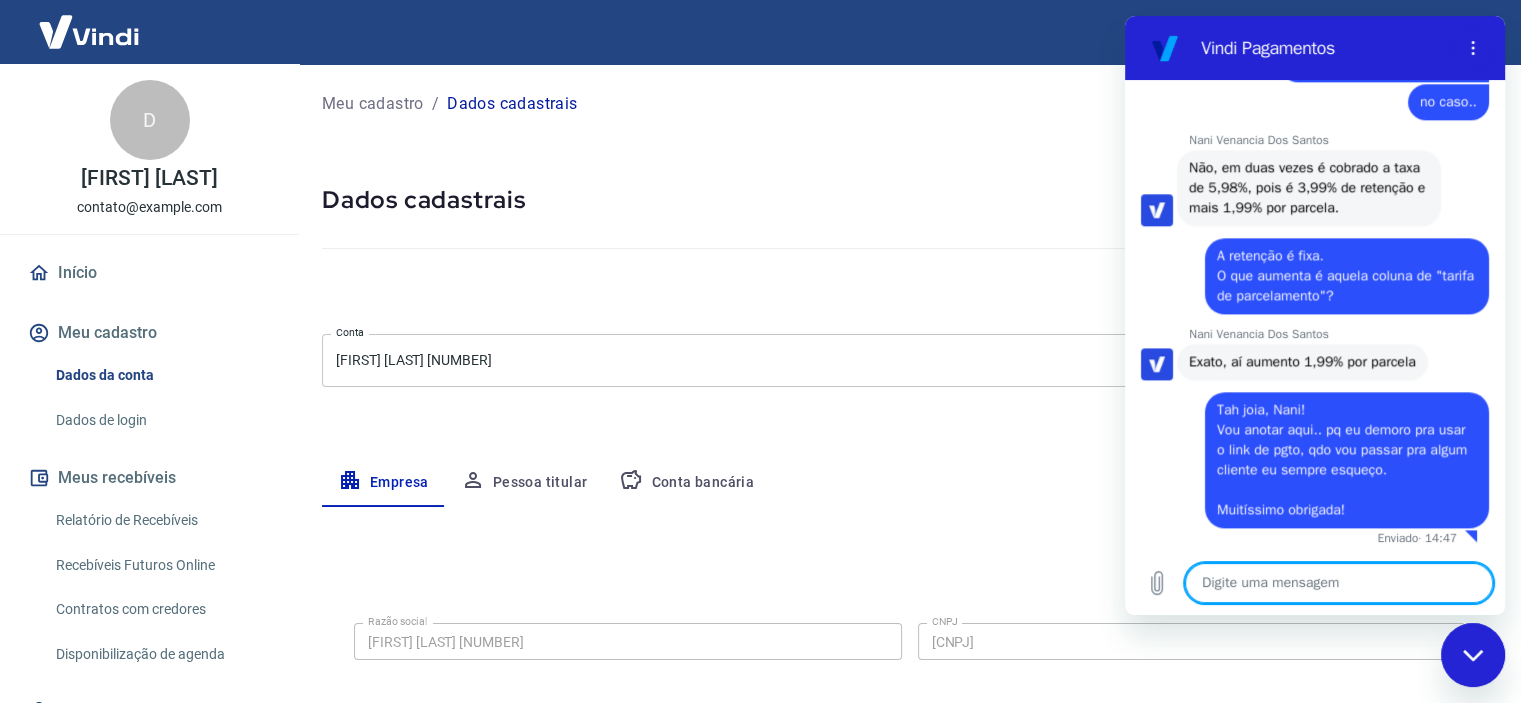 click at bounding box center [1339, 583] 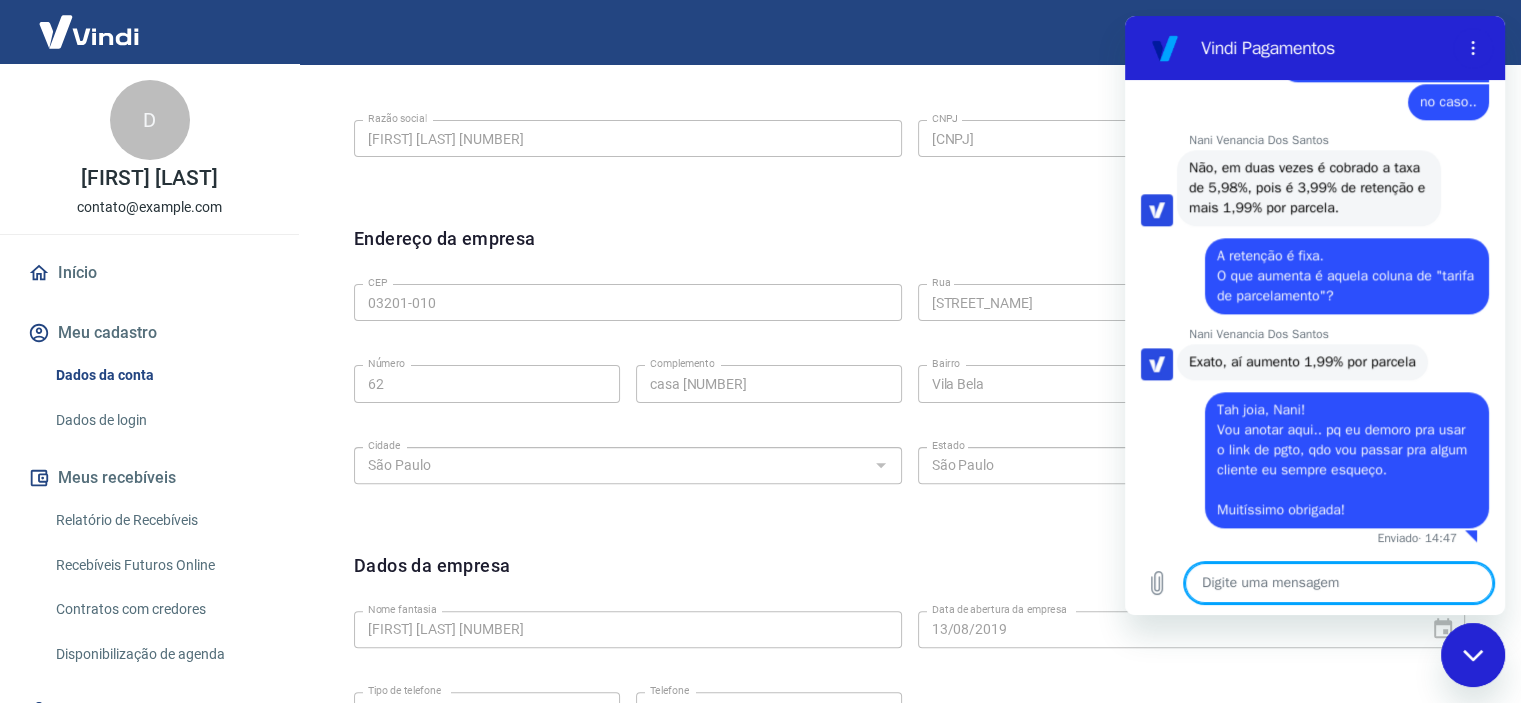 scroll, scrollTop: 0, scrollLeft: 0, axis: both 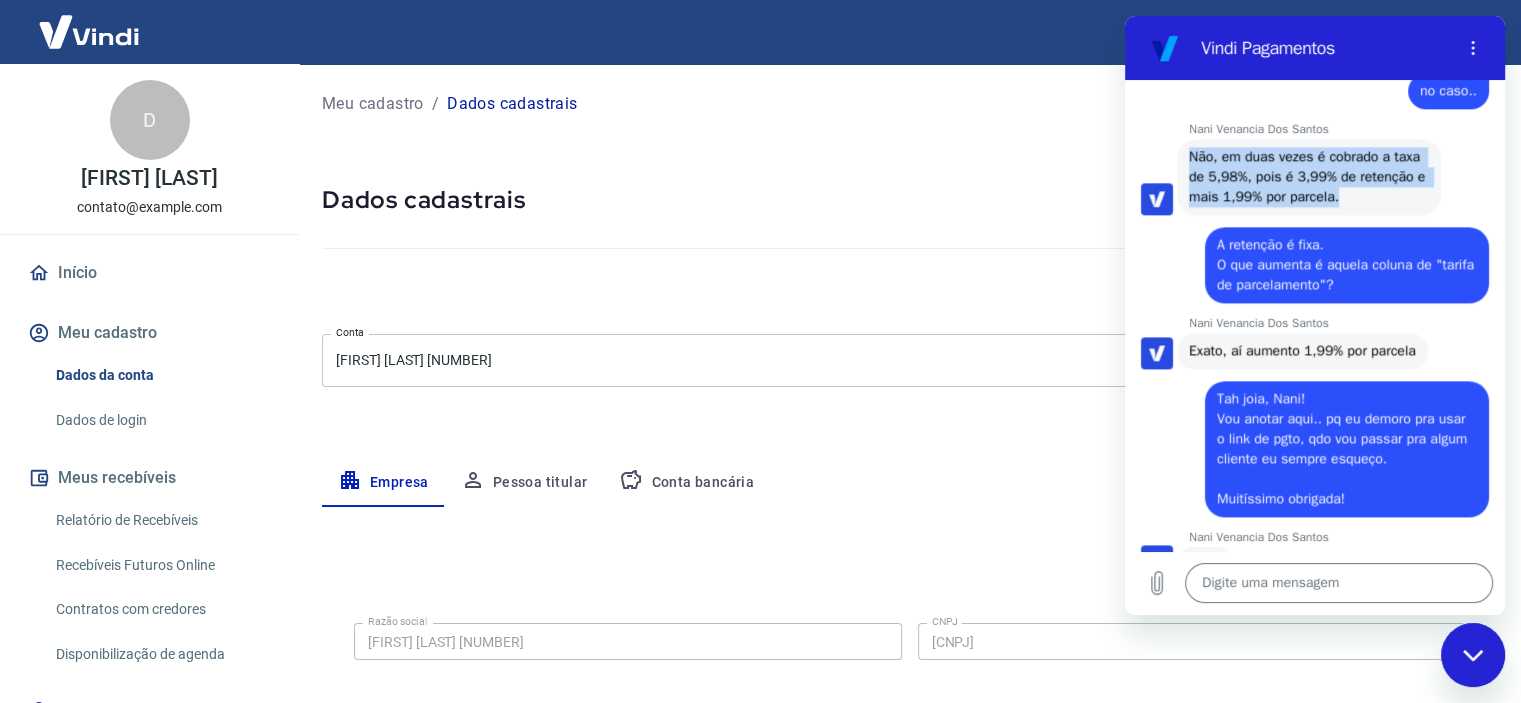 drag, startPoint x: 1187, startPoint y: 231, endPoint x: 1406, endPoint y: 285, distance: 225.55931 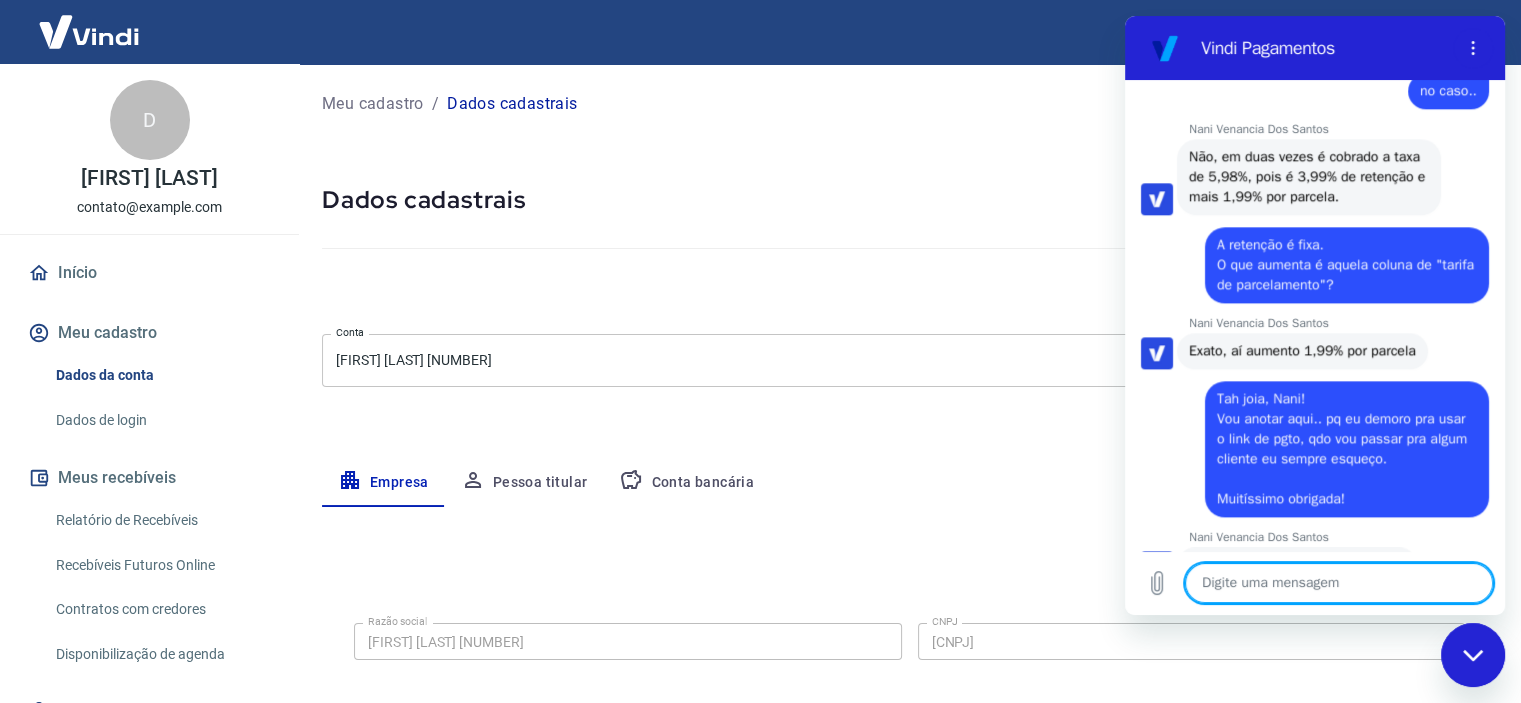 scroll, scrollTop: 2395, scrollLeft: 0, axis: vertical 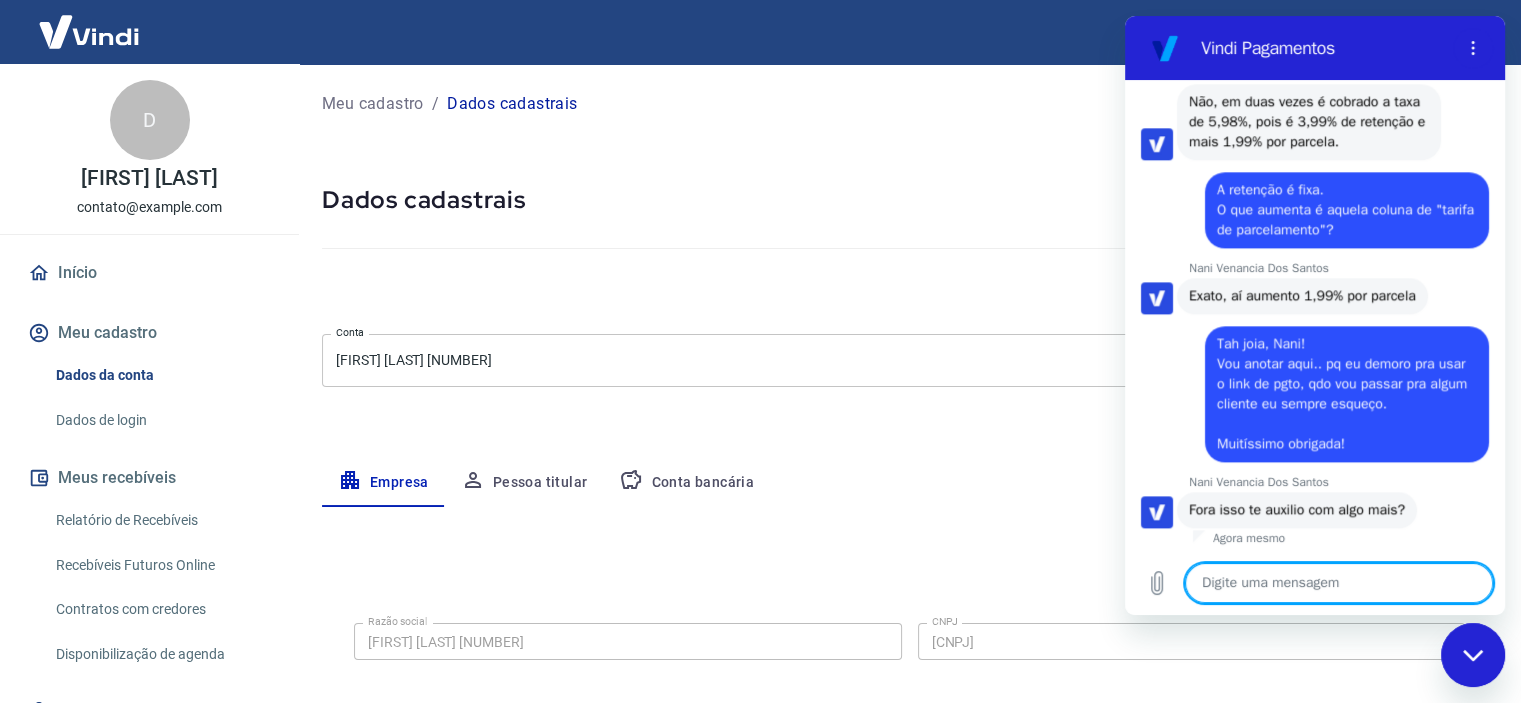 click at bounding box center (1339, 583) 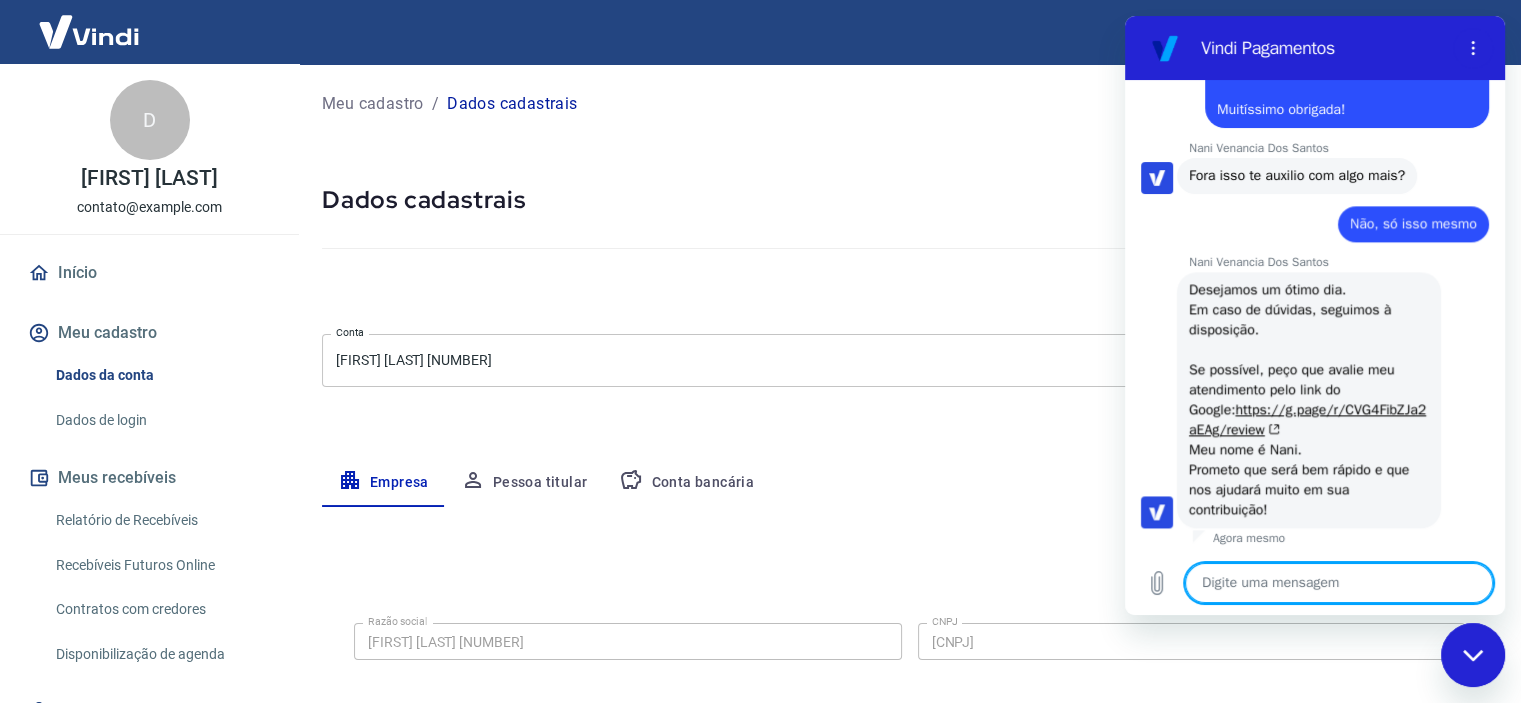 scroll, scrollTop: 2729, scrollLeft: 0, axis: vertical 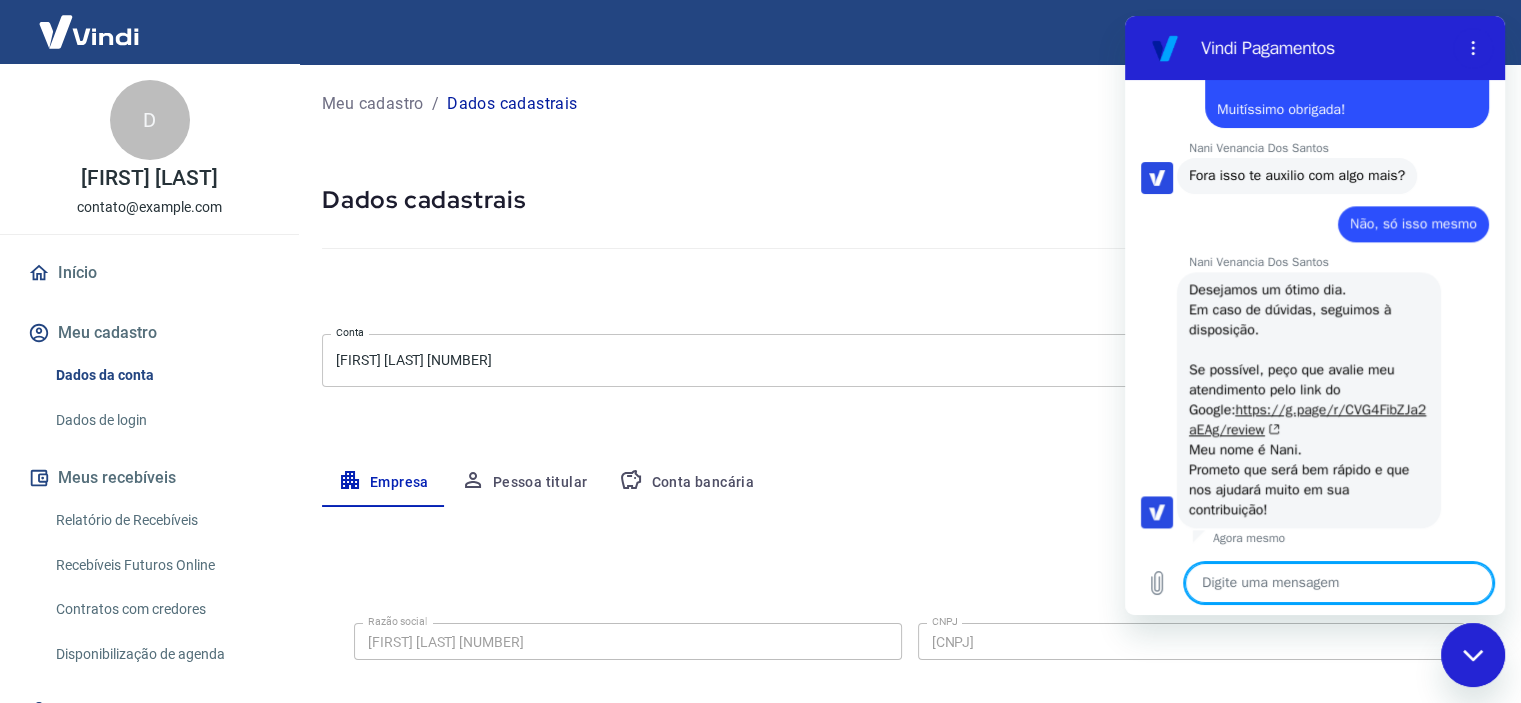 click on "https://g.page/r/CVG4FibZJa2aEAg/review" at bounding box center [1307, 419] 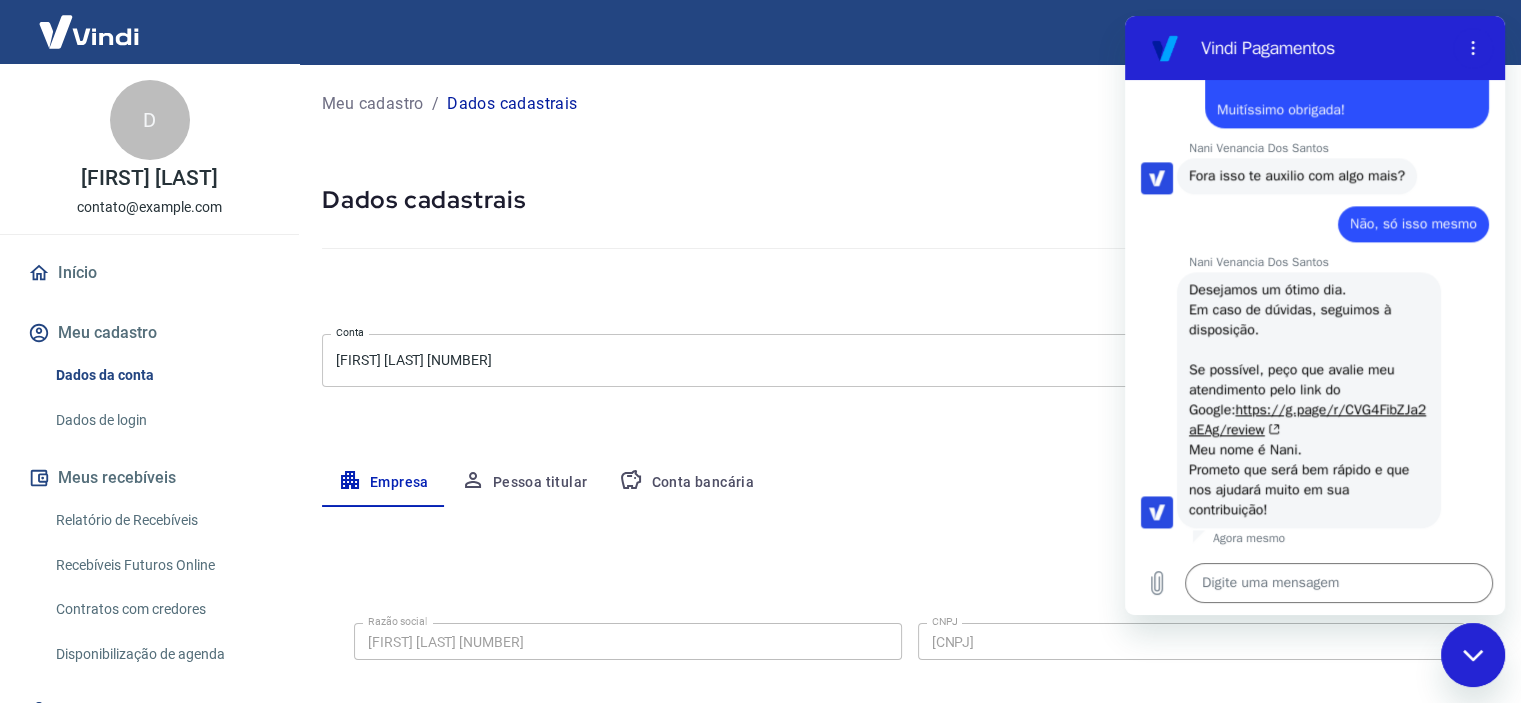 click on "Desejamos um ótimo dia. Em caso de dúvidas, seguimos à disposição.   Se possível, peço que avalie meu atendimento pelo link do Google:  https://g.page/r/CVG4FibZJa2aEAg/review Meu nome é Nani. Prometo que será bem rápido e que nos ajudará muito em sua contribuição!" at bounding box center (1309, 400) 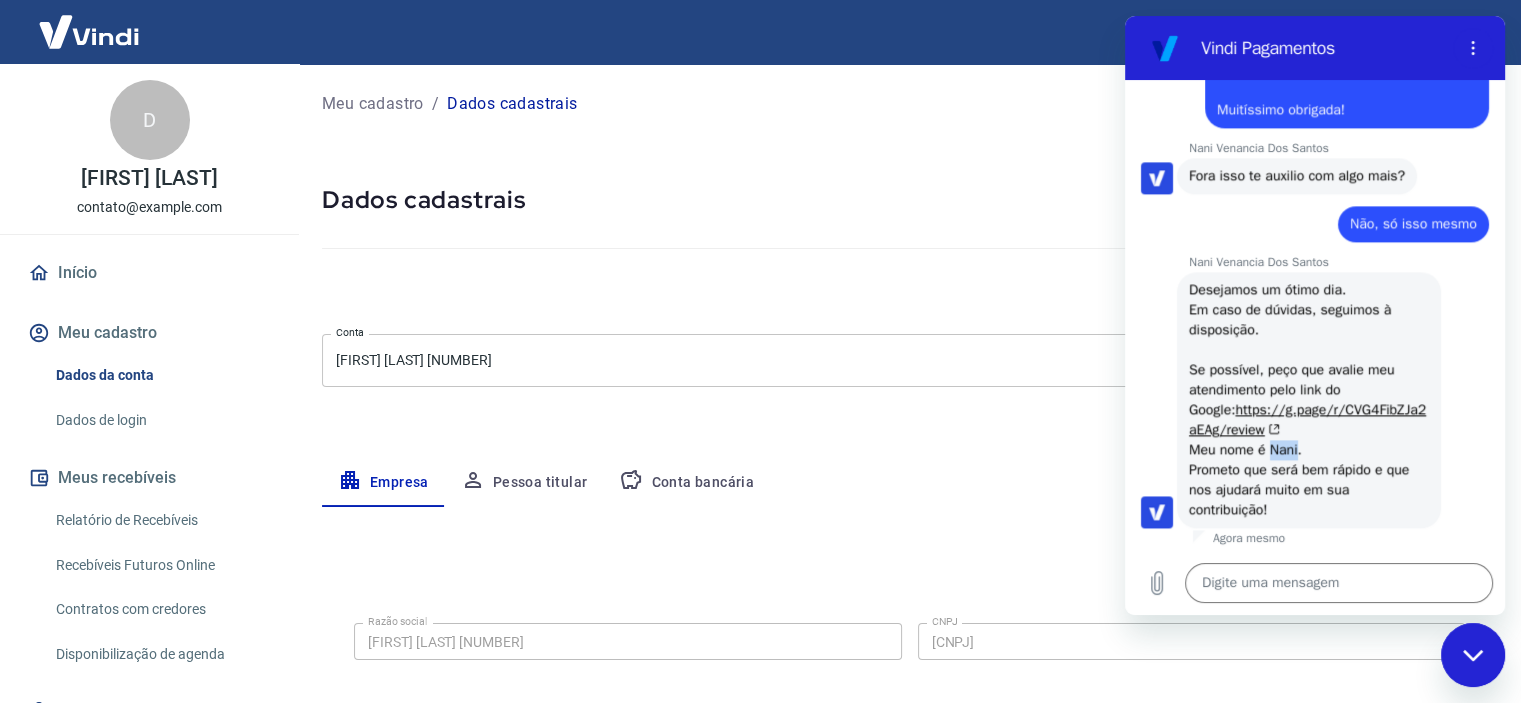 click on "Desejamos um ótimo dia. Em caso de dúvidas, seguimos à disposição.   Se possível, peço que avalie meu atendimento pelo link do Google:  https://g.page/r/CVG4FibZJa2aEAg/review Meu nome é Nani. Prometo que será bem rápido e que nos ajudará muito em sua contribuição!" at bounding box center [1309, 400] 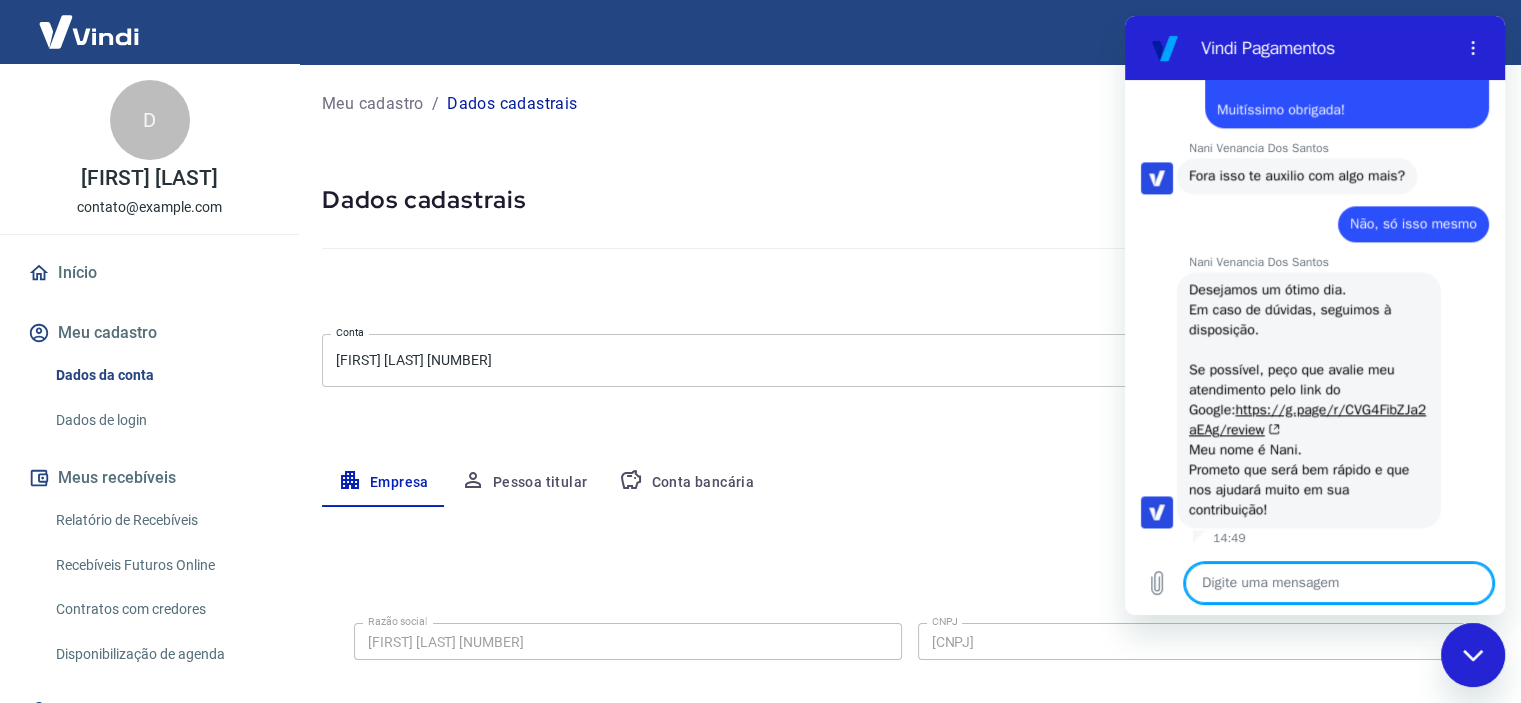 click at bounding box center [1339, 583] 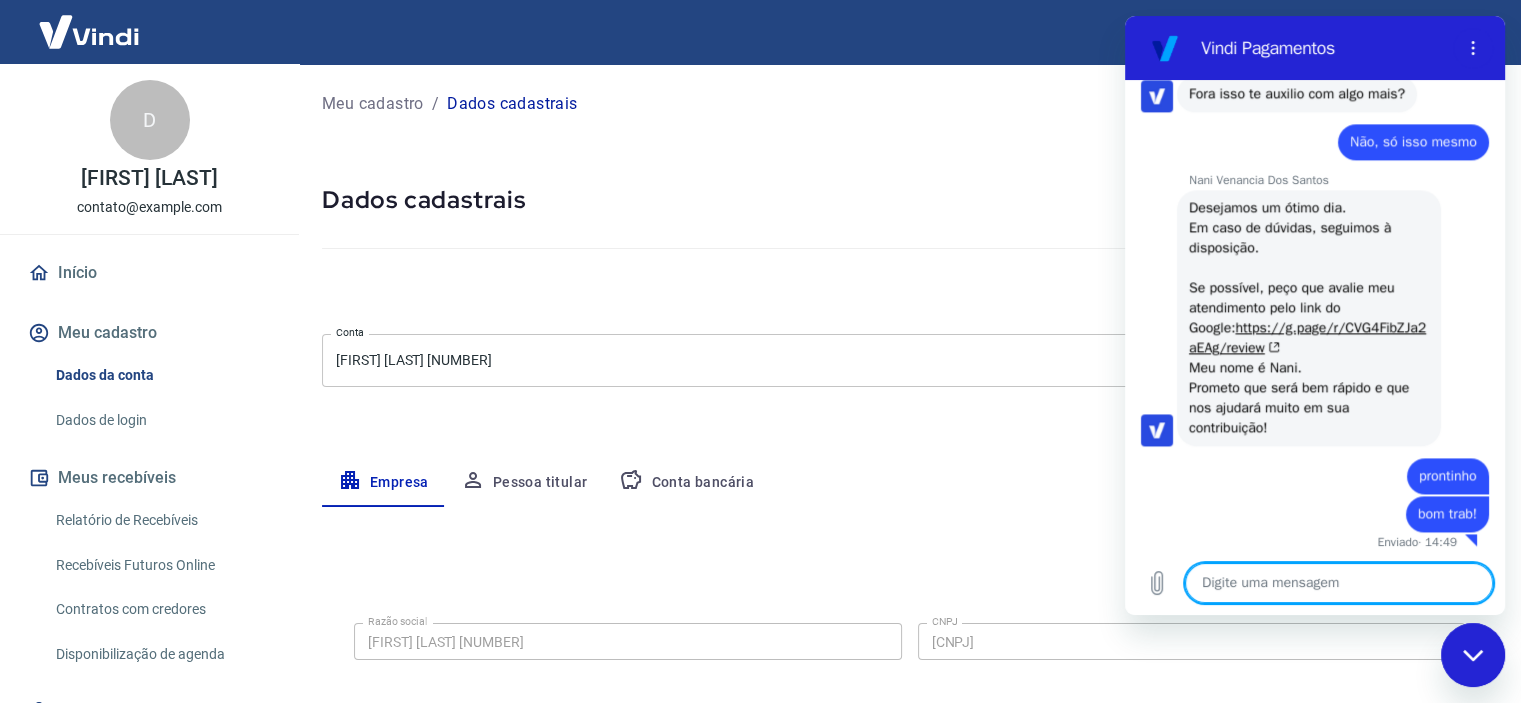 scroll, scrollTop: 2815, scrollLeft: 0, axis: vertical 